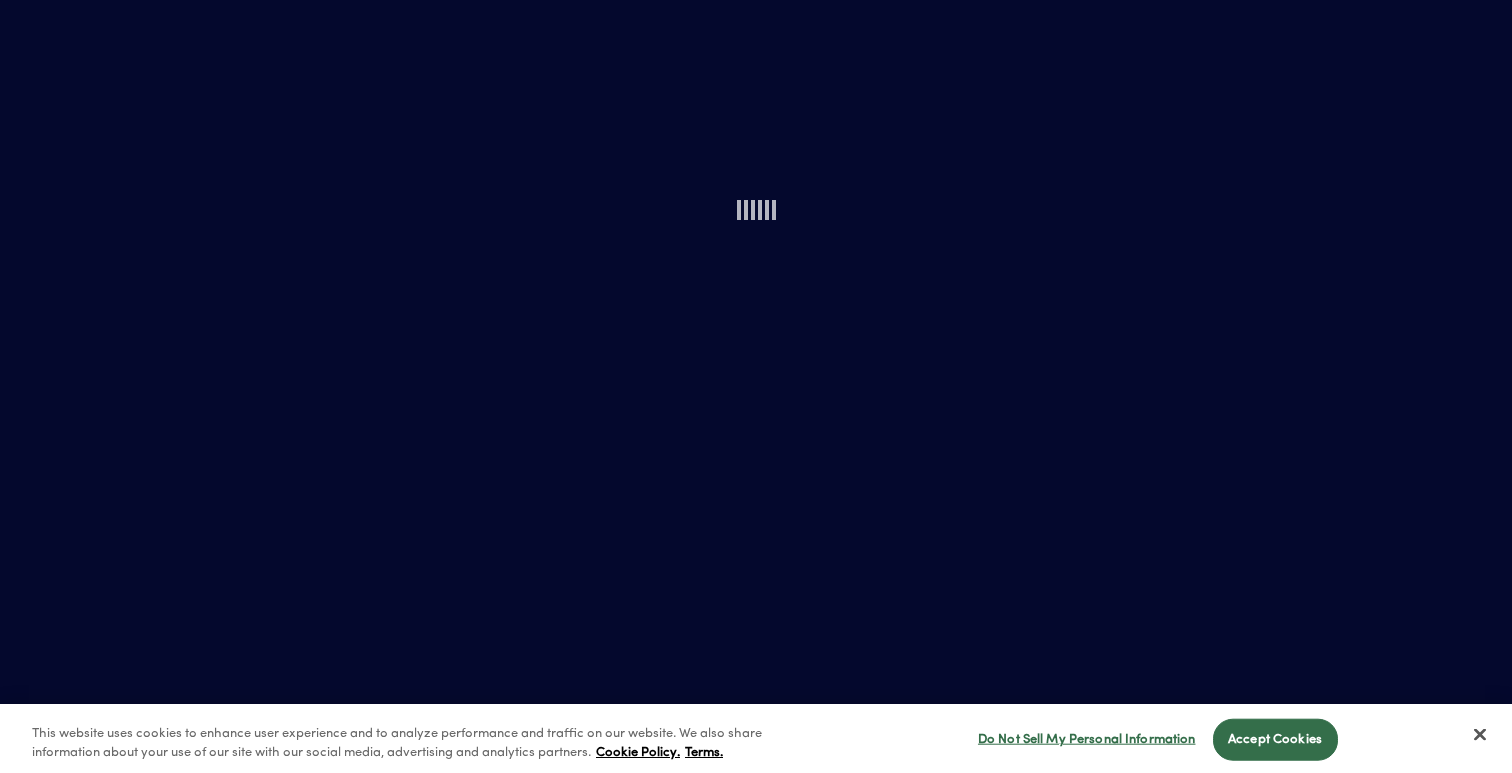 scroll, scrollTop: 0, scrollLeft: 0, axis: both 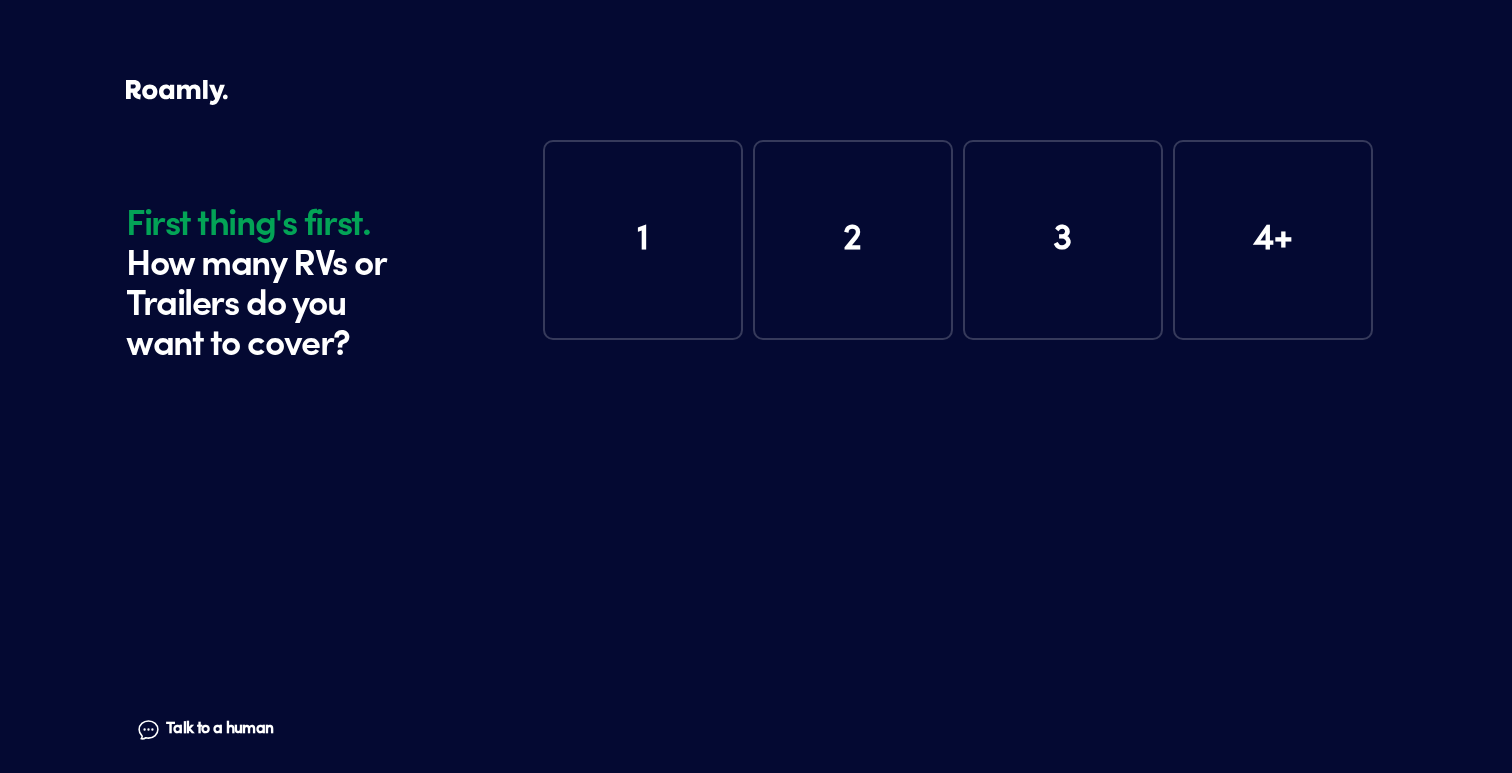 click on "1" at bounding box center [643, 240] 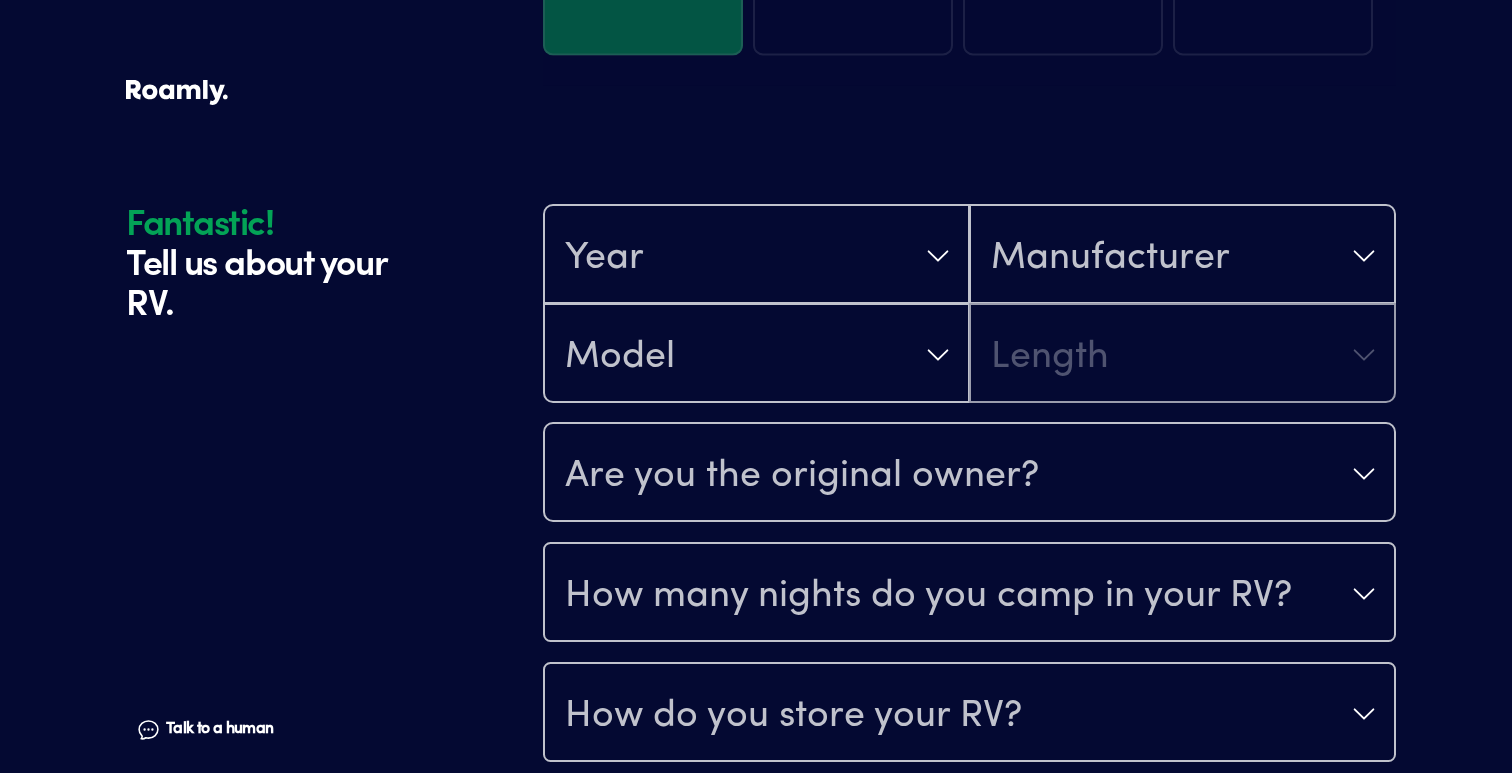 scroll, scrollTop: 390, scrollLeft: 0, axis: vertical 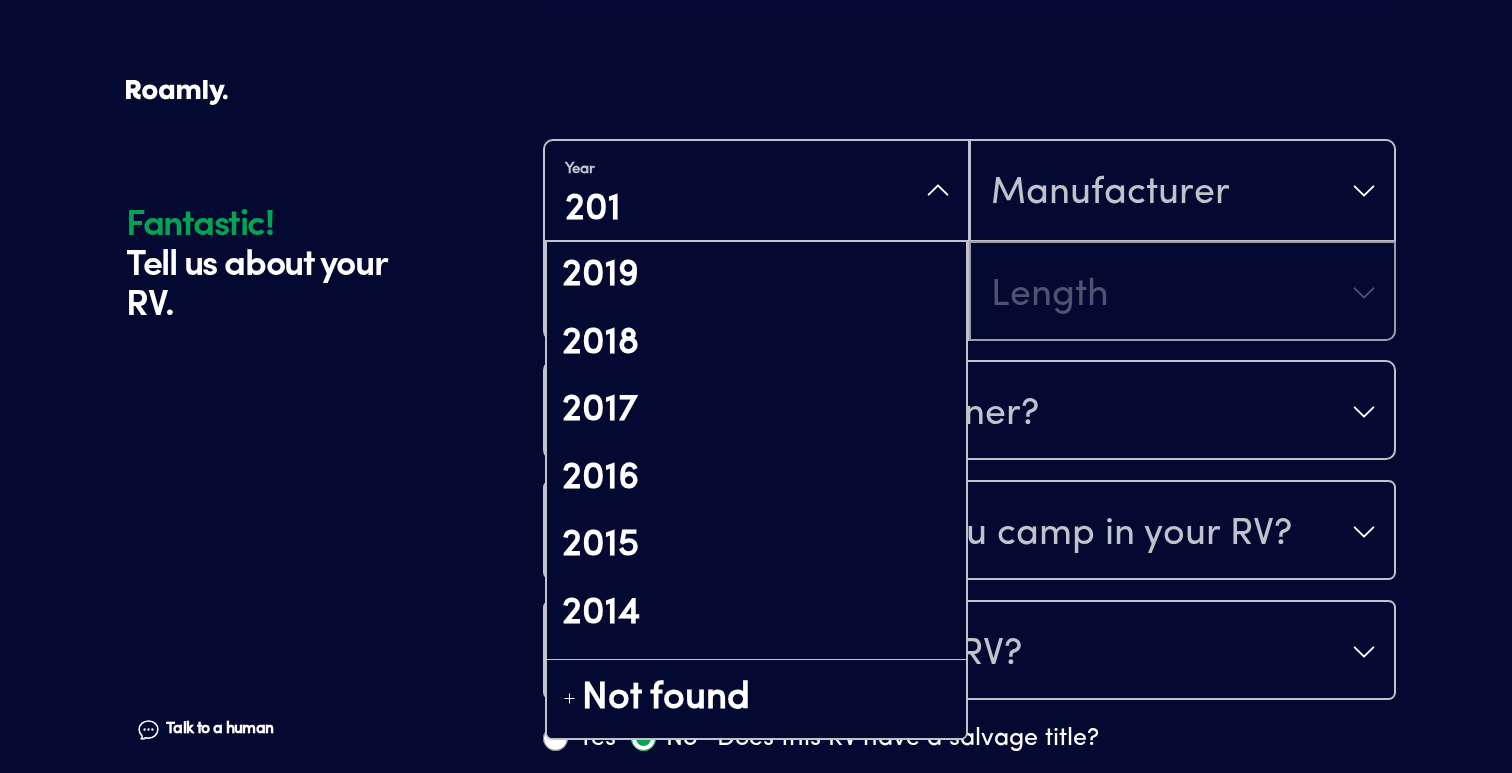 type on "2017" 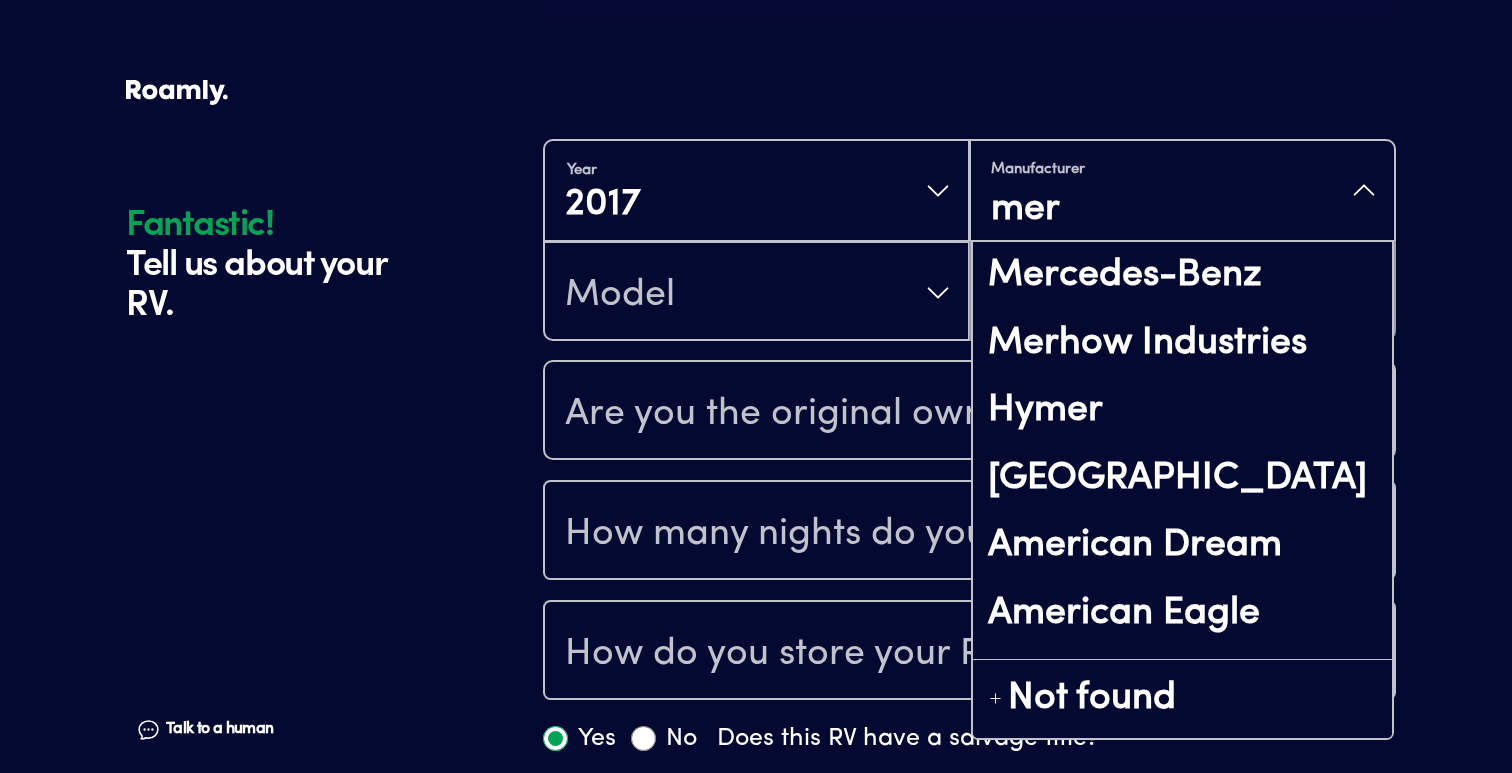 type on "merc" 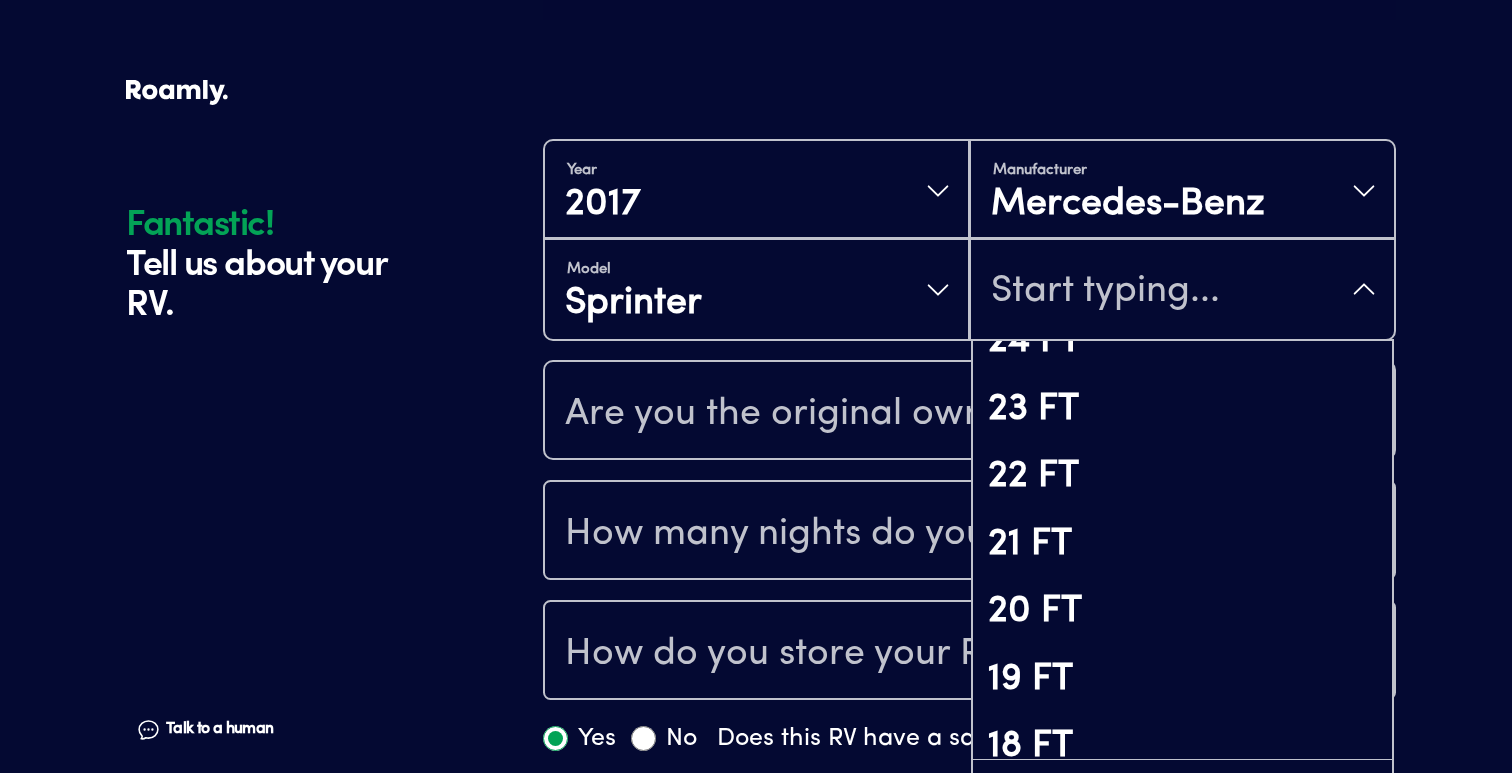 scroll, scrollTop: 55, scrollLeft: 0, axis: vertical 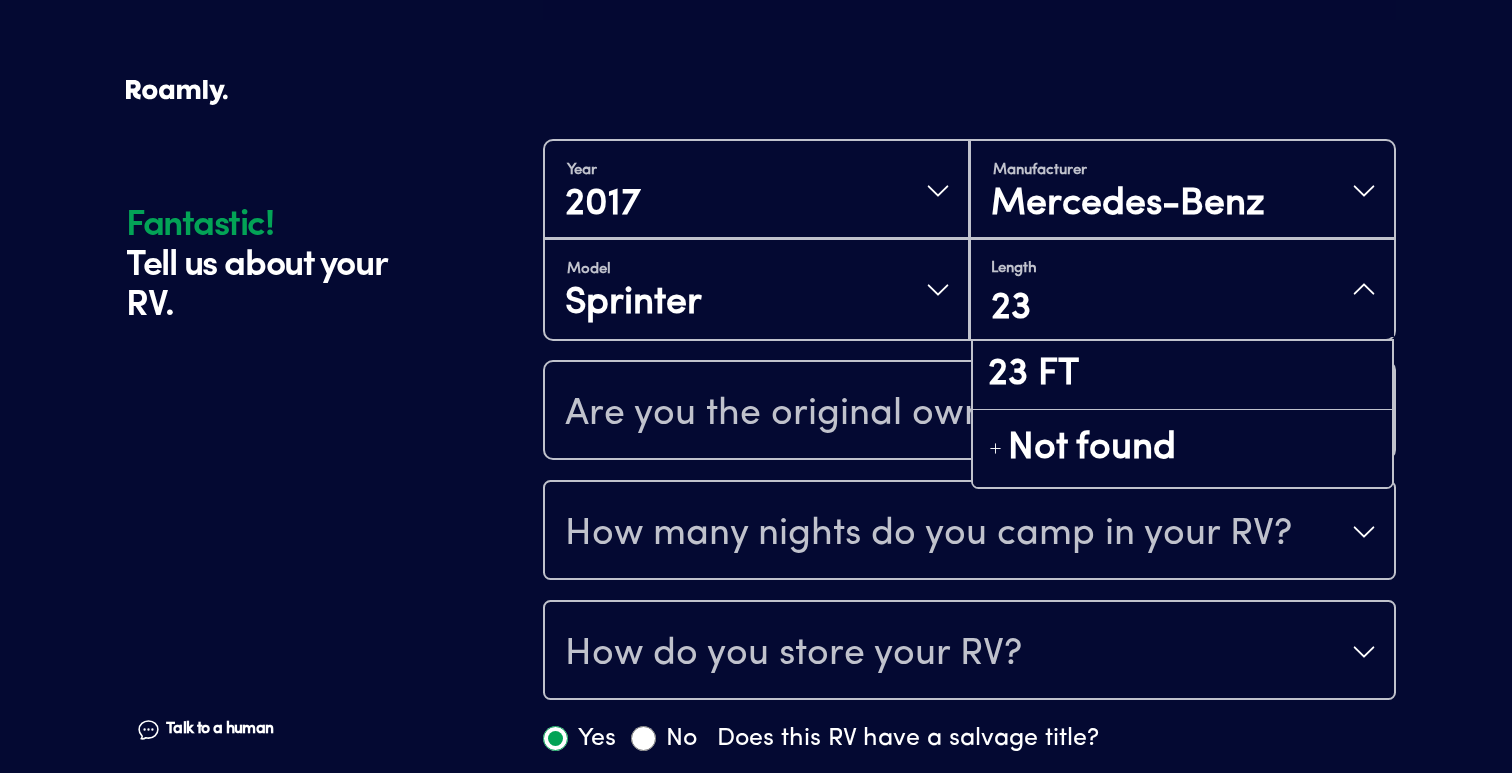 type on "2" 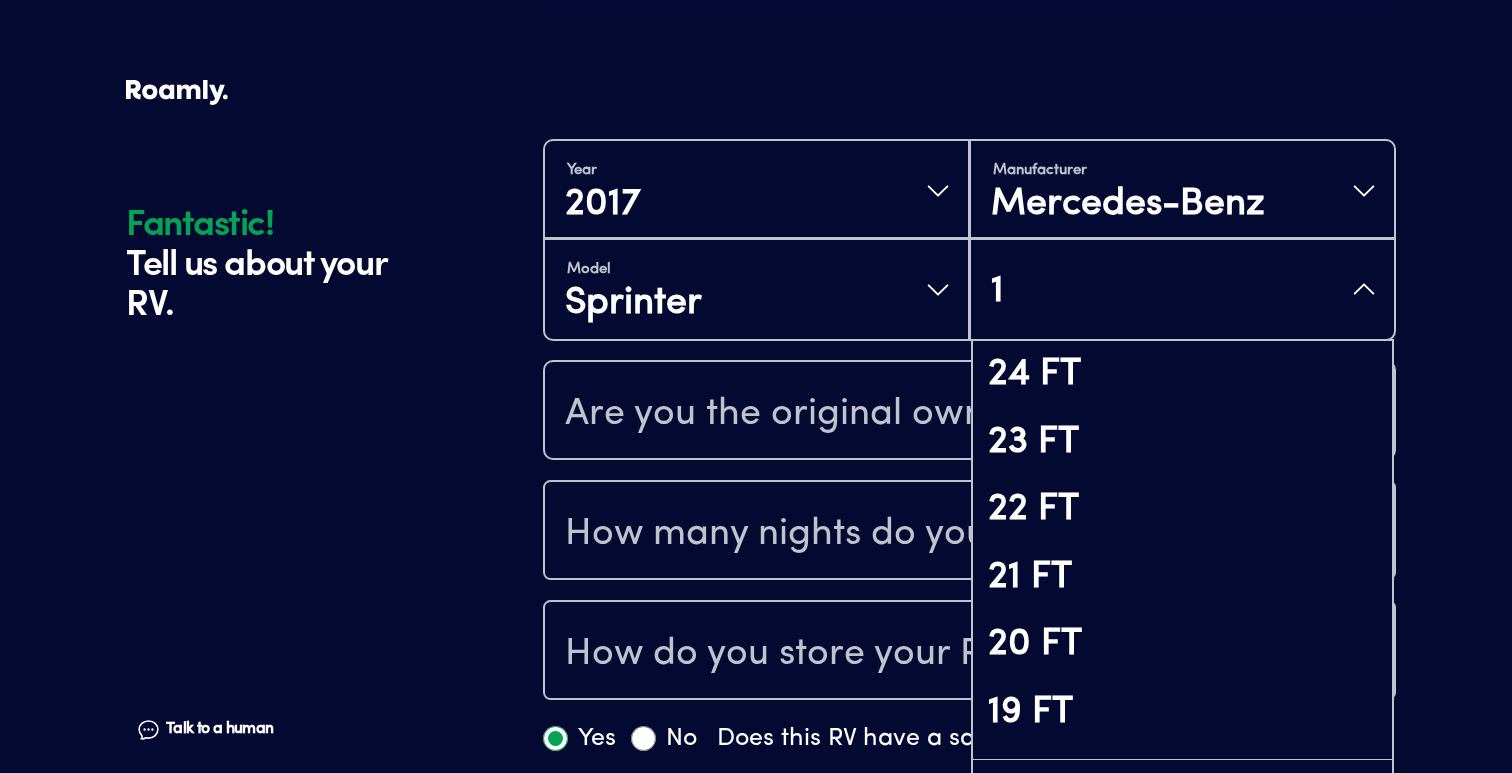 type on "12" 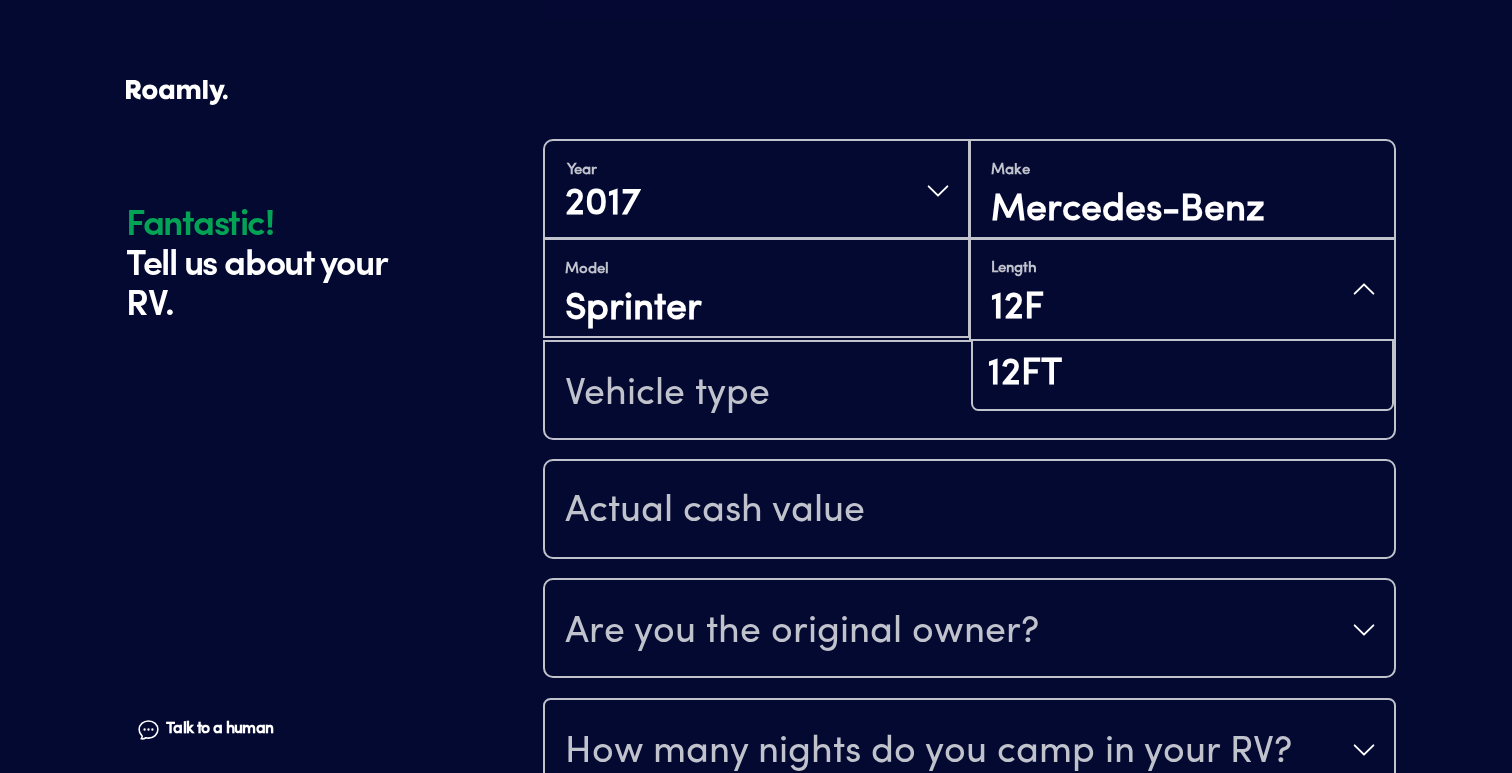 type on "12FT" 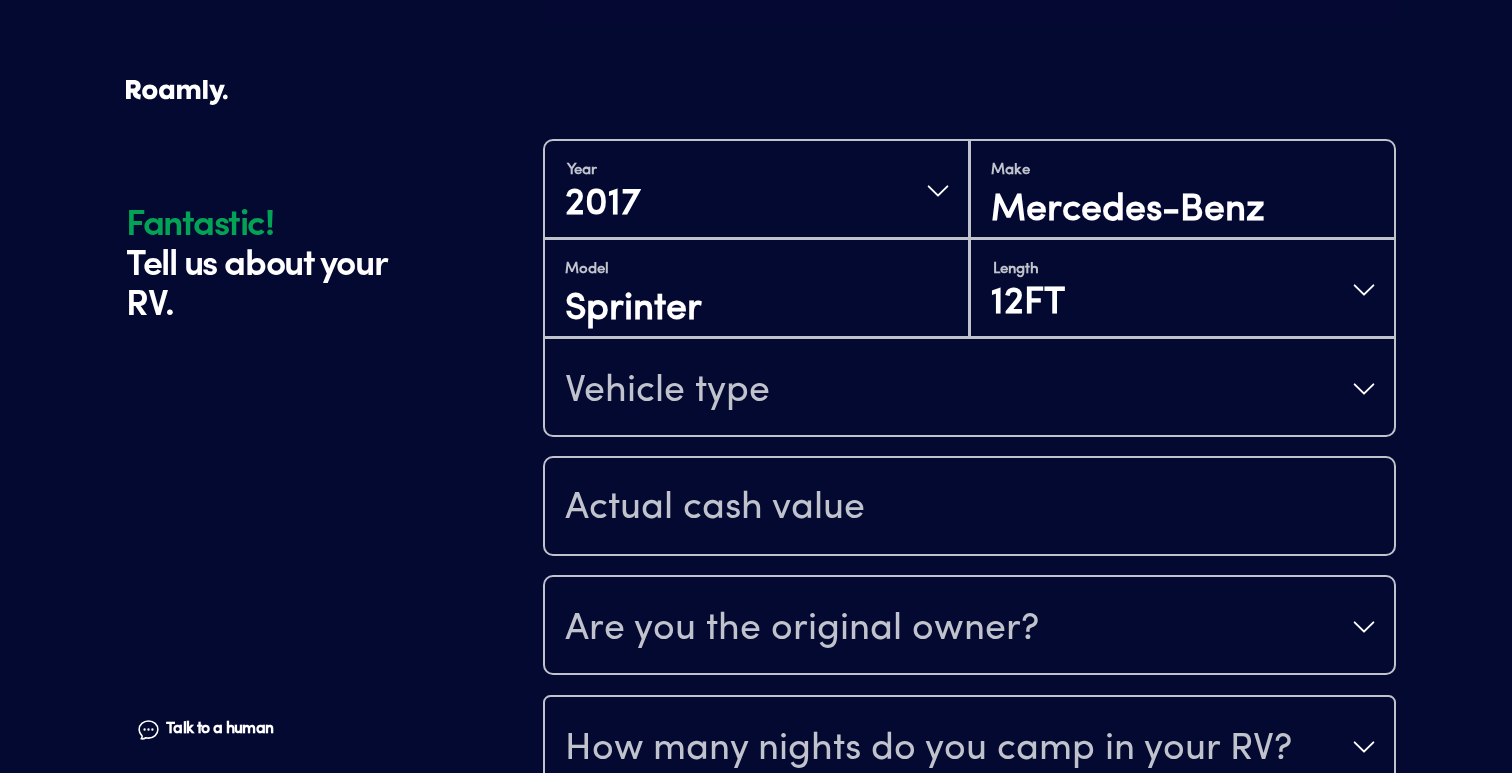 click on "Vehicle type" at bounding box center [969, 389] 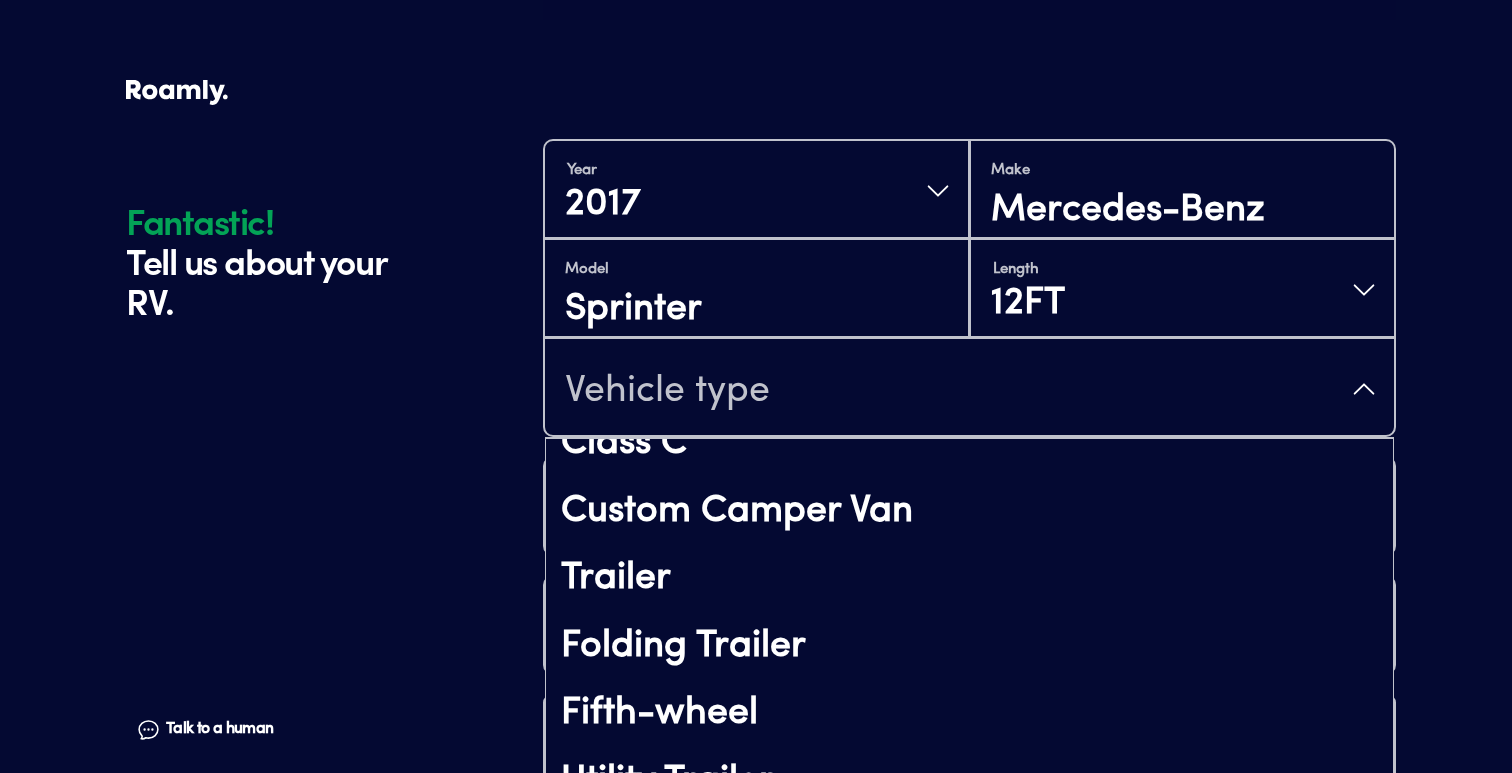 scroll, scrollTop: 162, scrollLeft: 0, axis: vertical 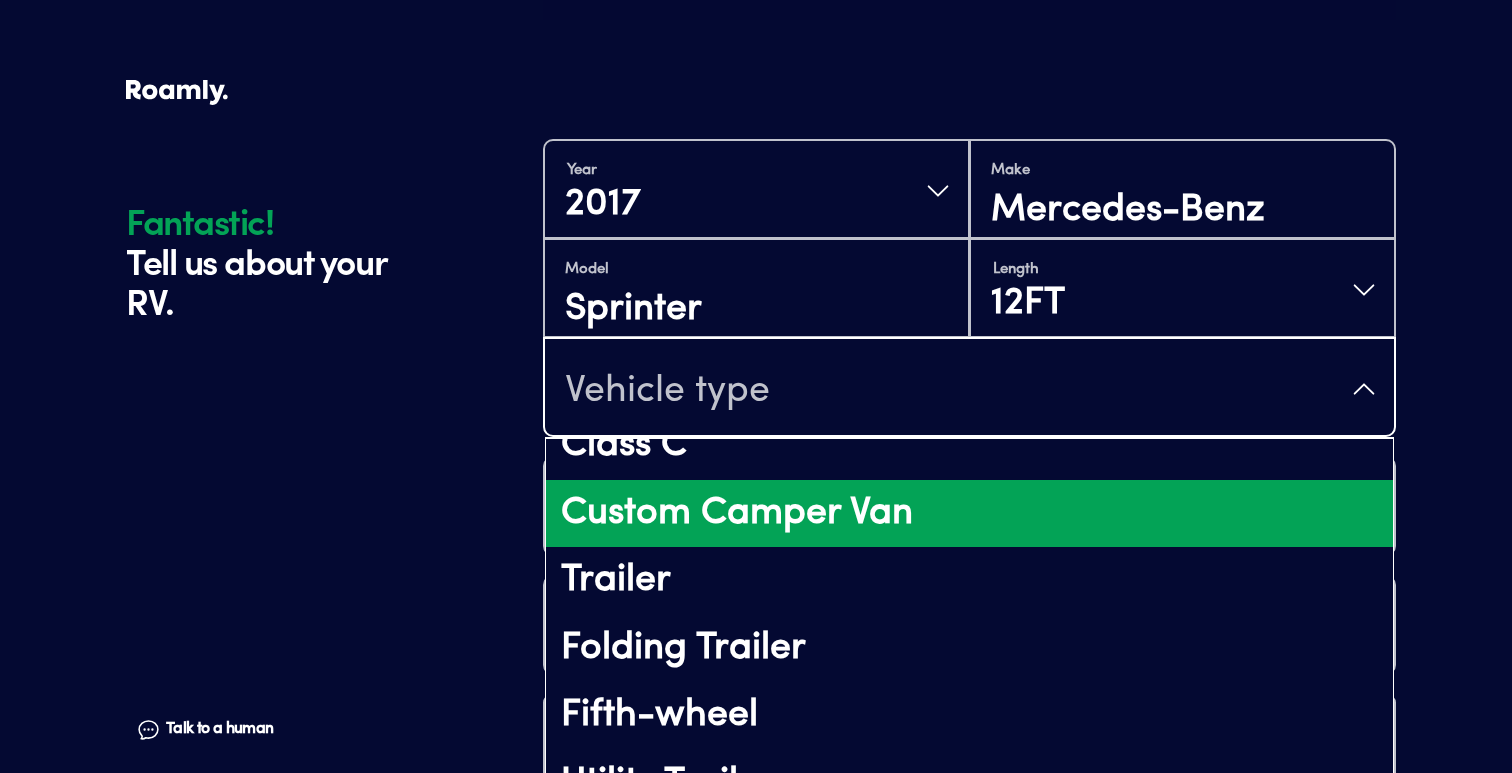 click on "Custom Camper Van" at bounding box center [969, 514] 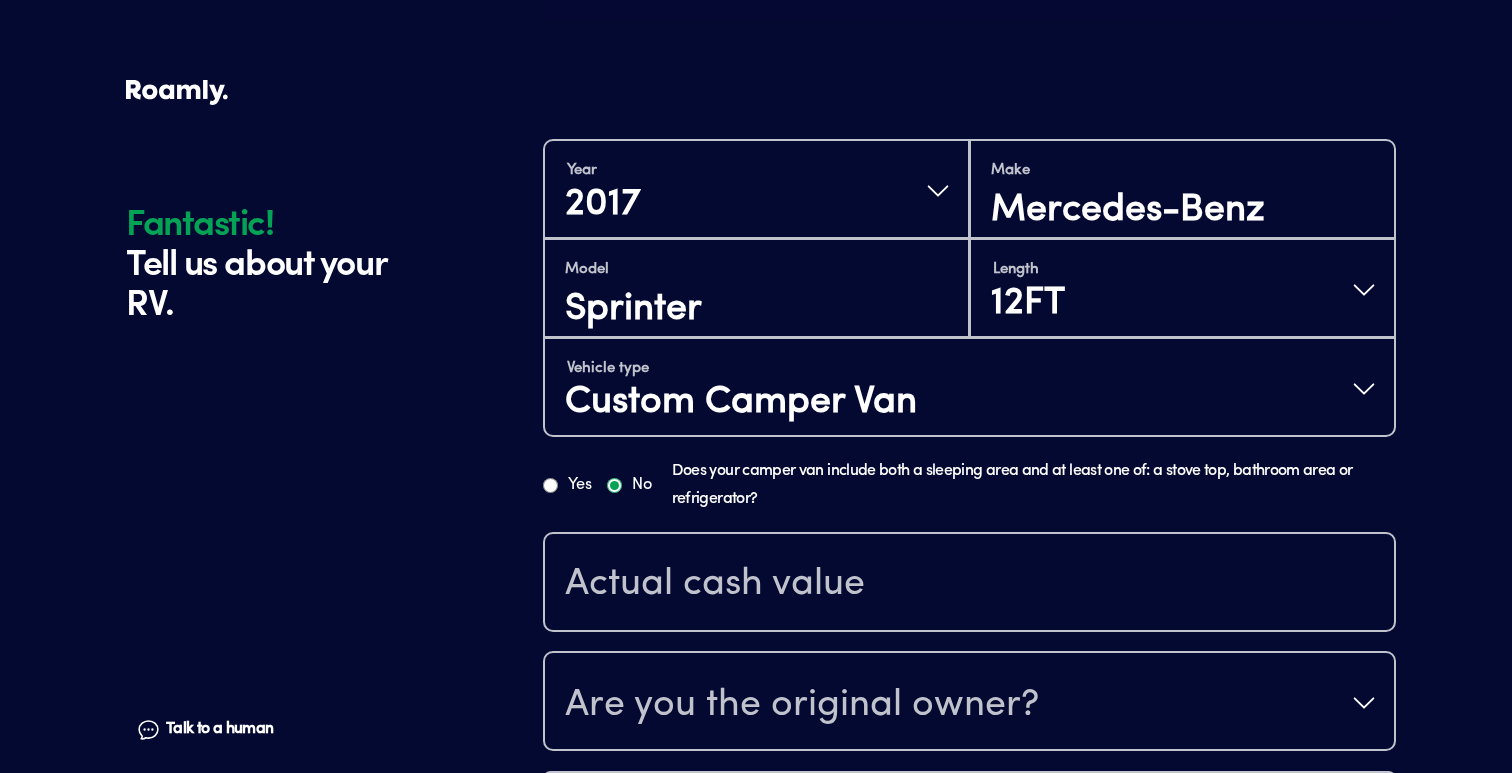 click on "Custom Camper Van" at bounding box center (741, 403) 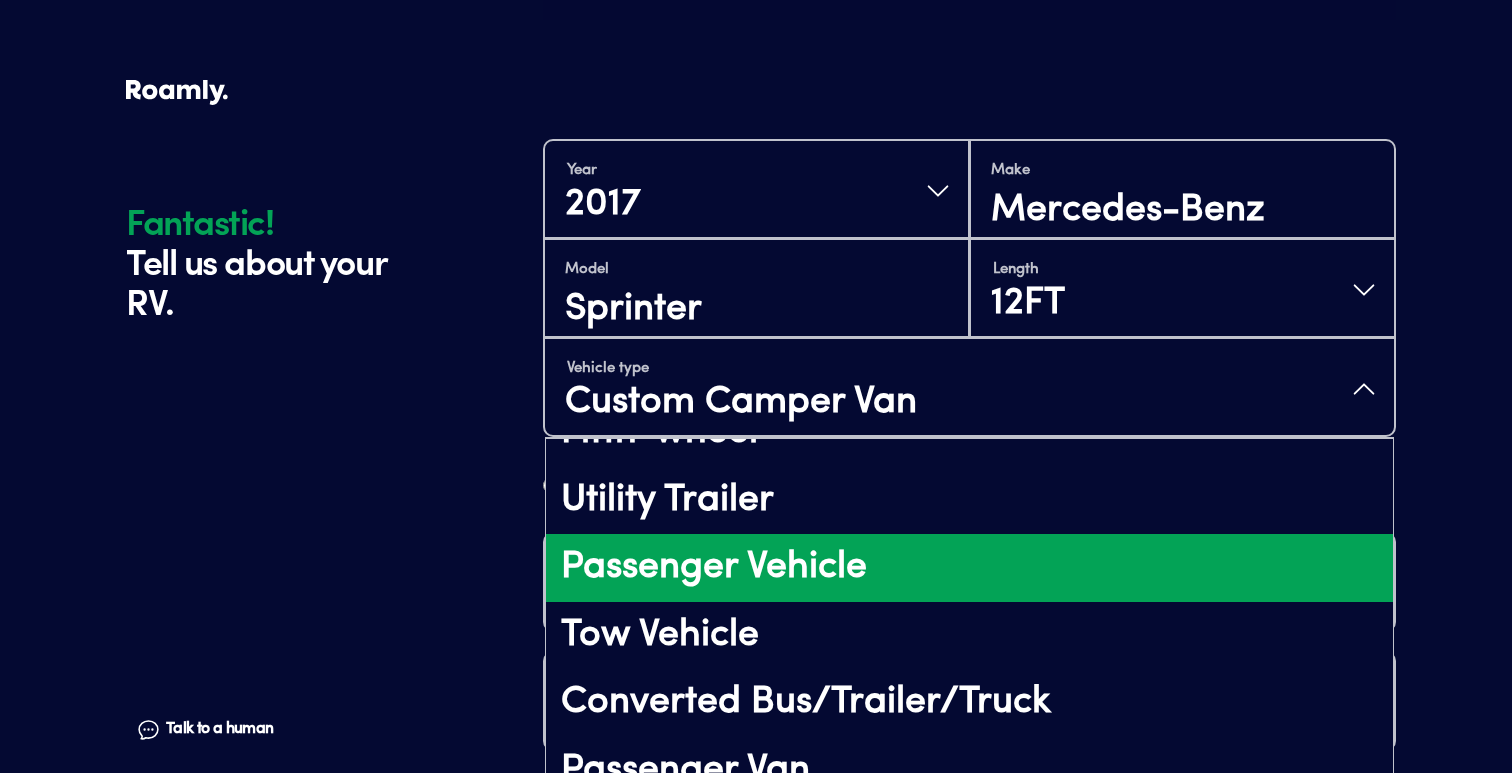 scroll, scrollTop: 448, scrollLeft: 0, axis: vertical 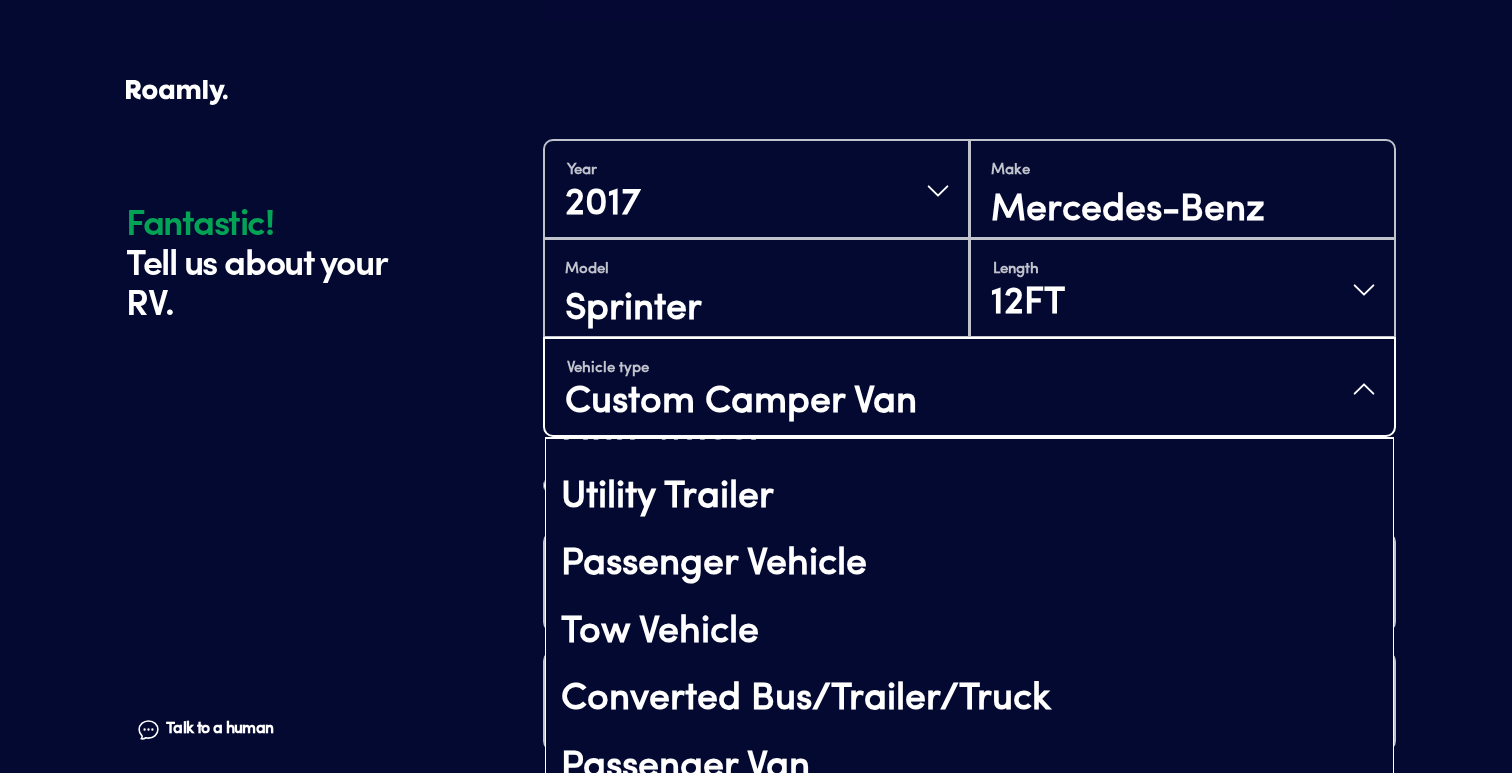 click on "Fantastic! Tell us about your RV. Talk to a human Chat 1 2 3 4+ Edit How many RVs or Trailers do you want to cover? Fantastic! Tell us about your RV. Talk to a human Chat Year [DATE] Make Mercedes-Benz Model Sprinter Length 12FT Vehicle type Custom Camper Van Class A Class B Class C Custom Camper Van Trailer Folding Trailer Fifth-wheel Utility Trailer Passenger Vehicle Tow Vehicle Converted Bus/Trailer/Truck Passenger Van Truck Camper (camper only) Horse Trailer Yes No Does your camper van include both a sleeping area and at least one of: a stove top, bathroom area or refrigerator? Are you the original owner? How many nights do you camp in your RV? How do you store your RV? Yes No Does this RV have a salvage title? Please fill out all fields" at bounding box center (756, 395) 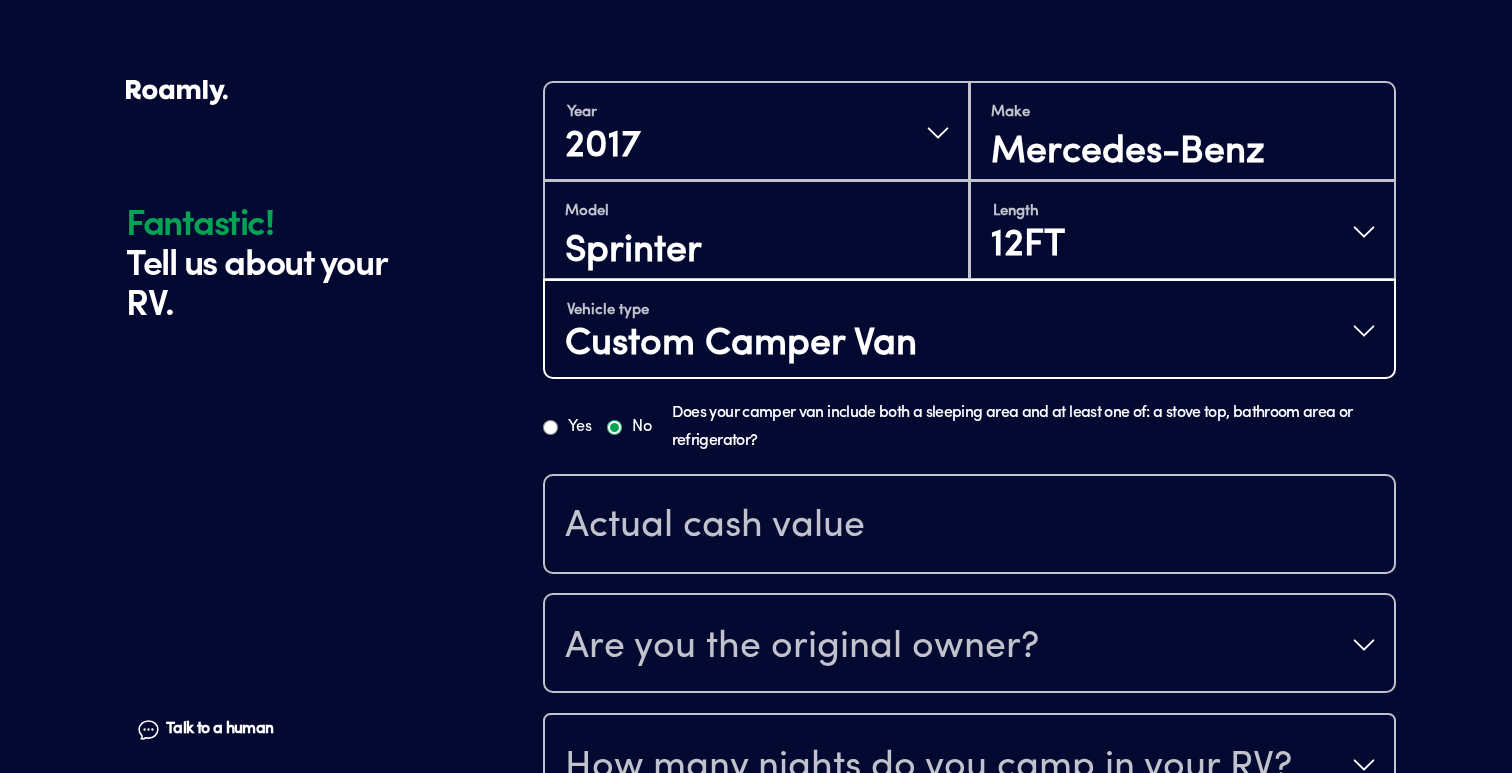 scroll, scrollTop: 439, scrollLeft: 0, axis: vertical 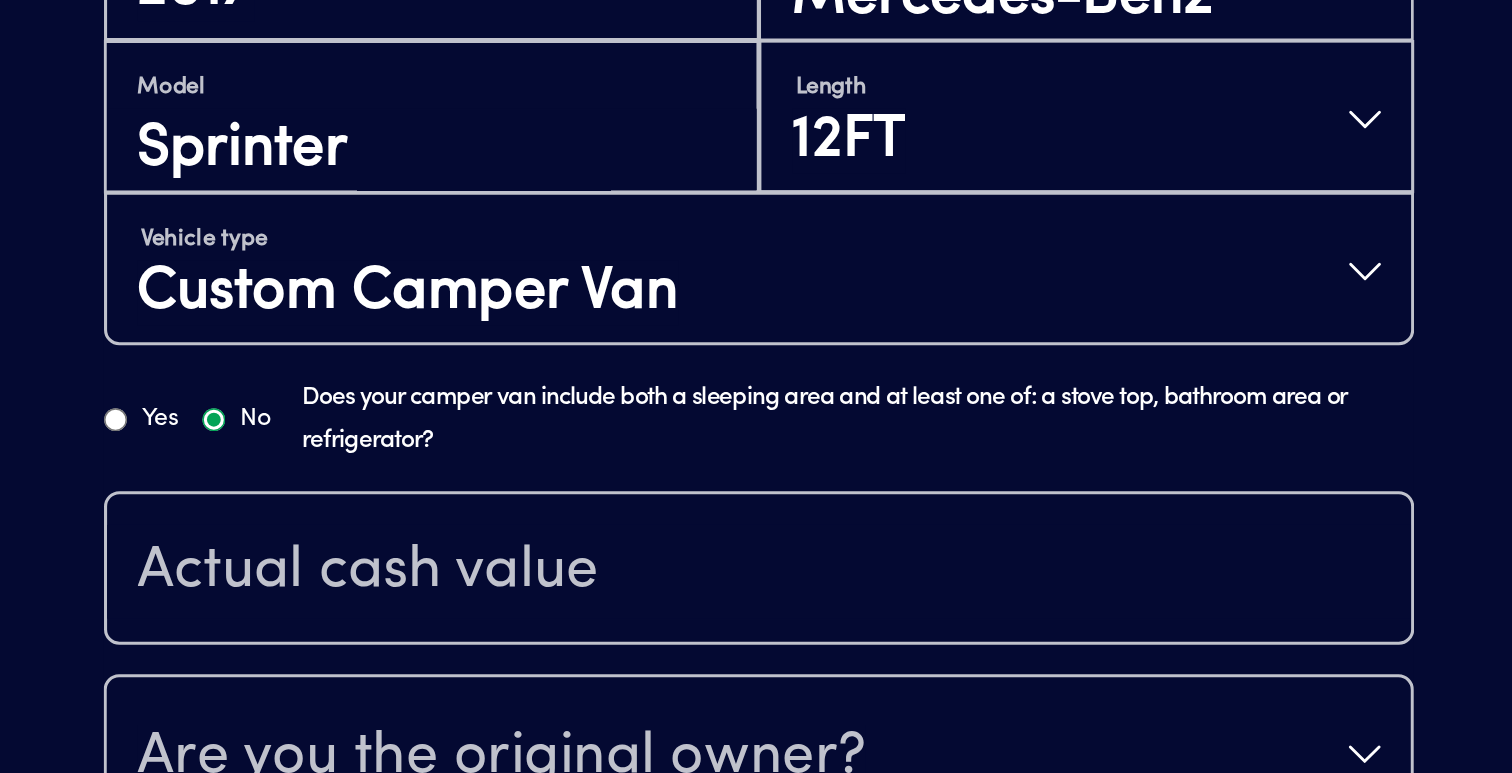click on "Yes" at bounding box center [550, 436] 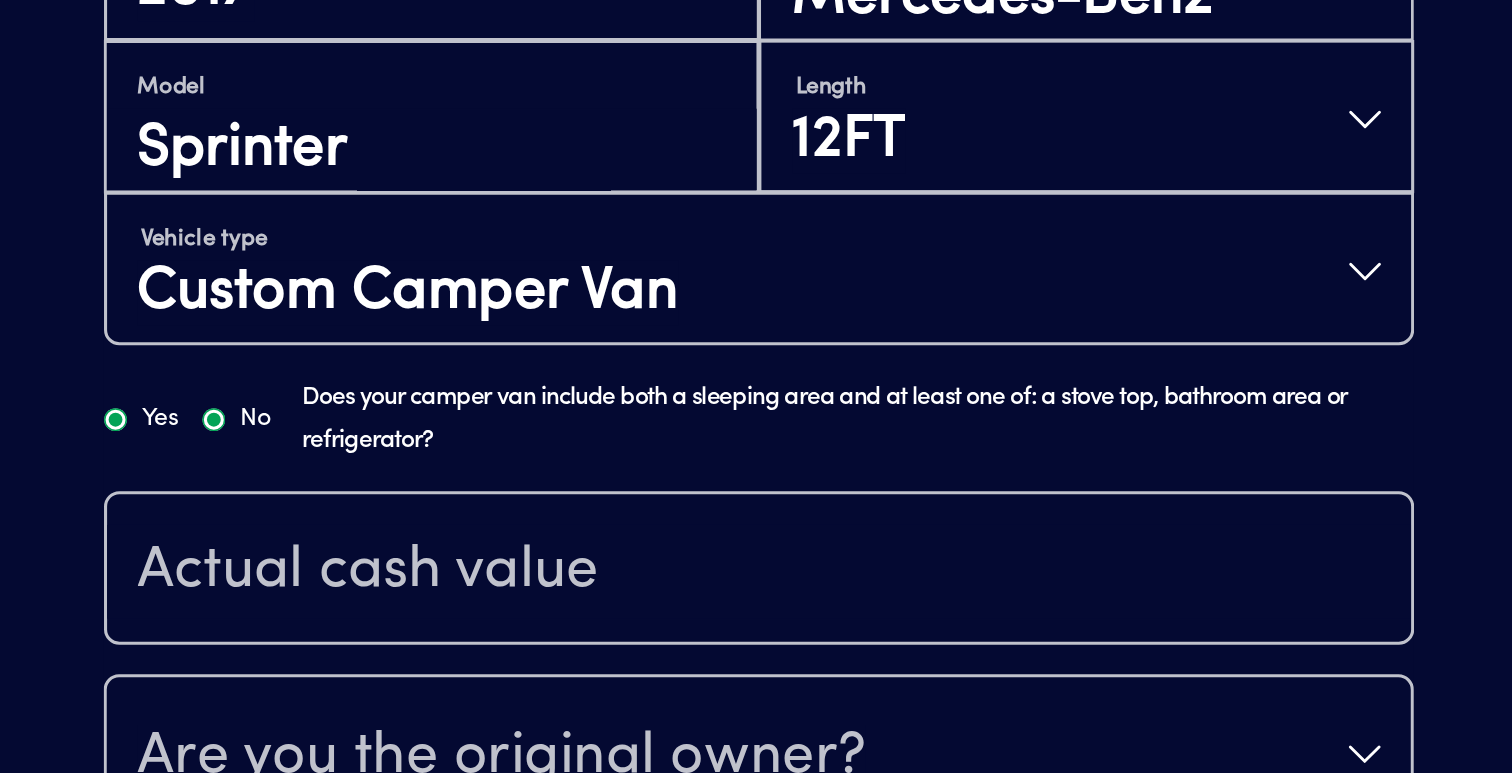 radio on "true" 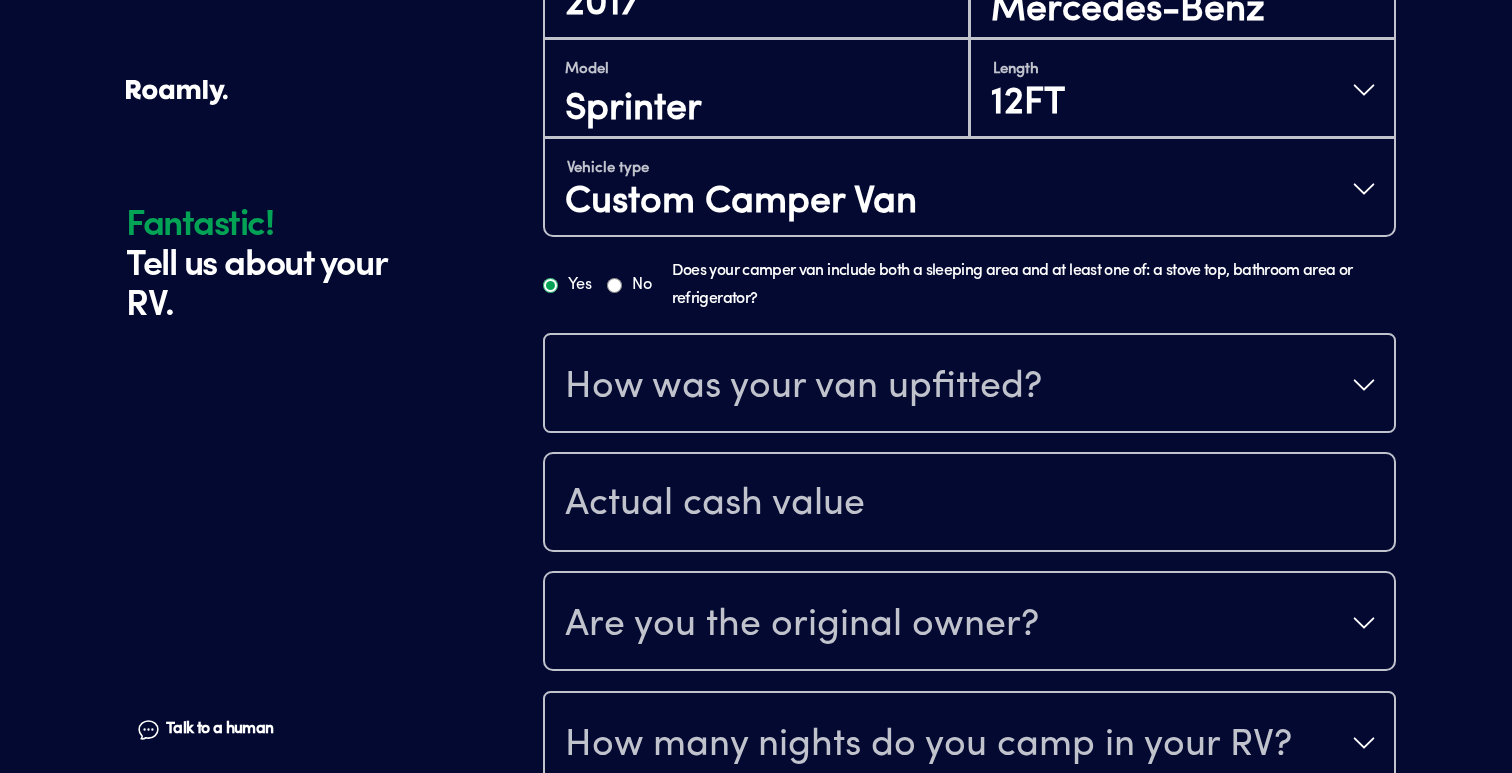 scroll, scrollTop: 605, scrollLeft: 0, axis: vertical 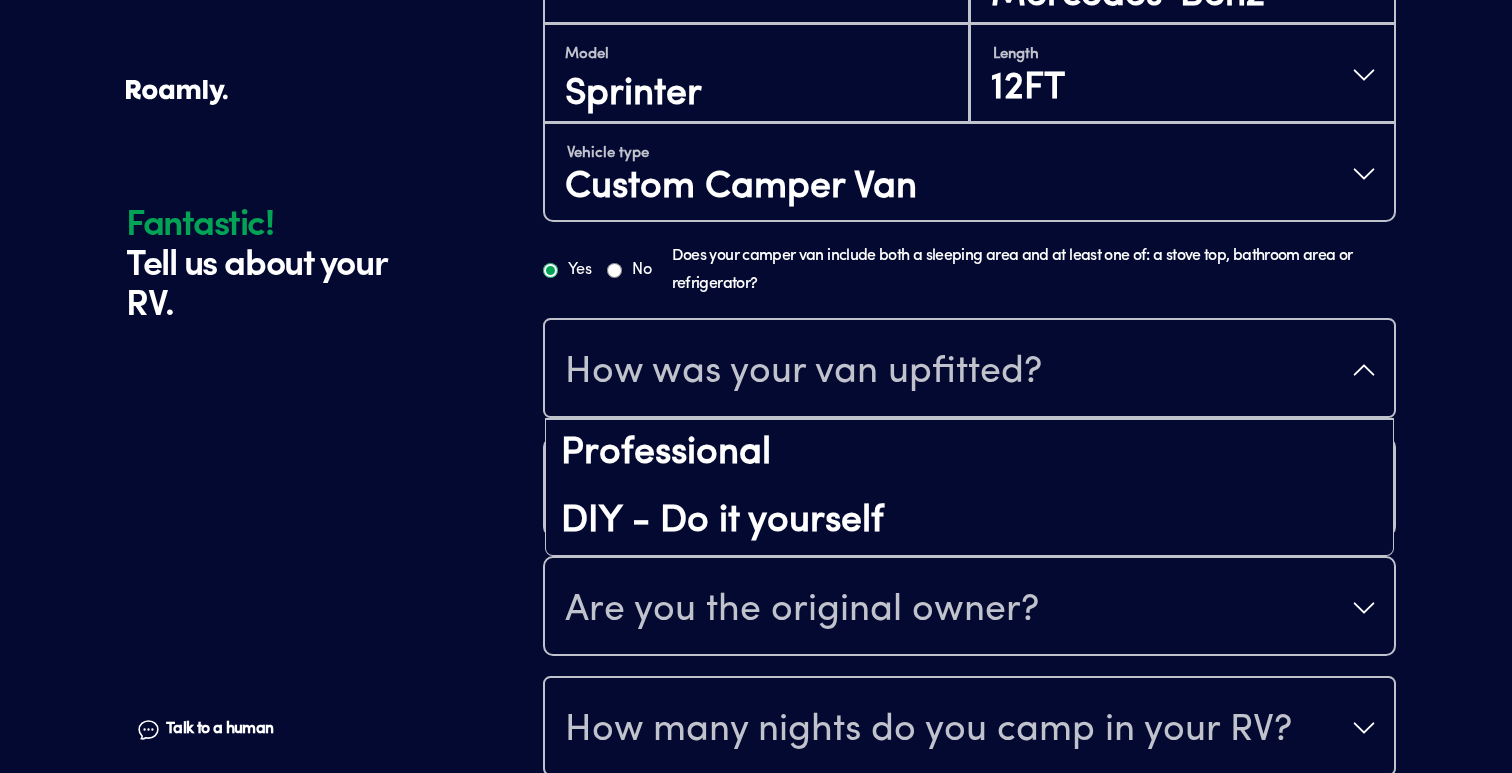 click on "How was your van upfitted?" at bounding box center (803, 372) 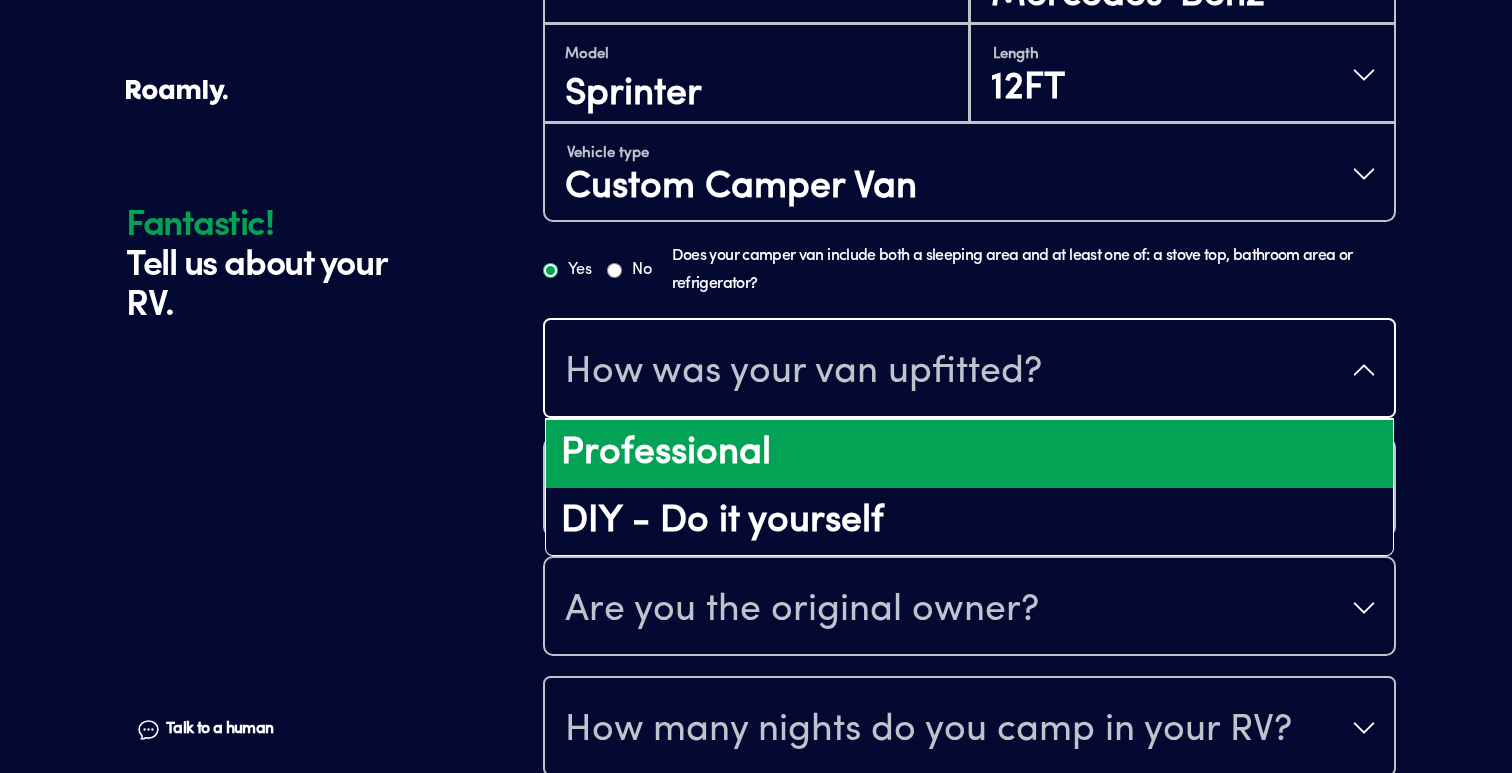 click on "Professional" at bounding box center (969, 454) 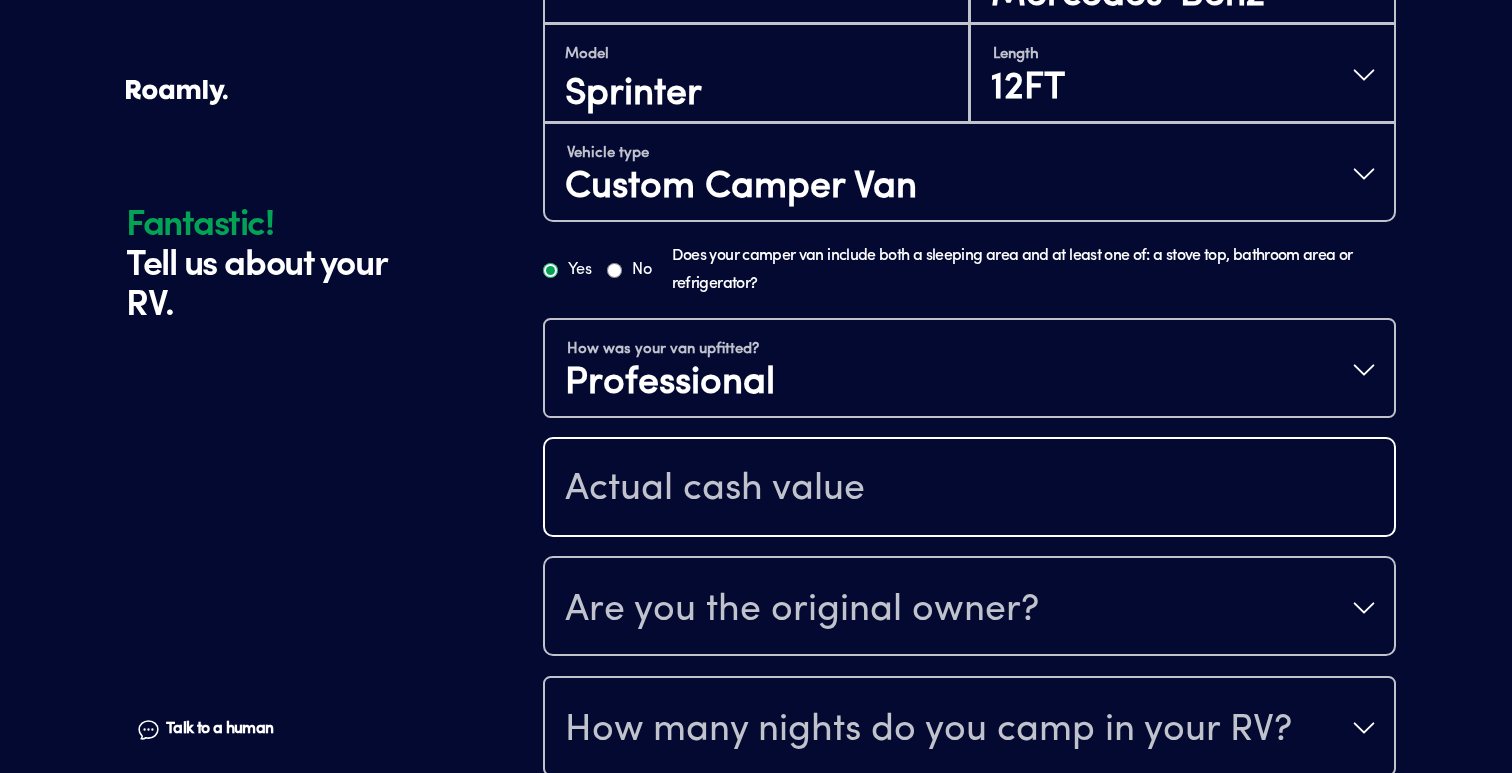 click at bounding box center [969, 489] 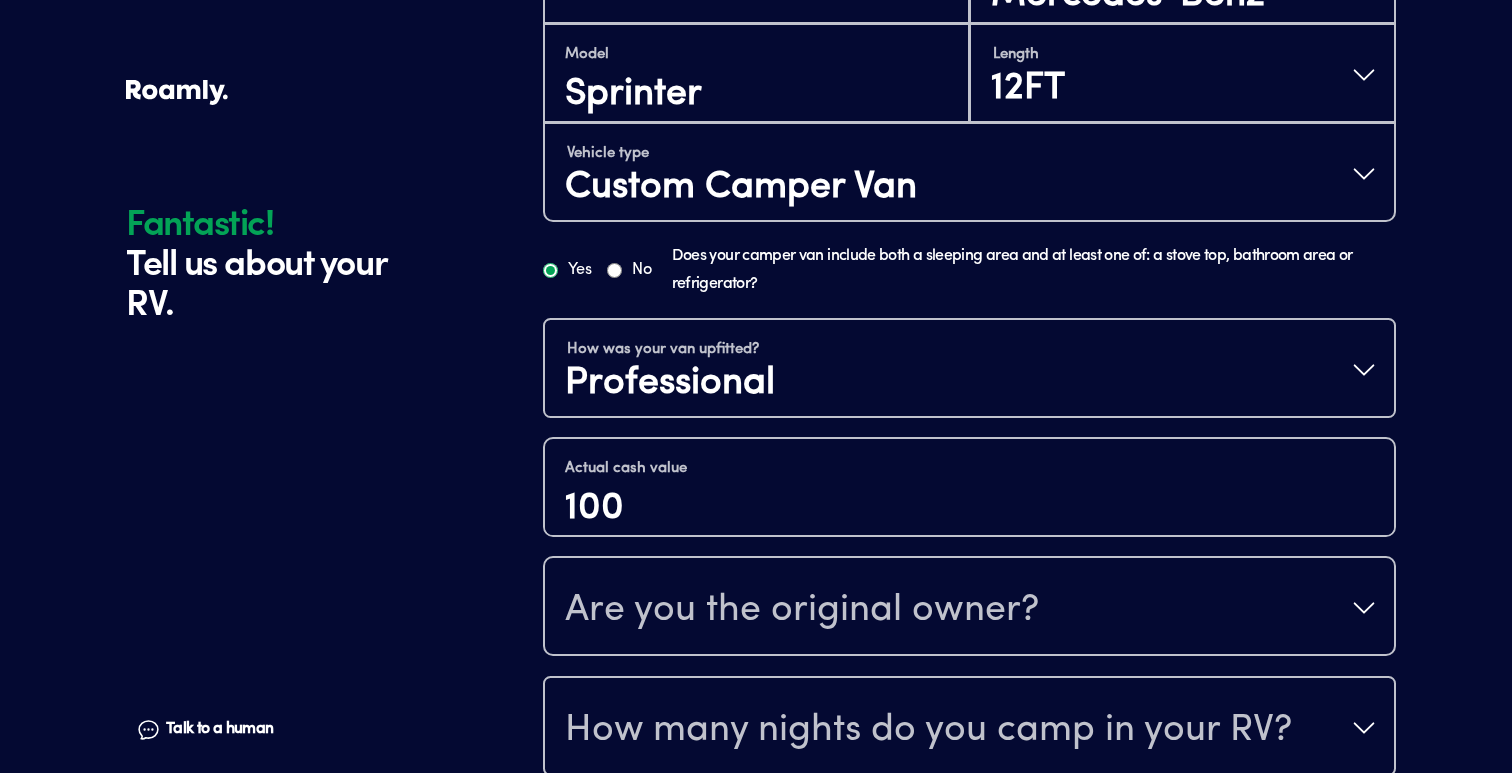 click on "Fantastic! Tell us about your RV. Talk to a human Chat" at bounding box center (329, 240) 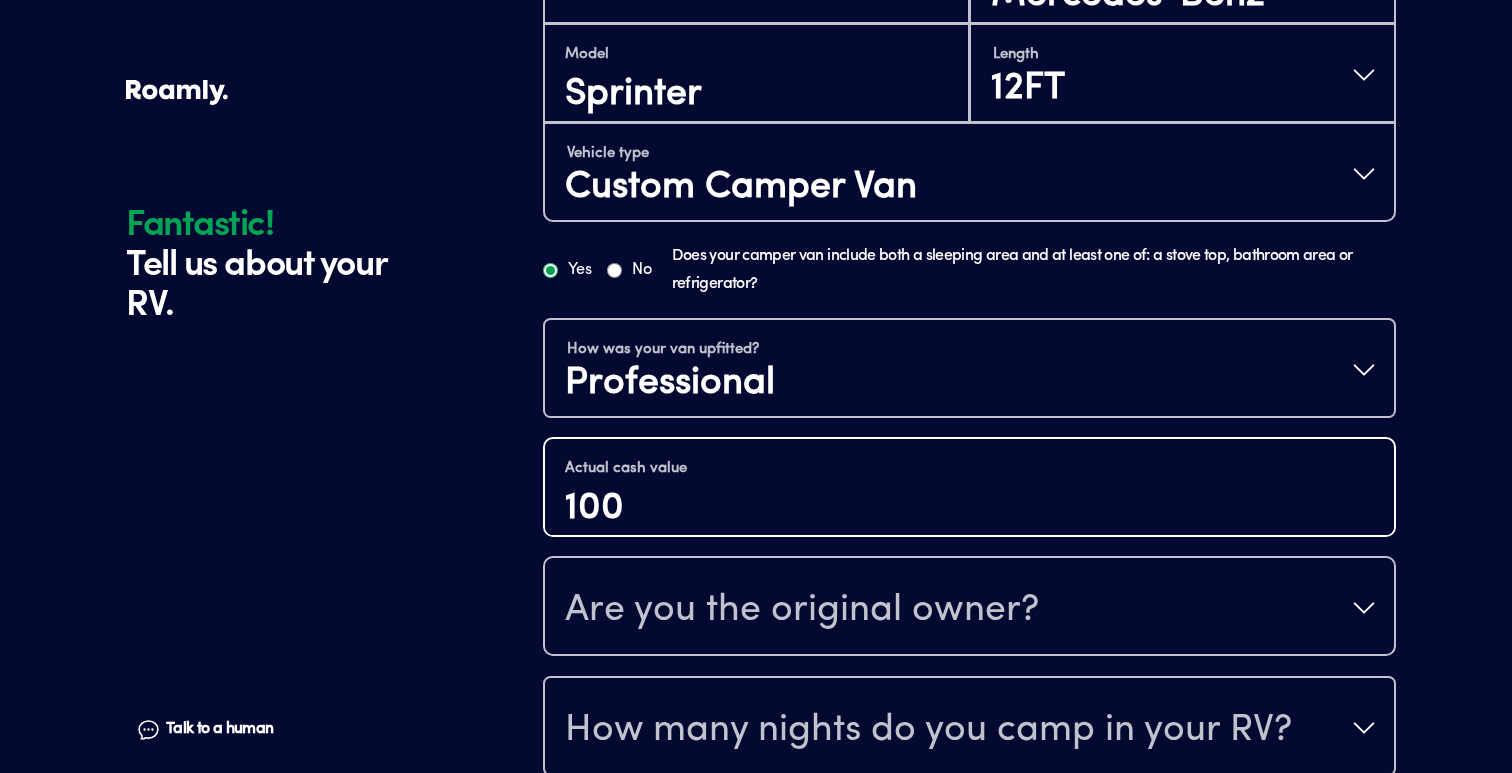 click on "100" at bounding box center (969, 509) 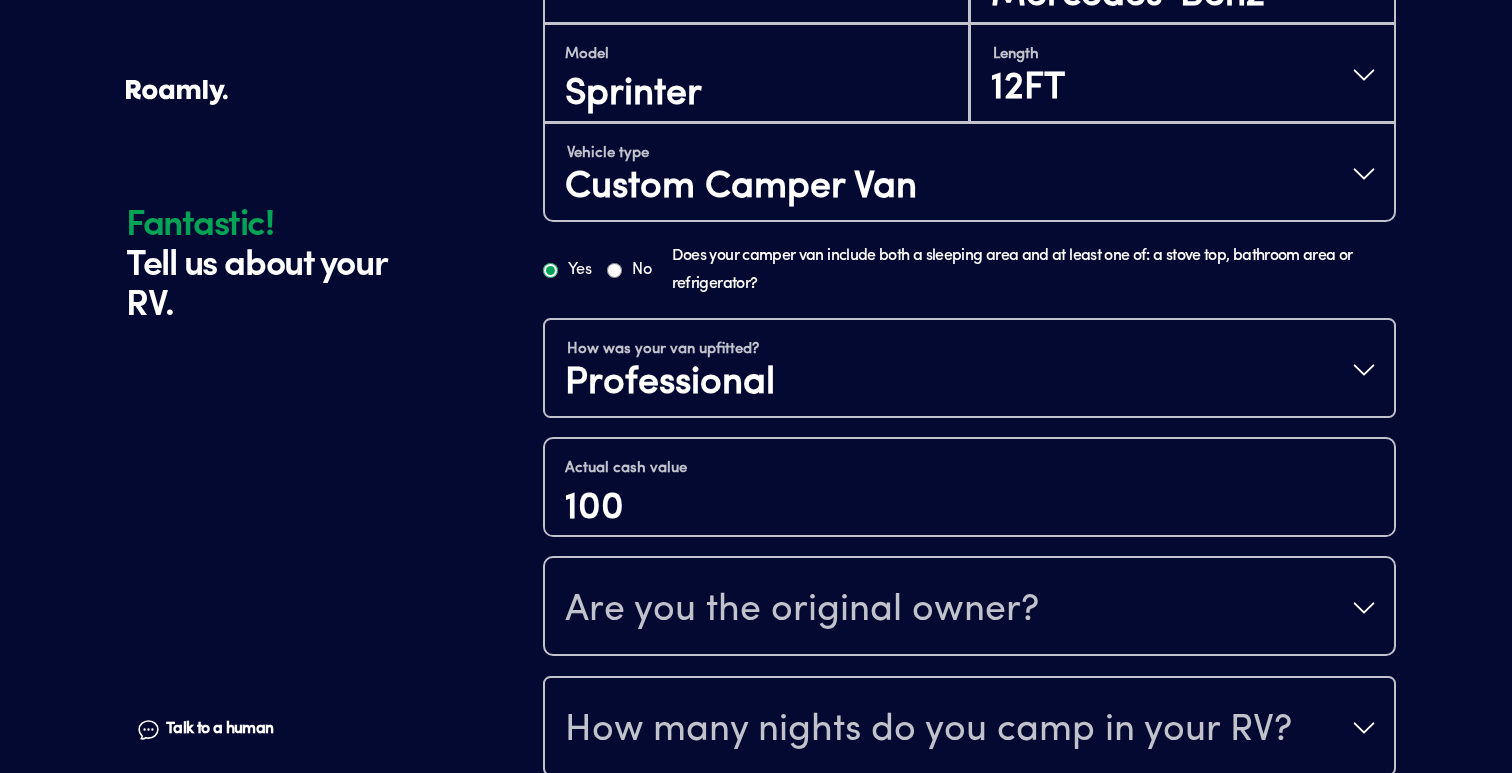 click on "Fantastic! Tell us about your RV. Talk to a human Chat" at bounding box center (329, 240) 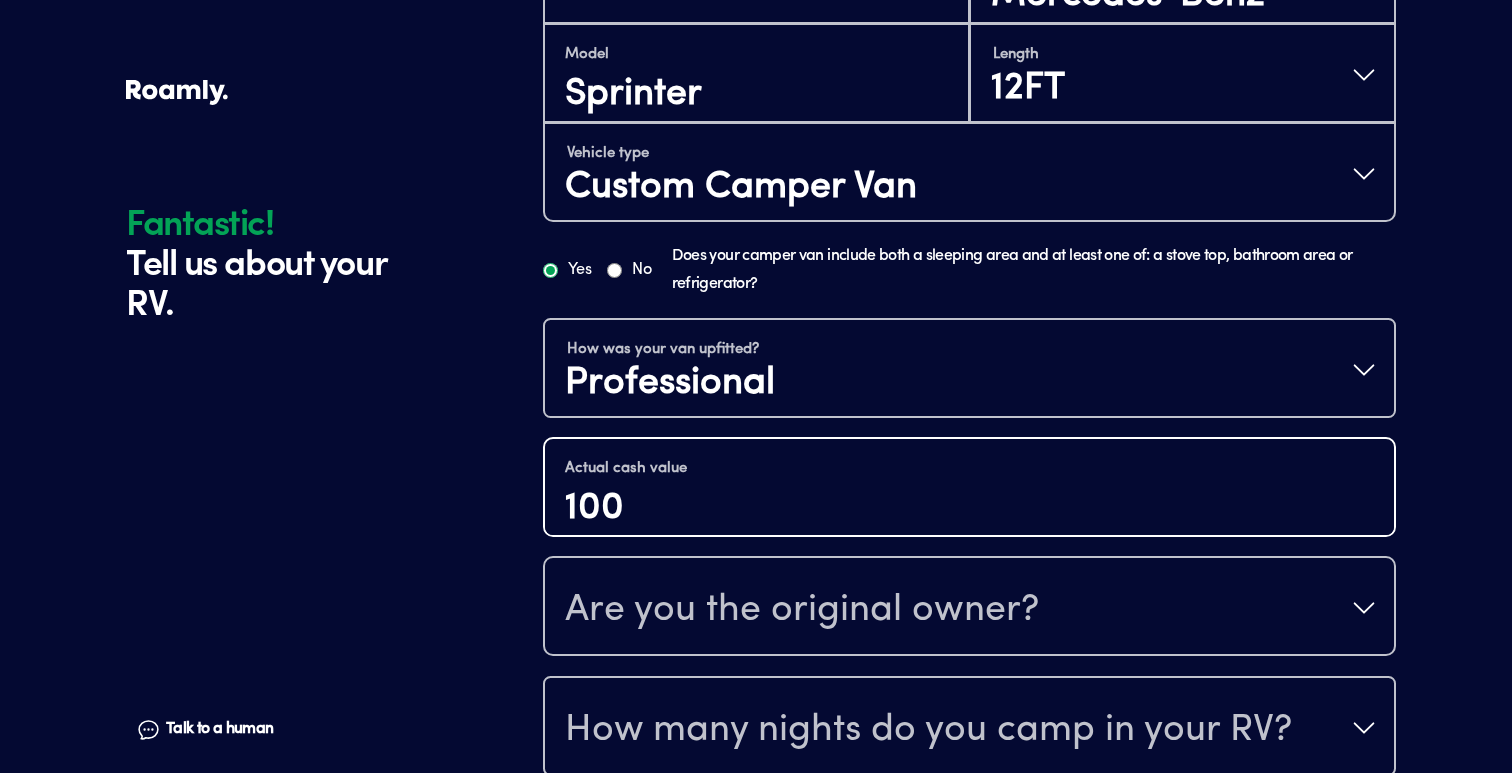 click on "100" at bounding box center (969, 509) 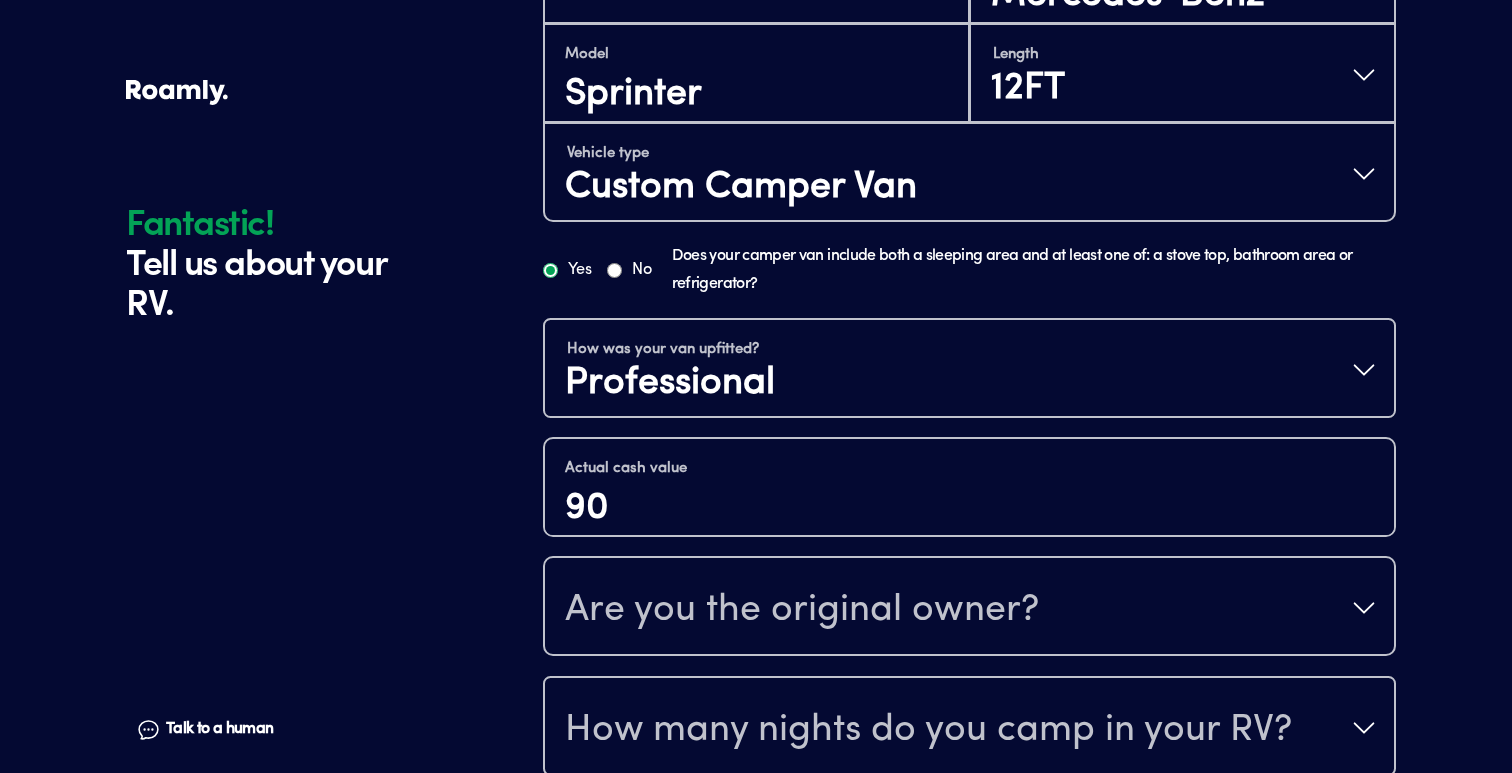 click on "Fantastic! Tell us about your RV. Talk to a human Chat" at bounding box center [329, 240] 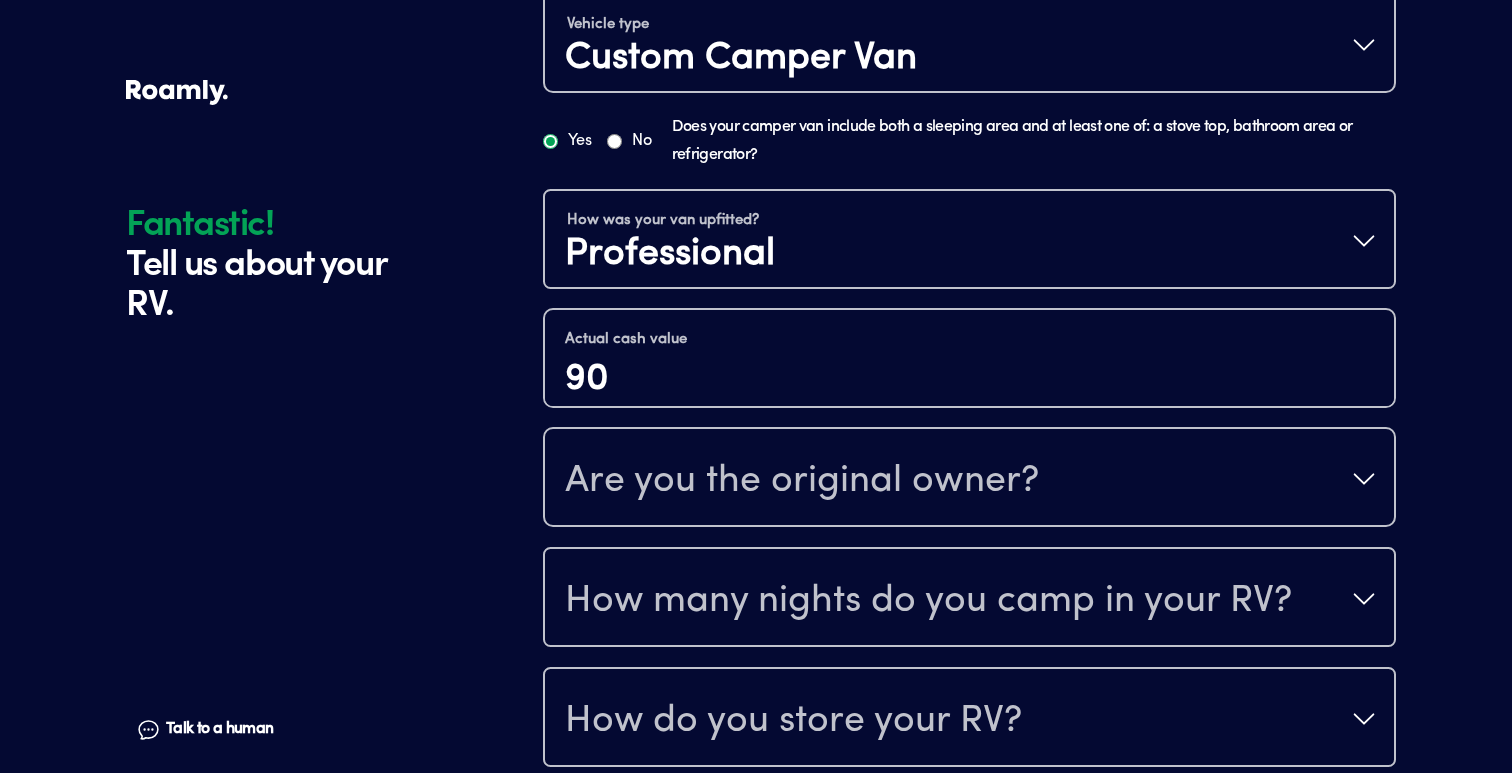 scroll, scrollTop: 782, scrollLeft: 0, axis: vertical 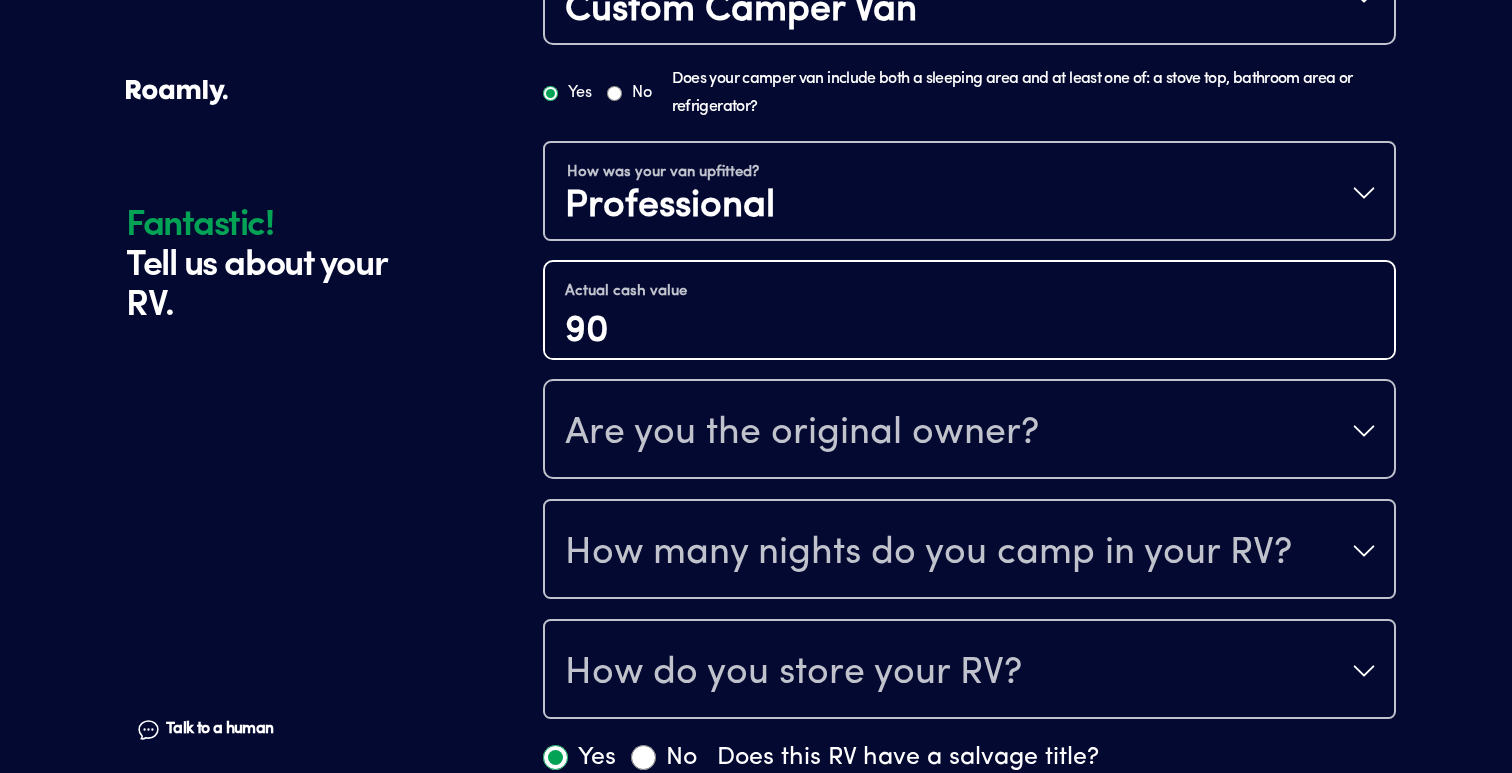 click on "90" at bounding box center (969, 332) 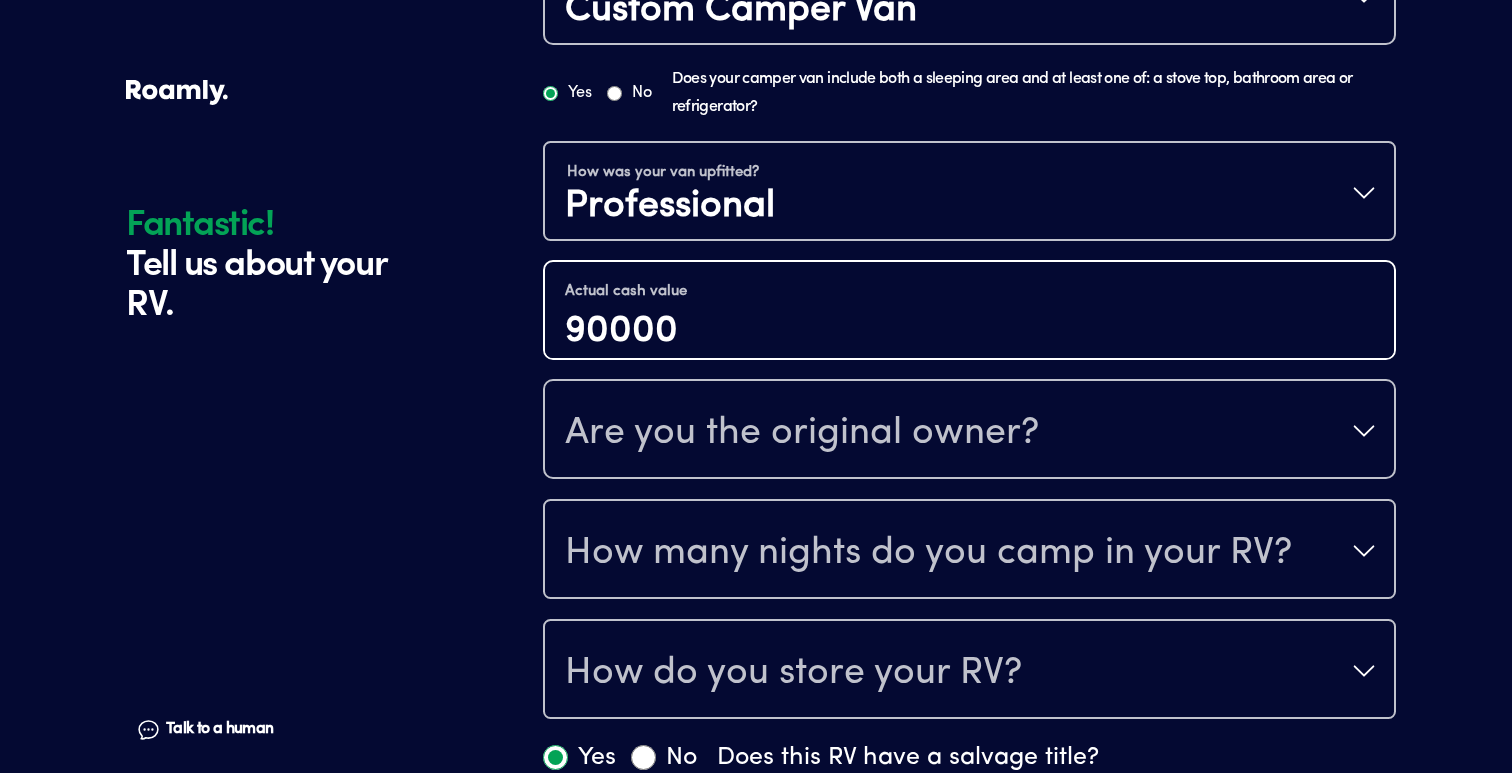 type on "90000" 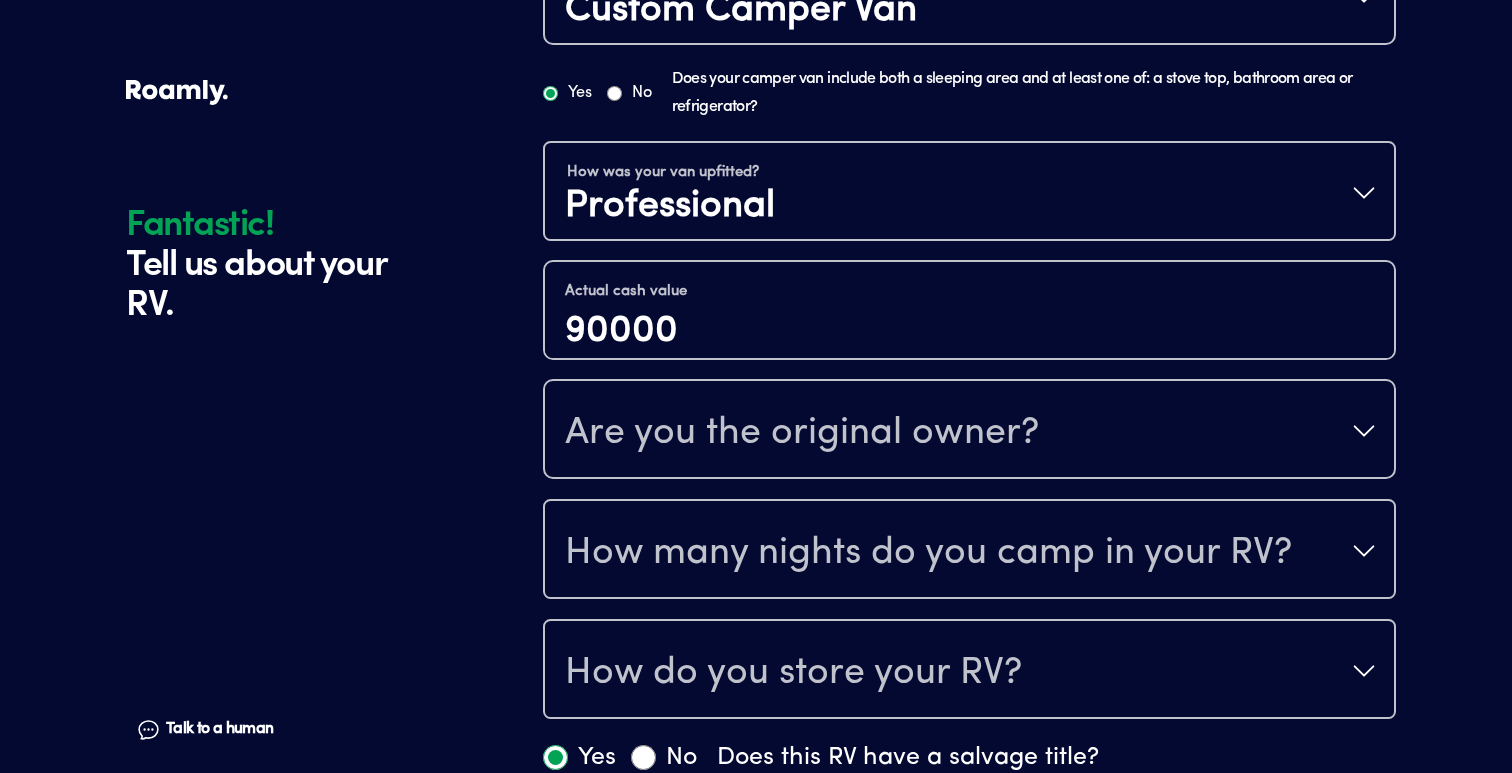 click on "Are you the original owner?" at bounding box center (802, 433) 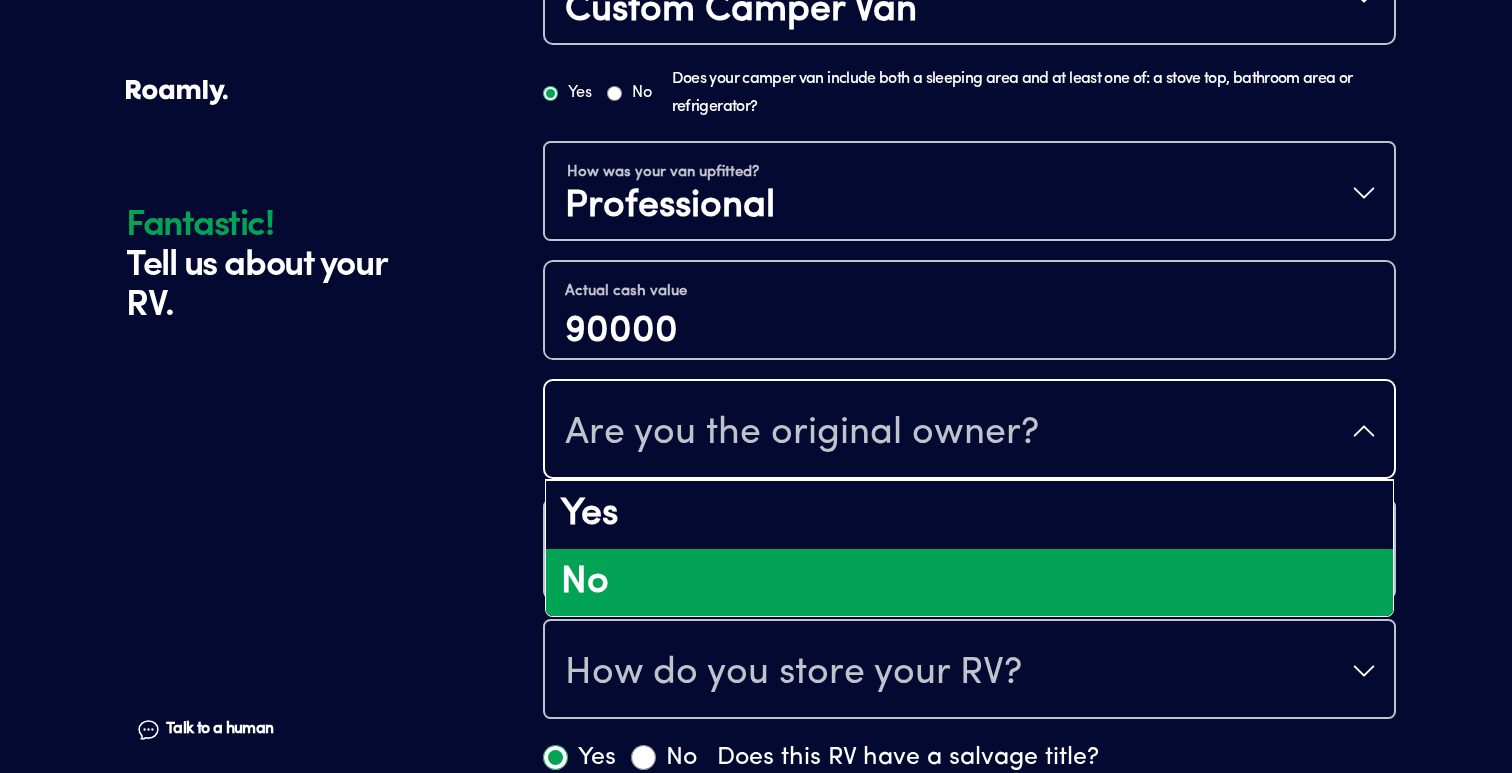 click on "No" at bounding box center [969, 583] 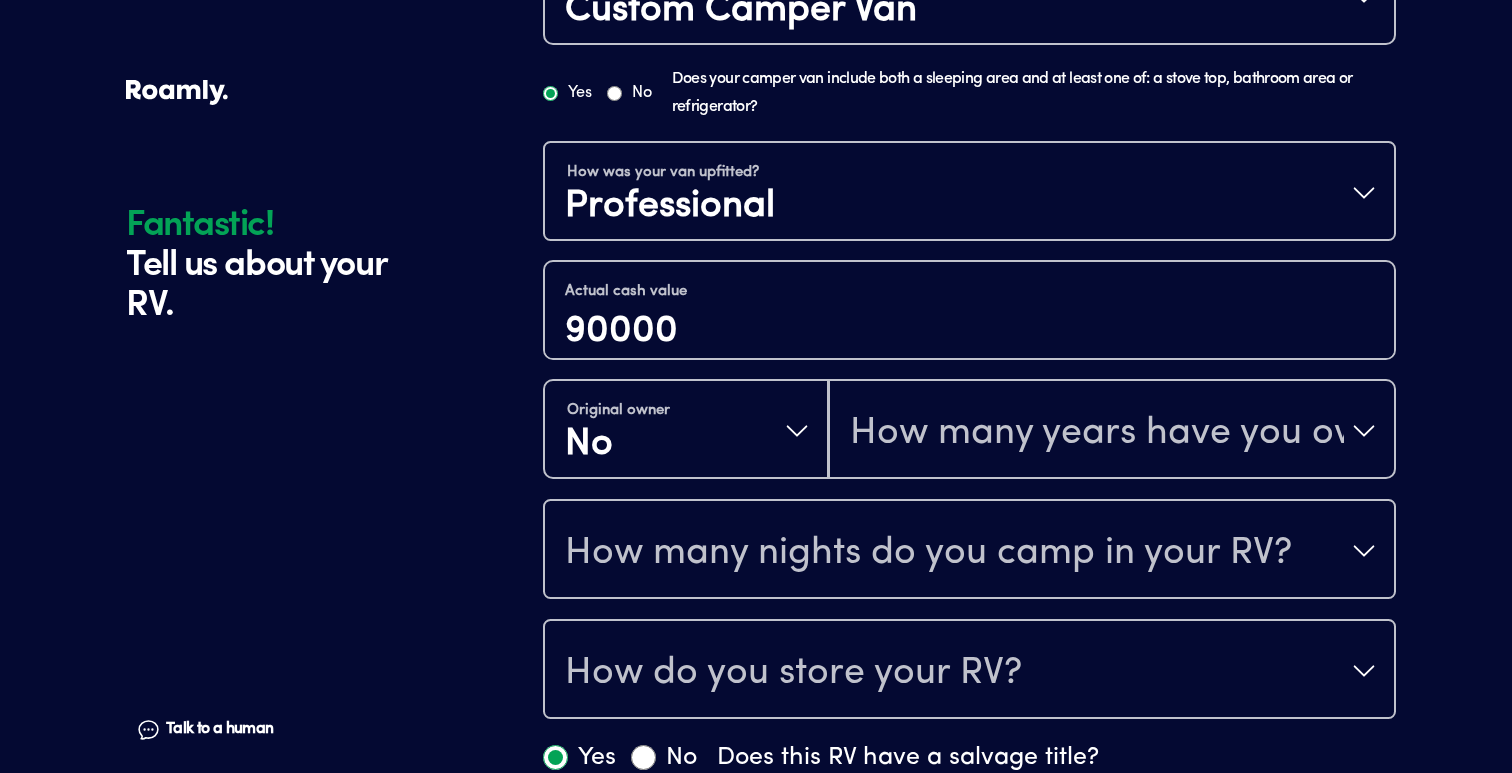 click on "Fantastic! Tell us about your RV. Talk to a human Chat" at bounding box center (329, 63) 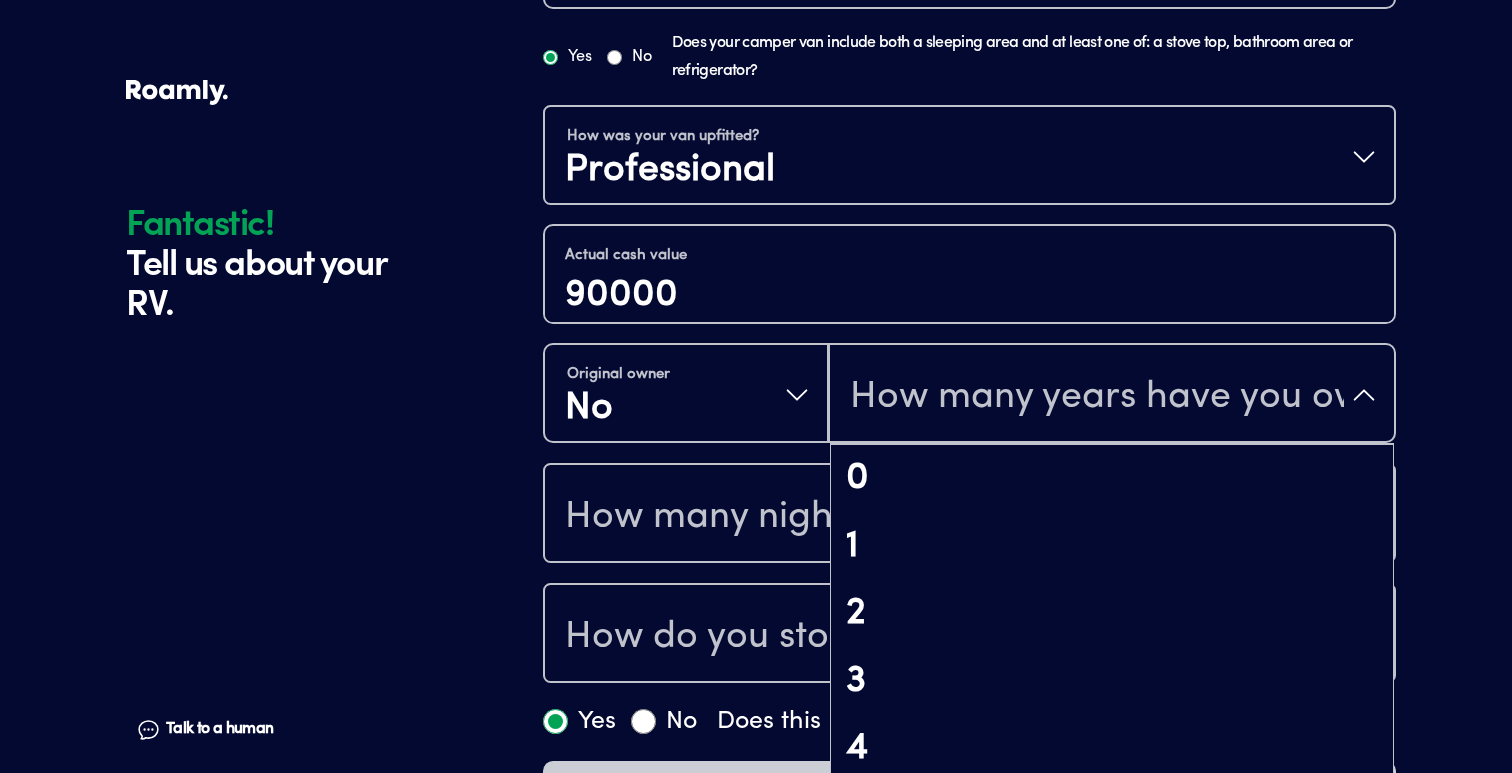 click on "How many years have you owned it?" at bounding box center [1097, 397] 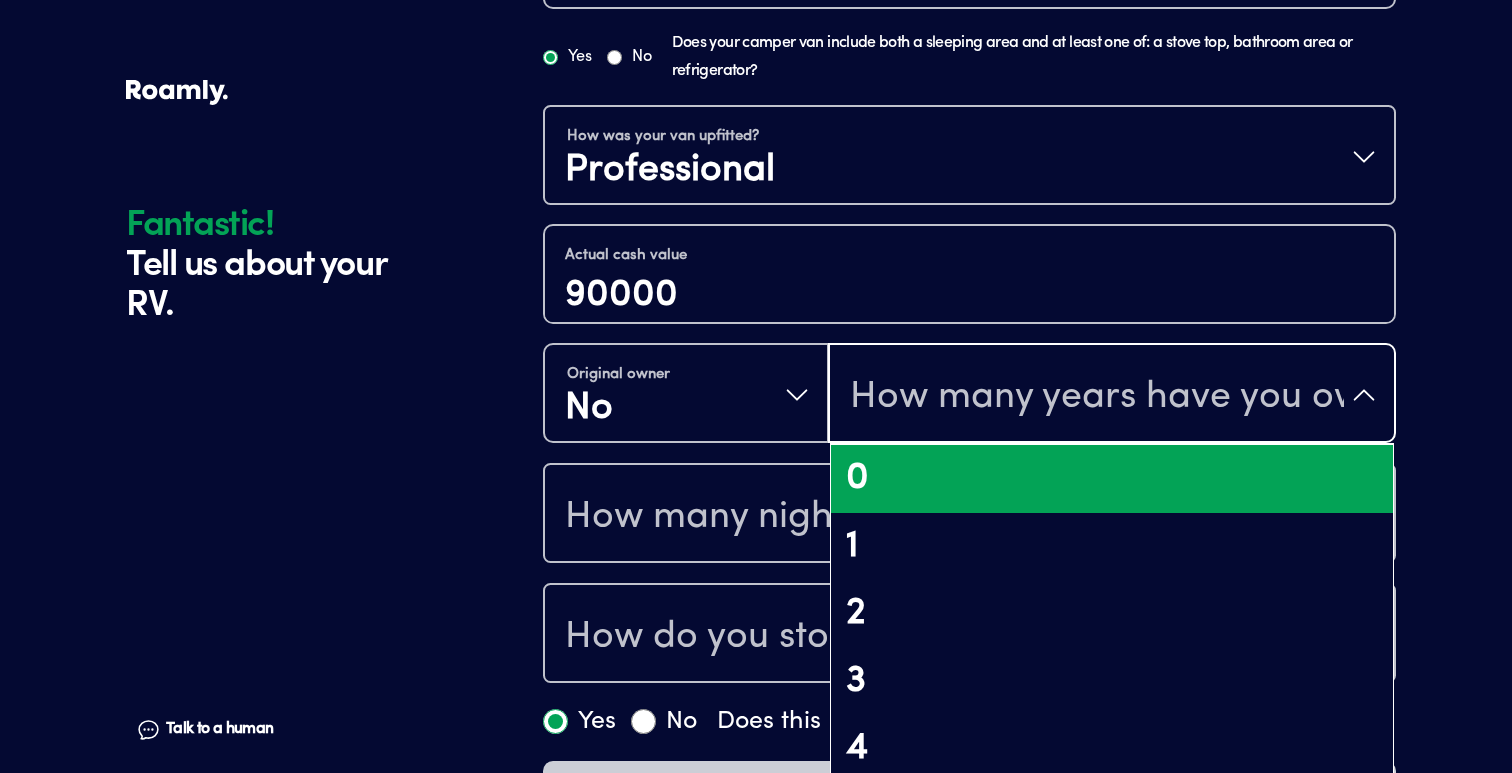 click on "0" at bounding box center (1112, 479) 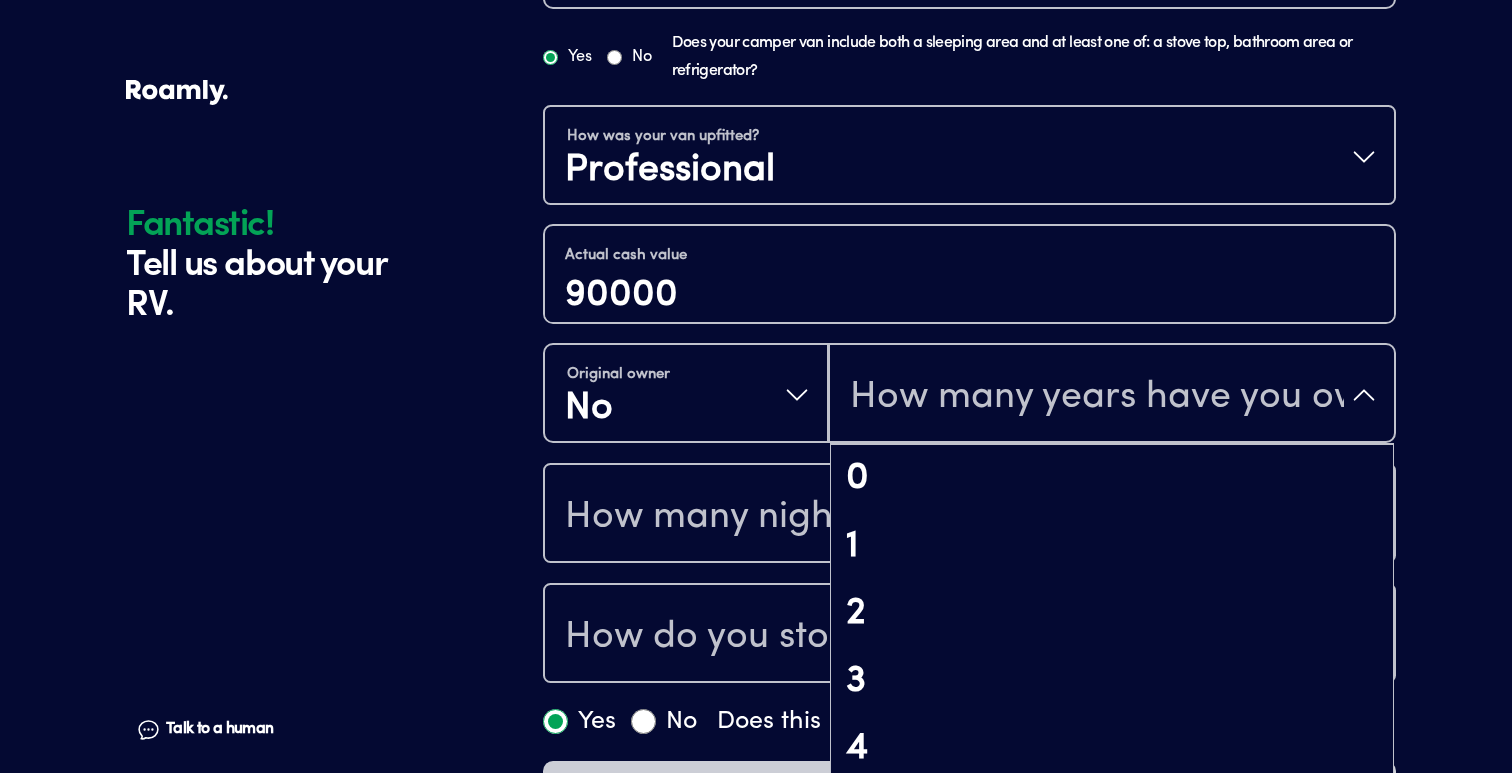 click on "How many years have you owned it?" at bounding box center (1112, 395) 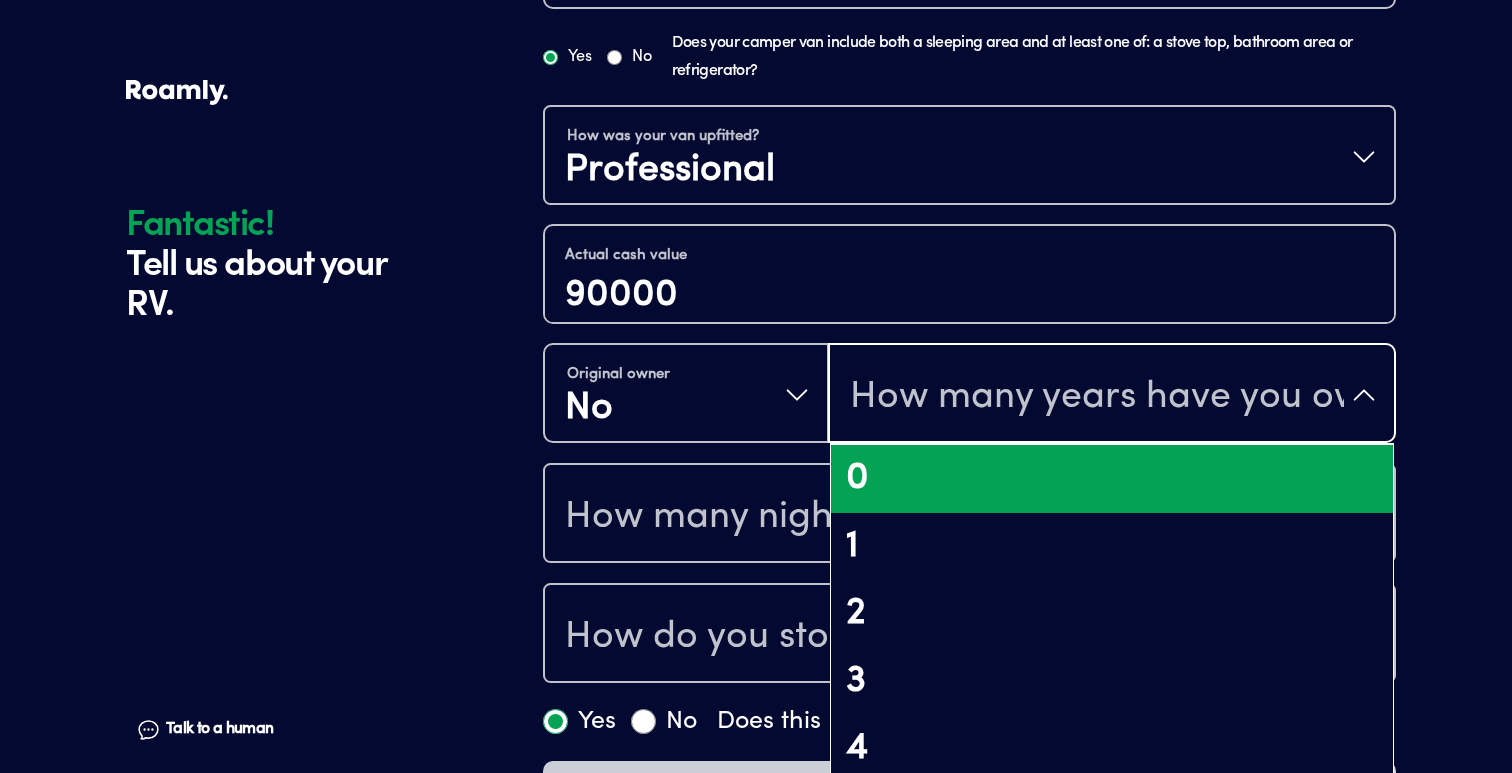 click on "0" at bounding box center (1112, 479) 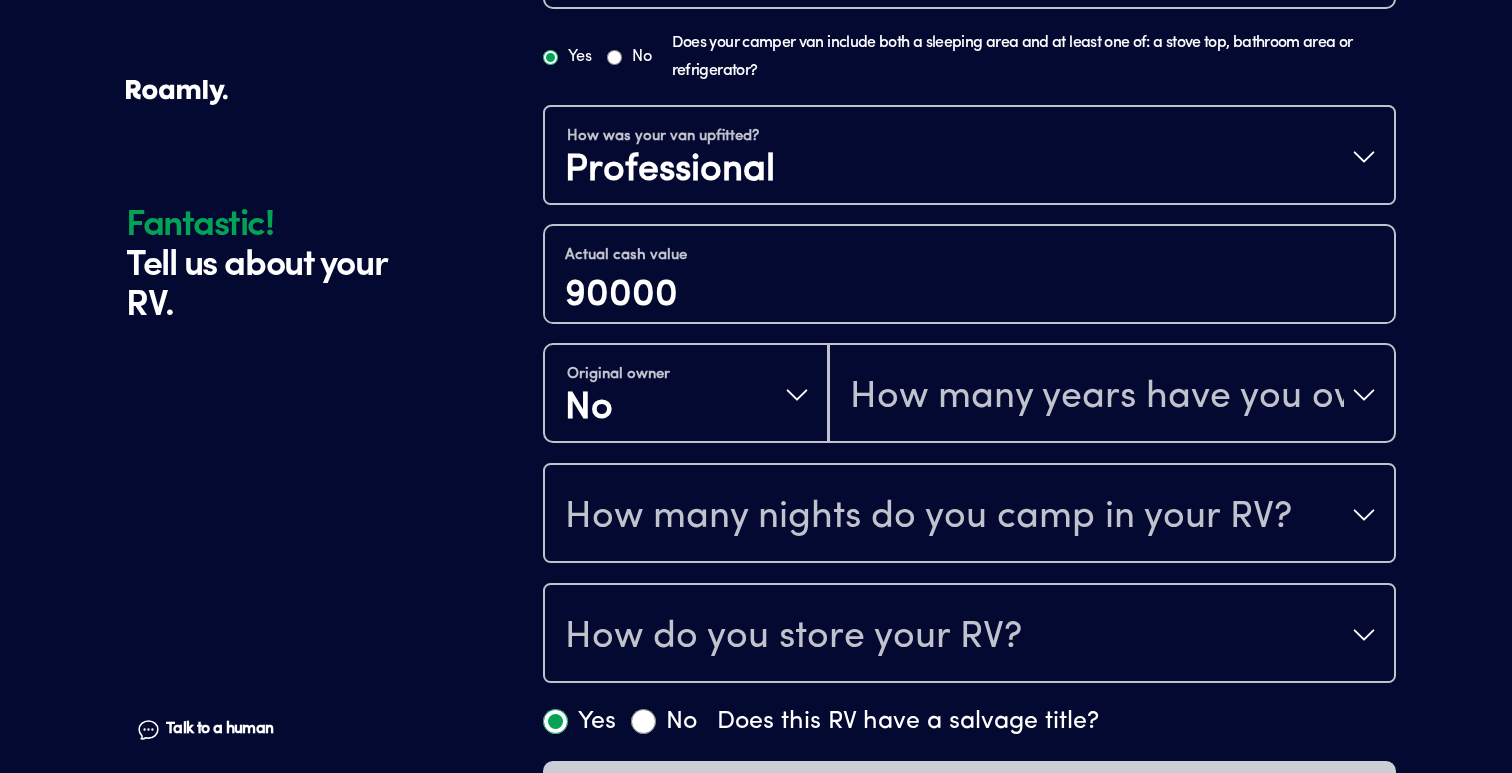 click on "How many years have you owned it?" at bounding box center (1097, 397) 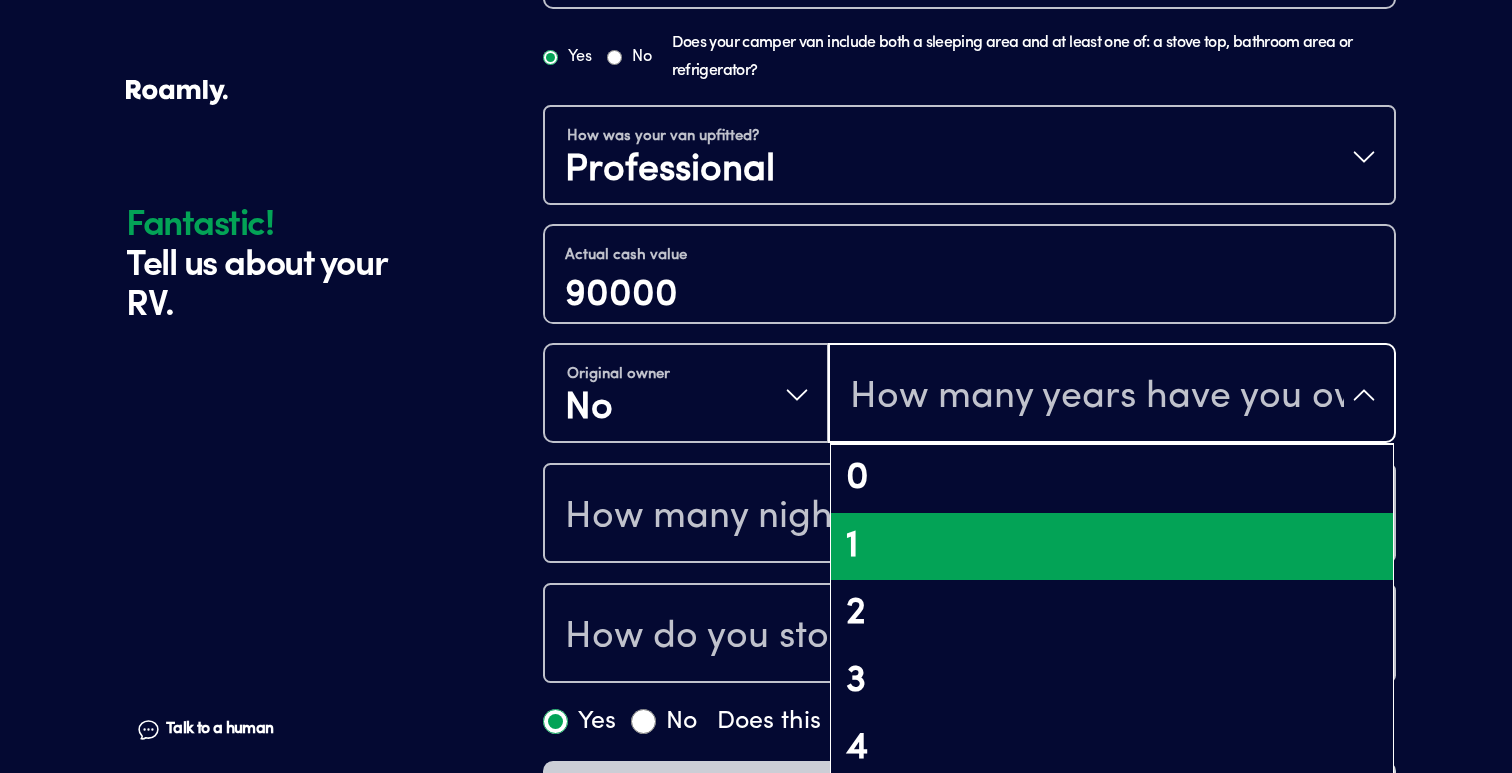 click on "1" at bounding box center [1112, 547] 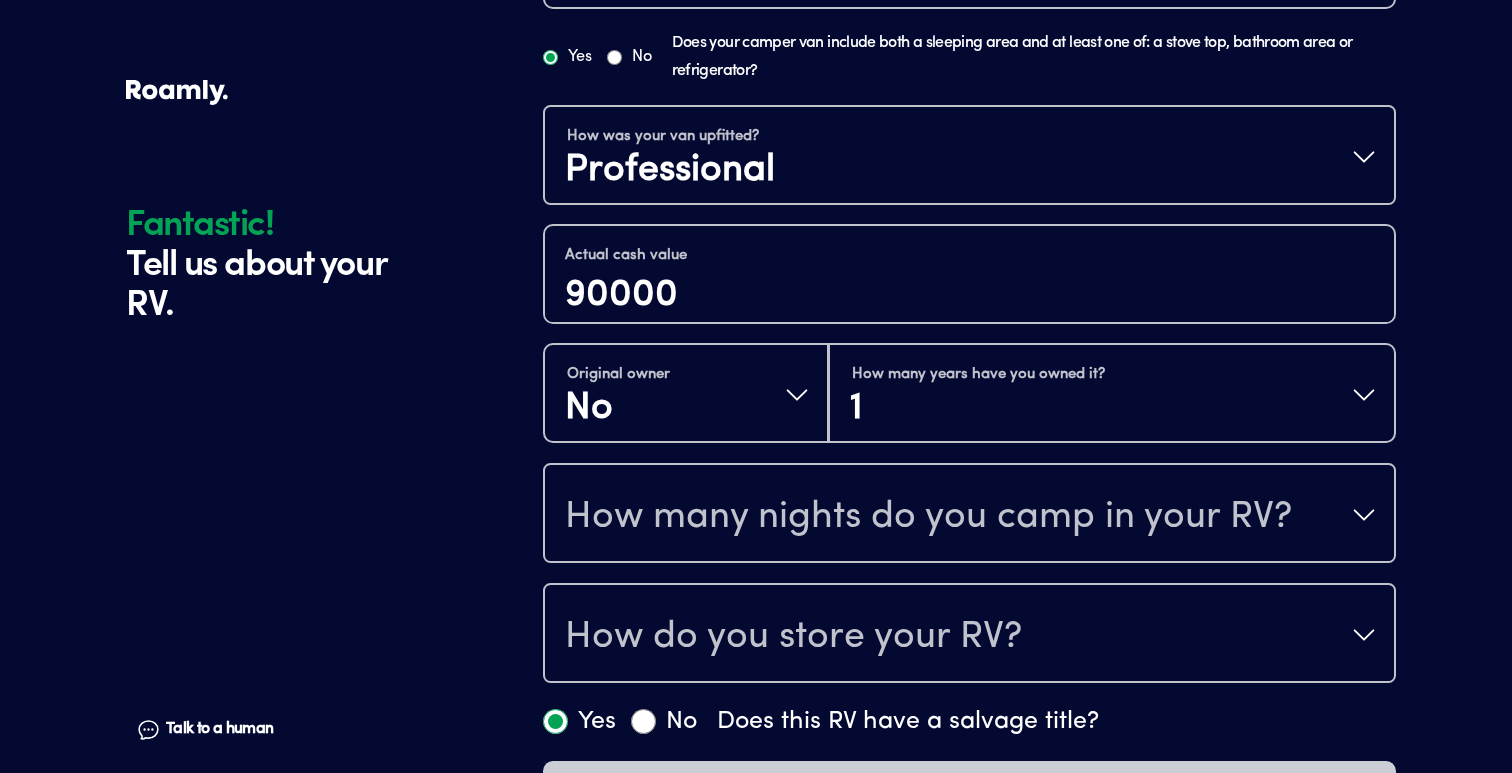 click on "1" at bounding box center (978, 409) 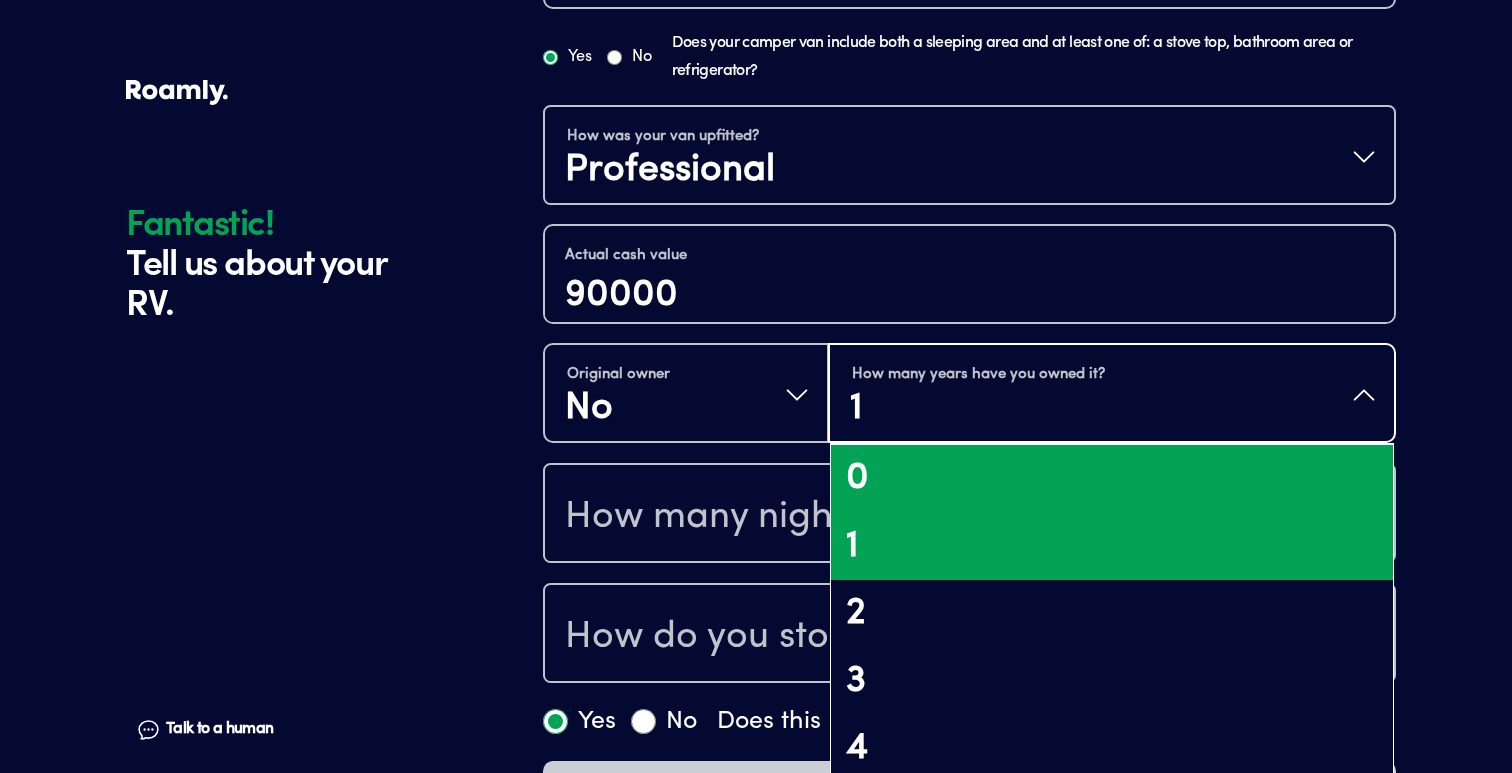 click on "0" at bounding box center [1112, 479] 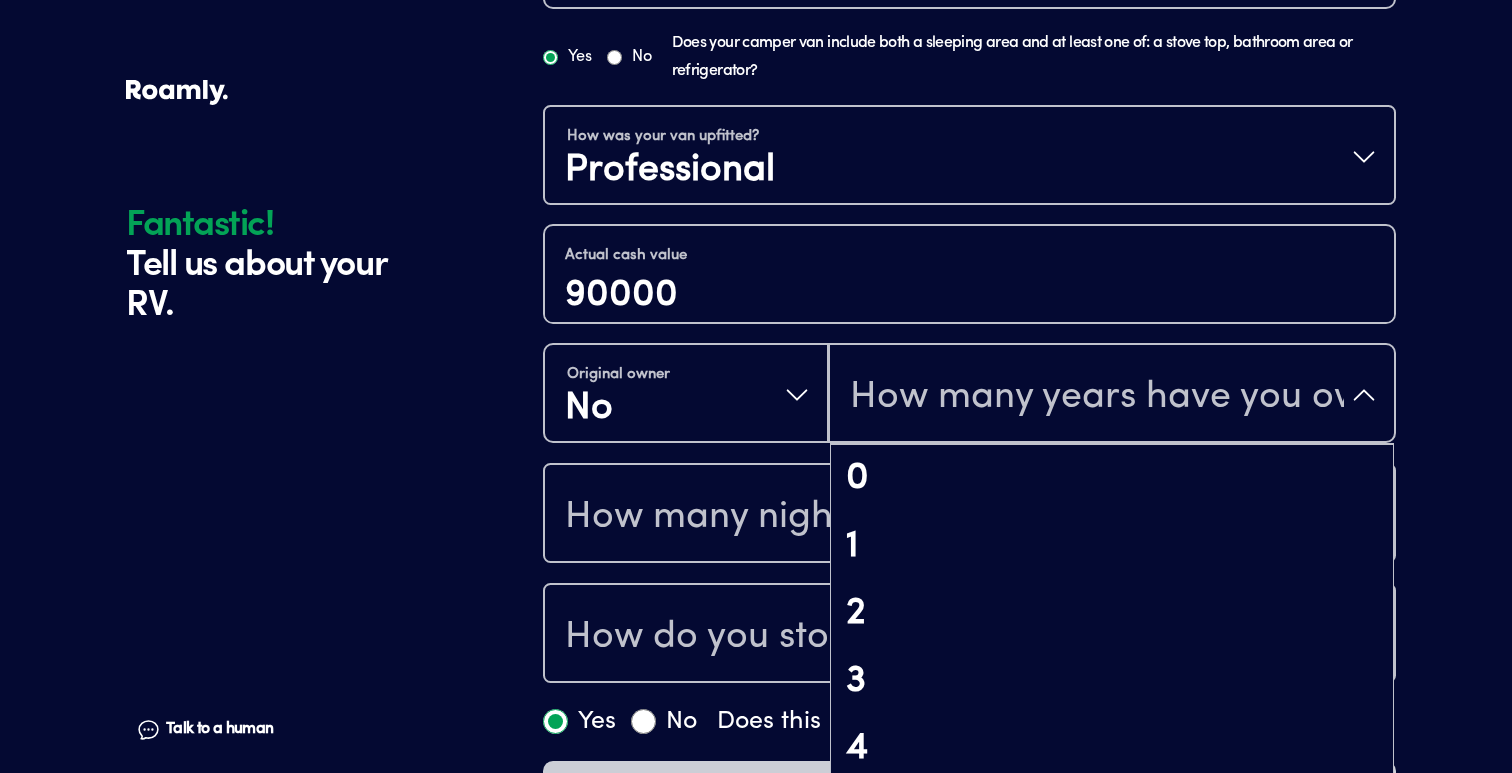 click on "How many years have you owned it?" at bounding box center (1112, 395) 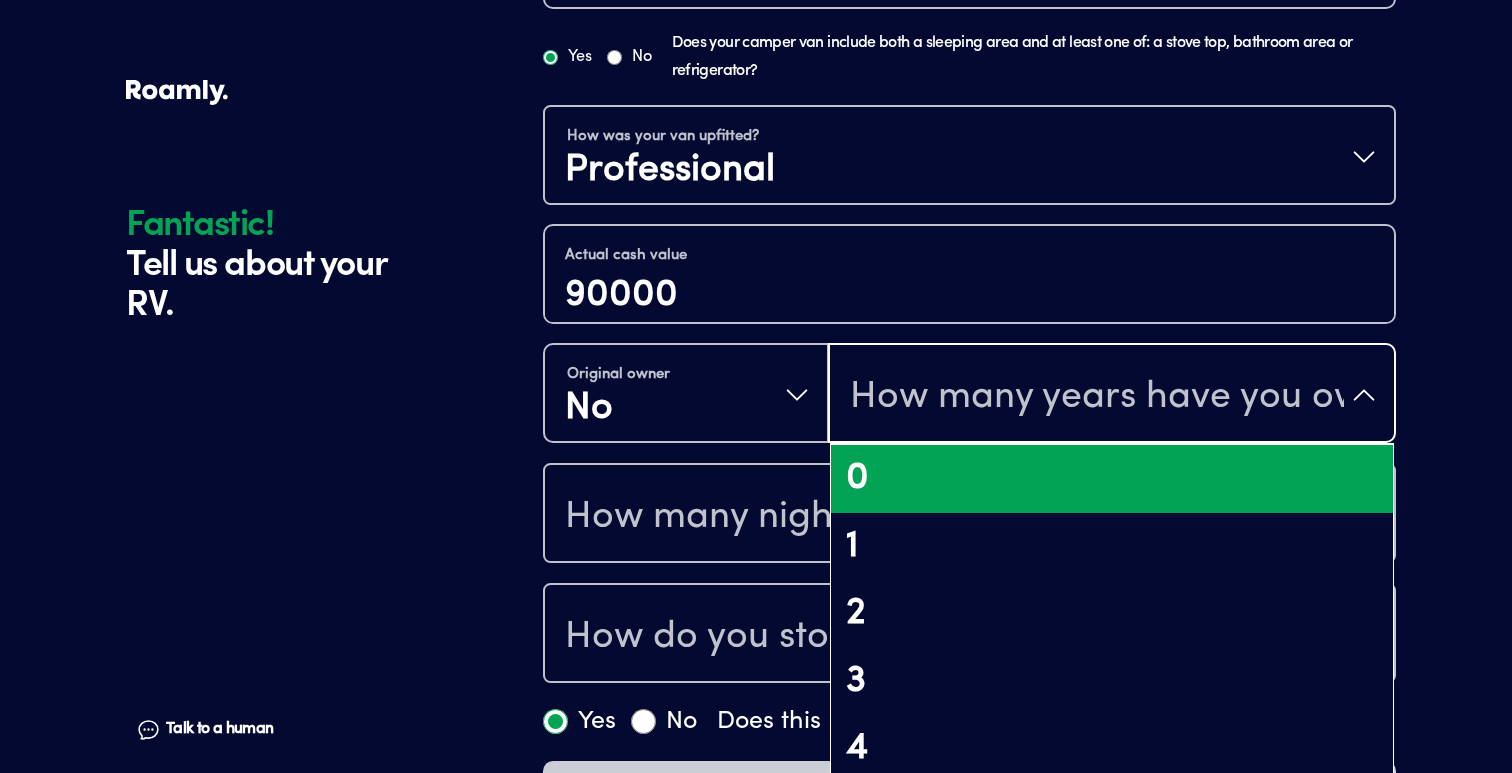 click on "0" at bounding box center (1112, 479) 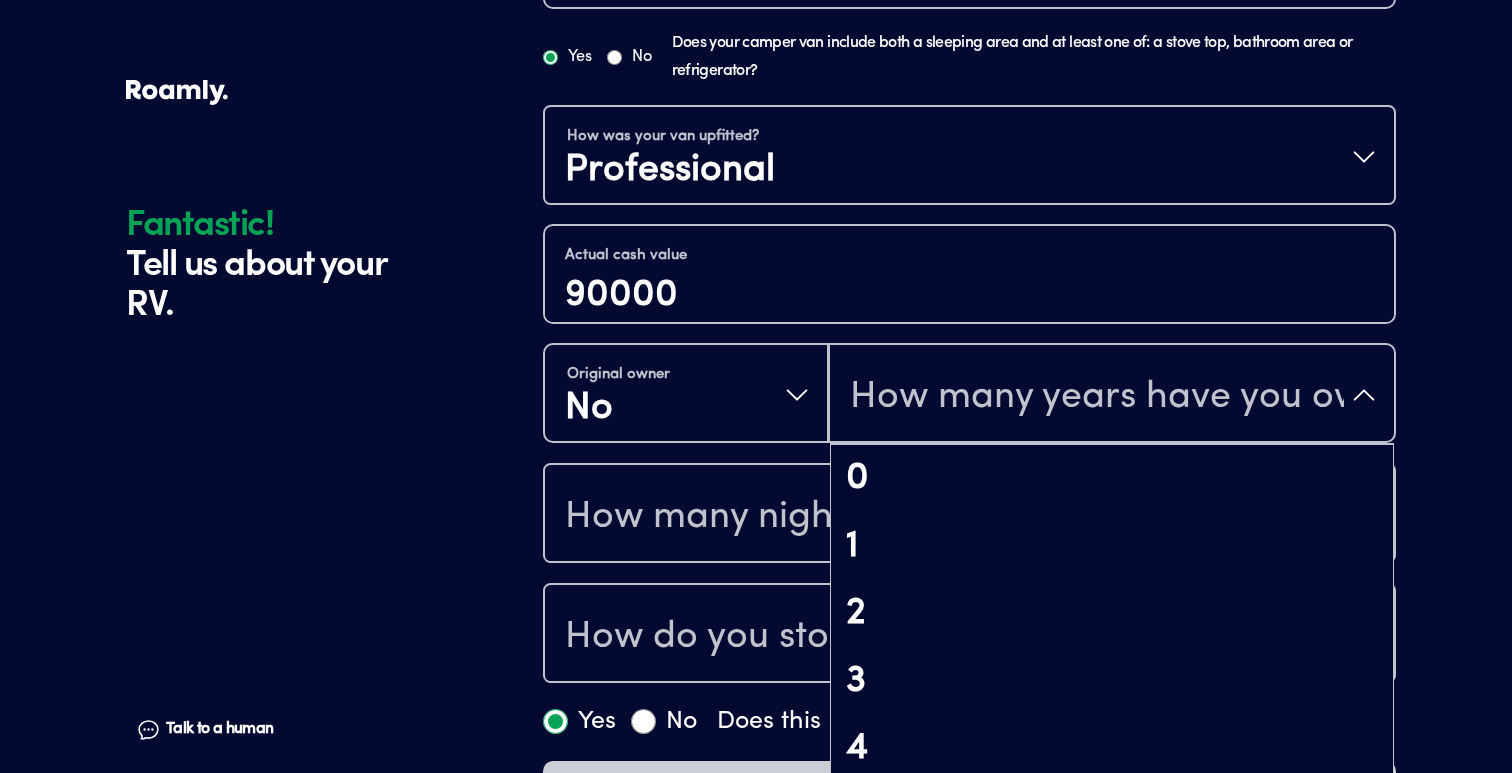 click on "How many years have you owned it?" at bounding box center (1097, 397) 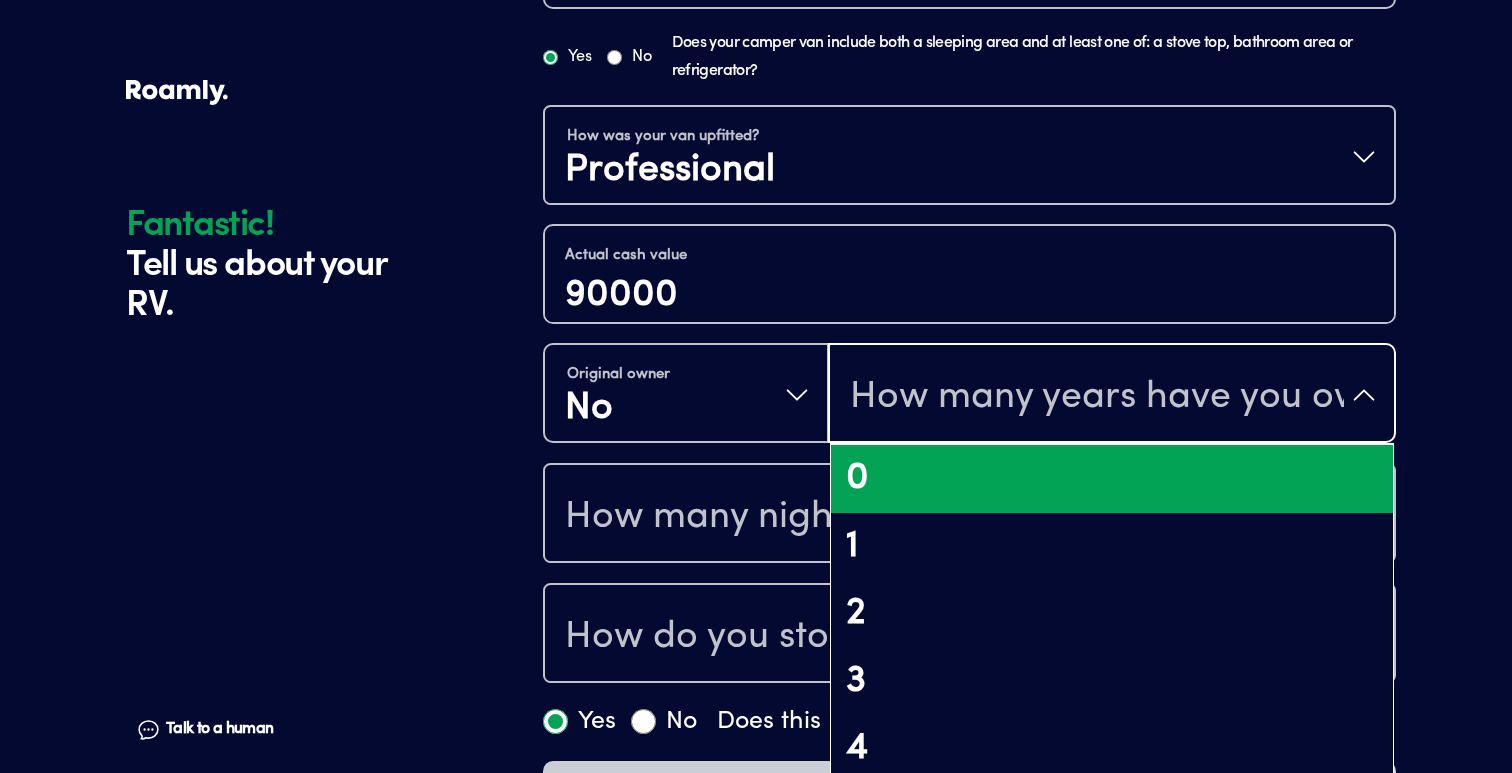 click on "0" at bounding box center [1112, 479] 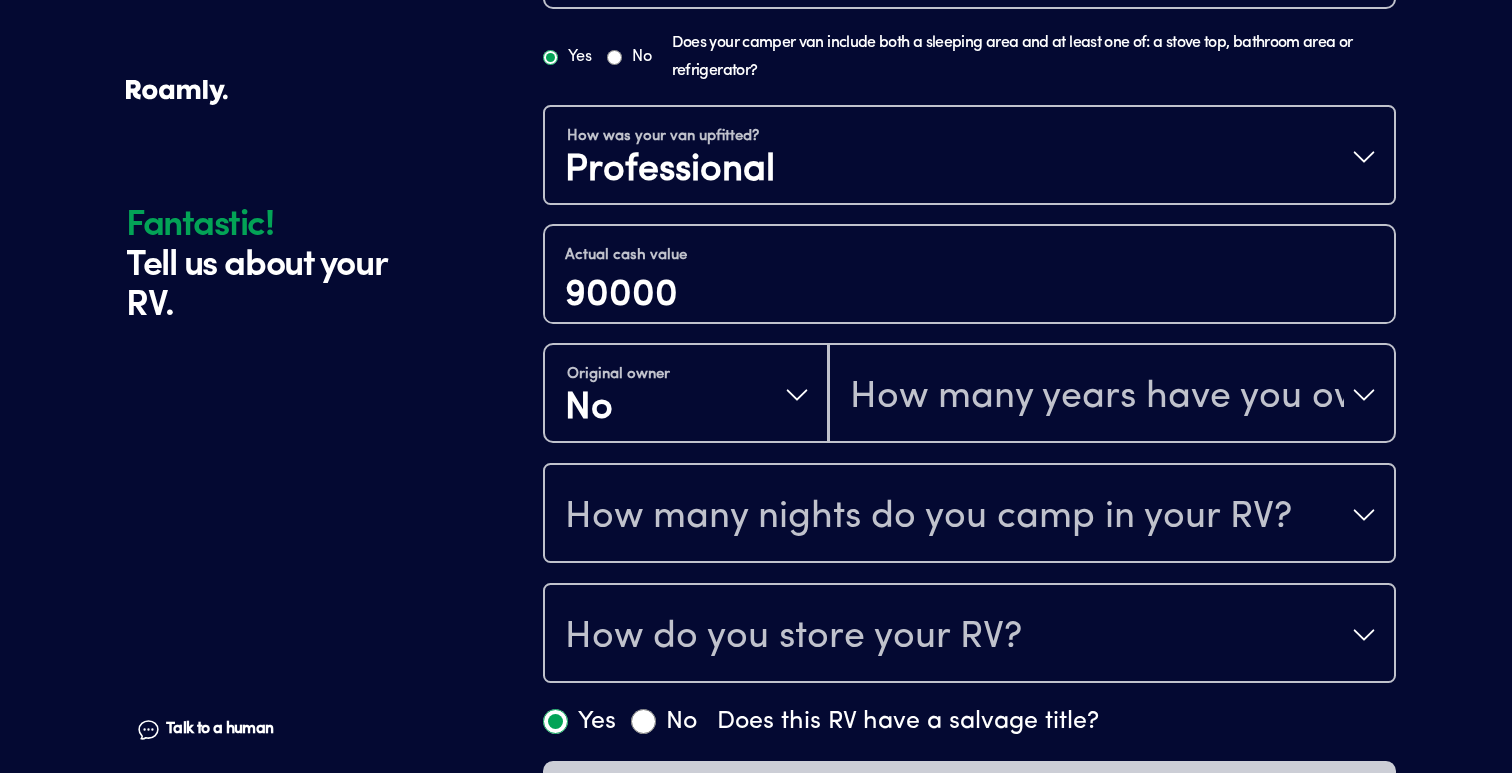 click on "How many nights do you camp in your RV?" at bounding box center [928, 517] 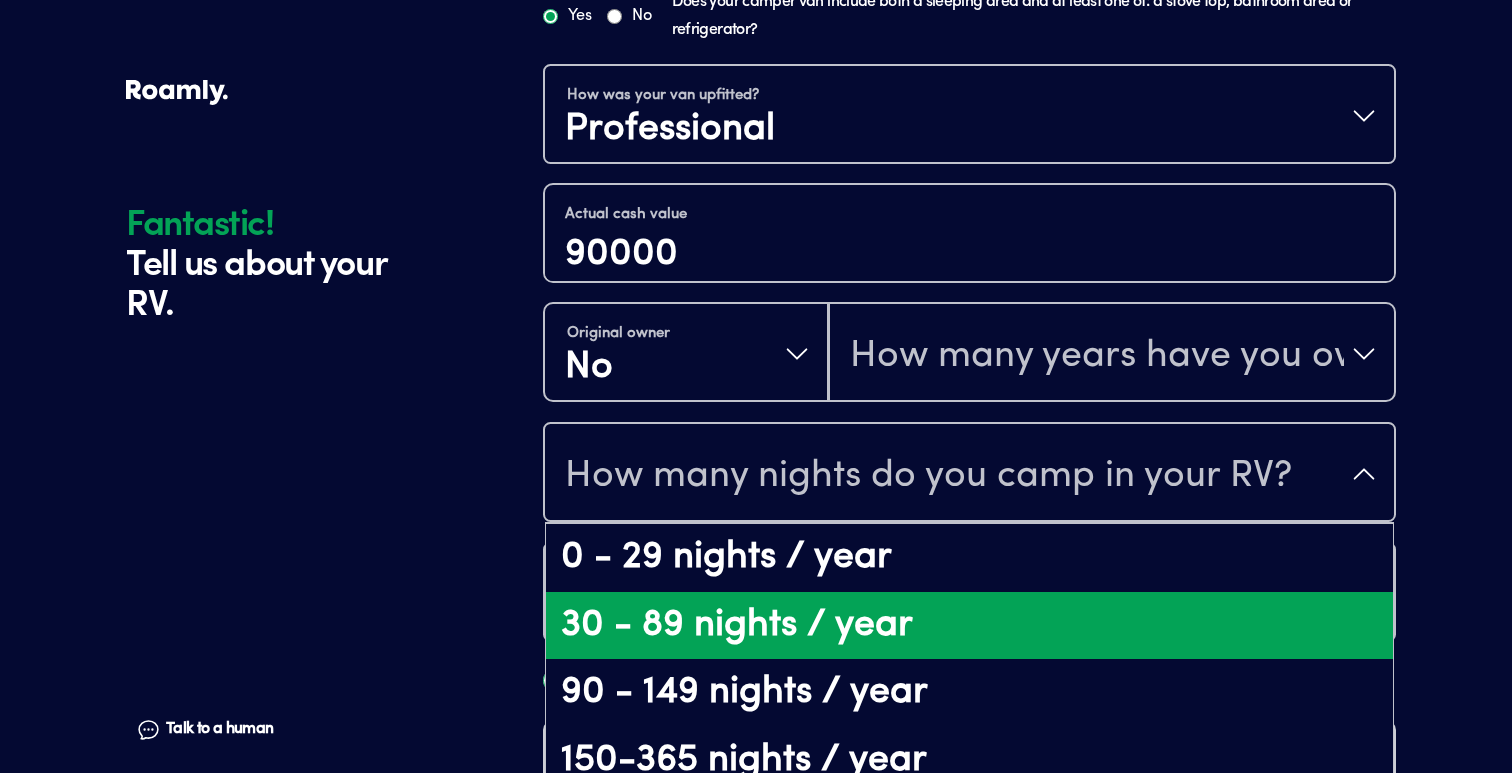 scroll, scrollTop: 39, scrollLeft: 0, axis: vertical 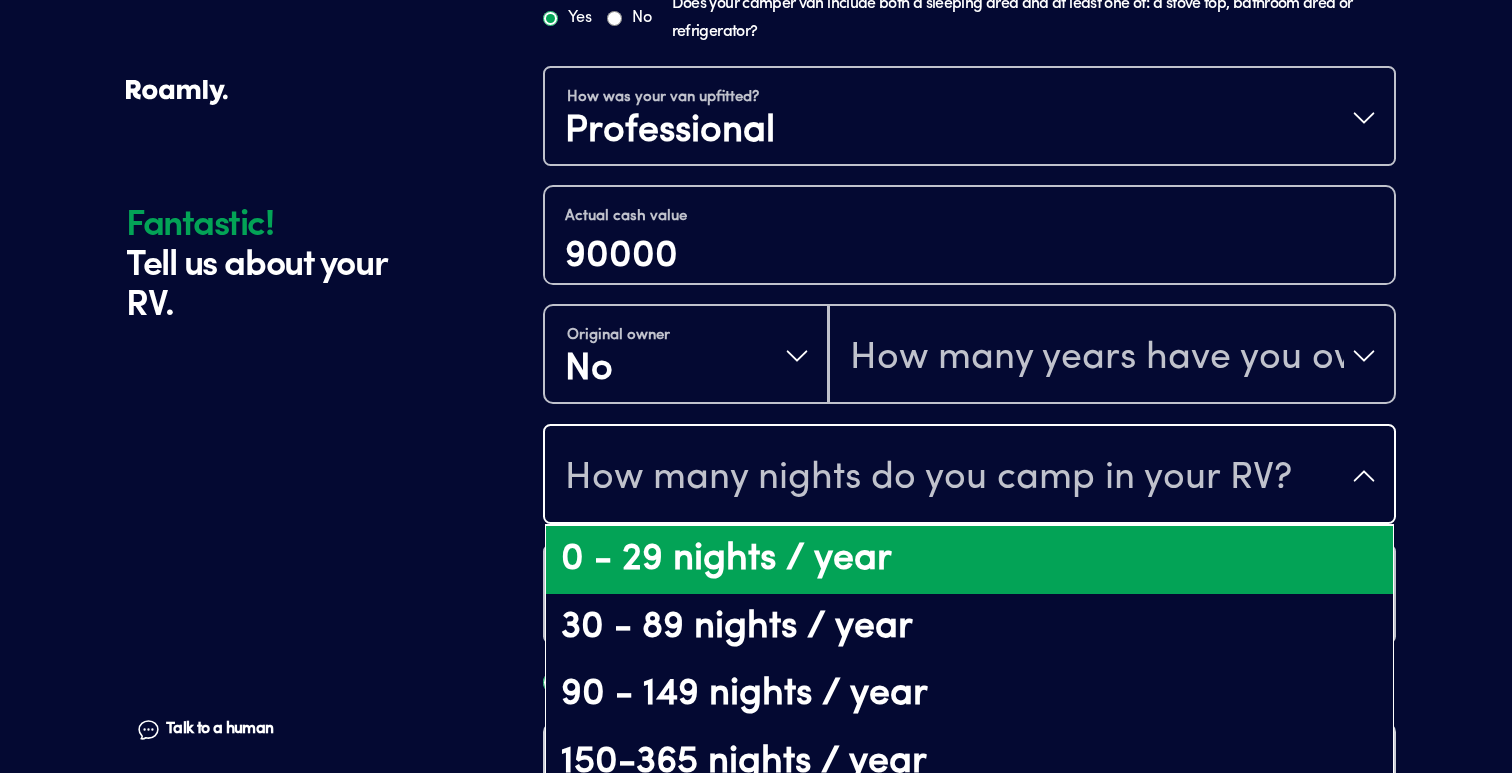click on "0 - 29 nights / year" at bounding box center [969, 560] 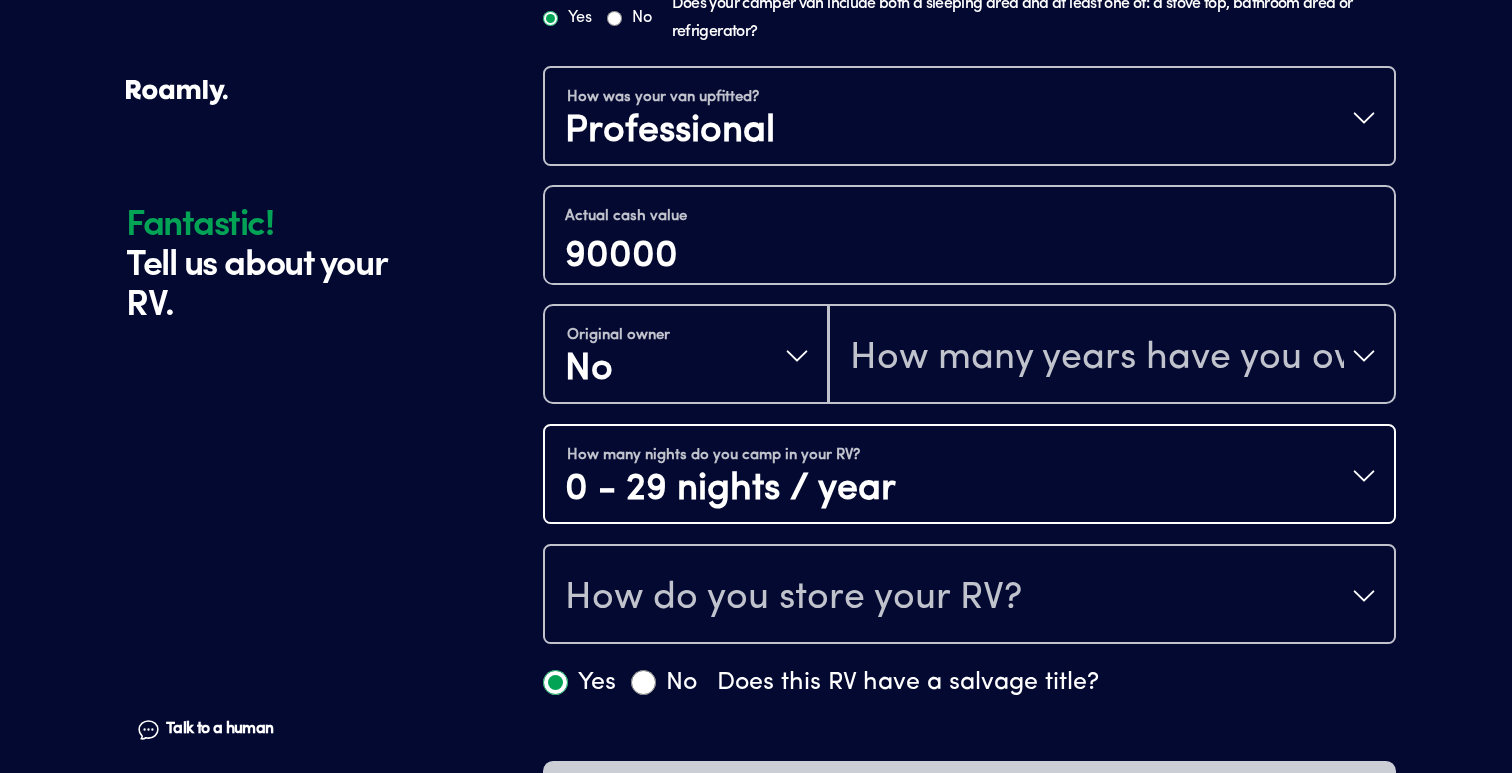 scroll, scrollTop: 0, scrollLeft: 0, axis: both 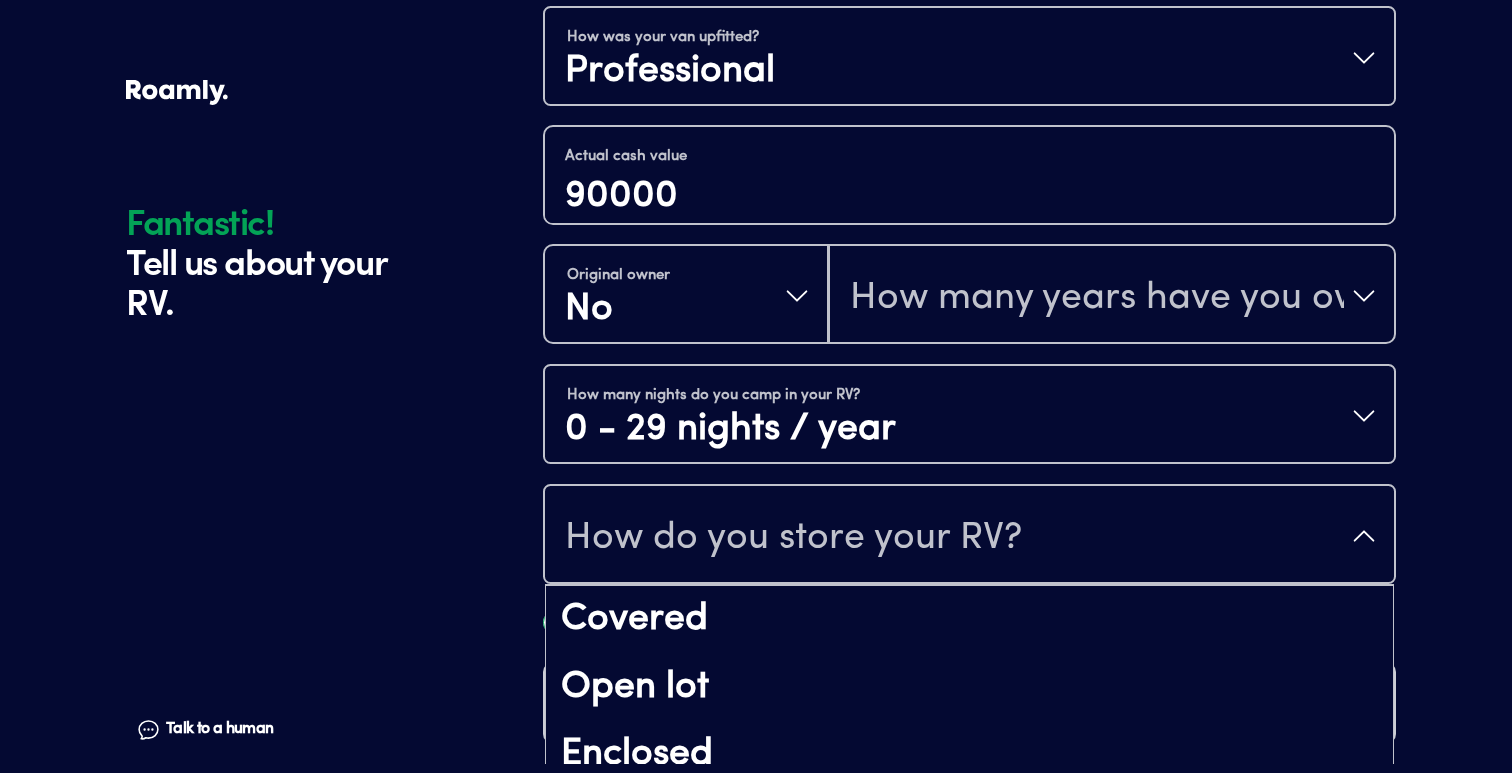 click on "How do you store your RV?" at bounding box center (793, 538) 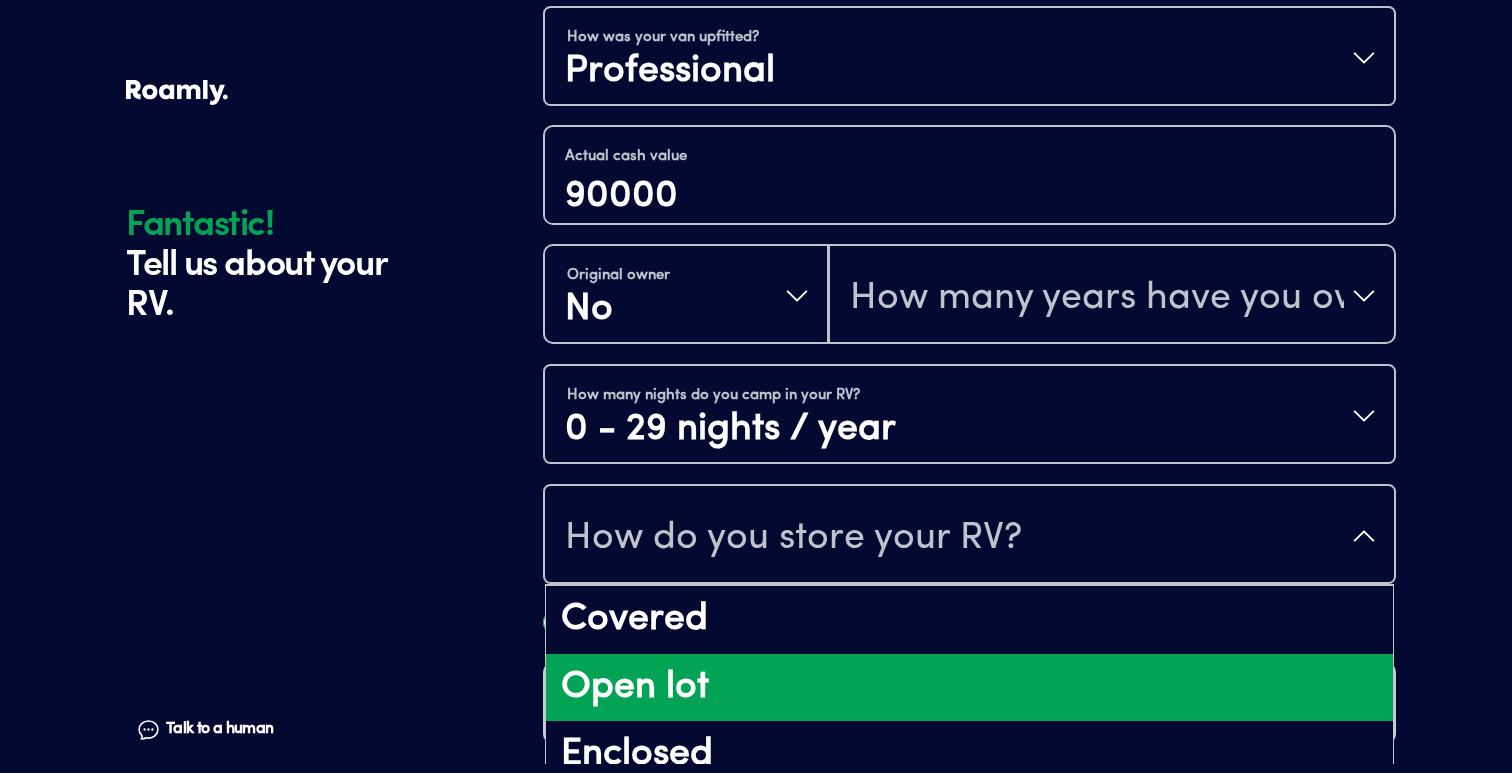 scroll, scrollTop: 26, scrollLeft: 0, axis: vertical 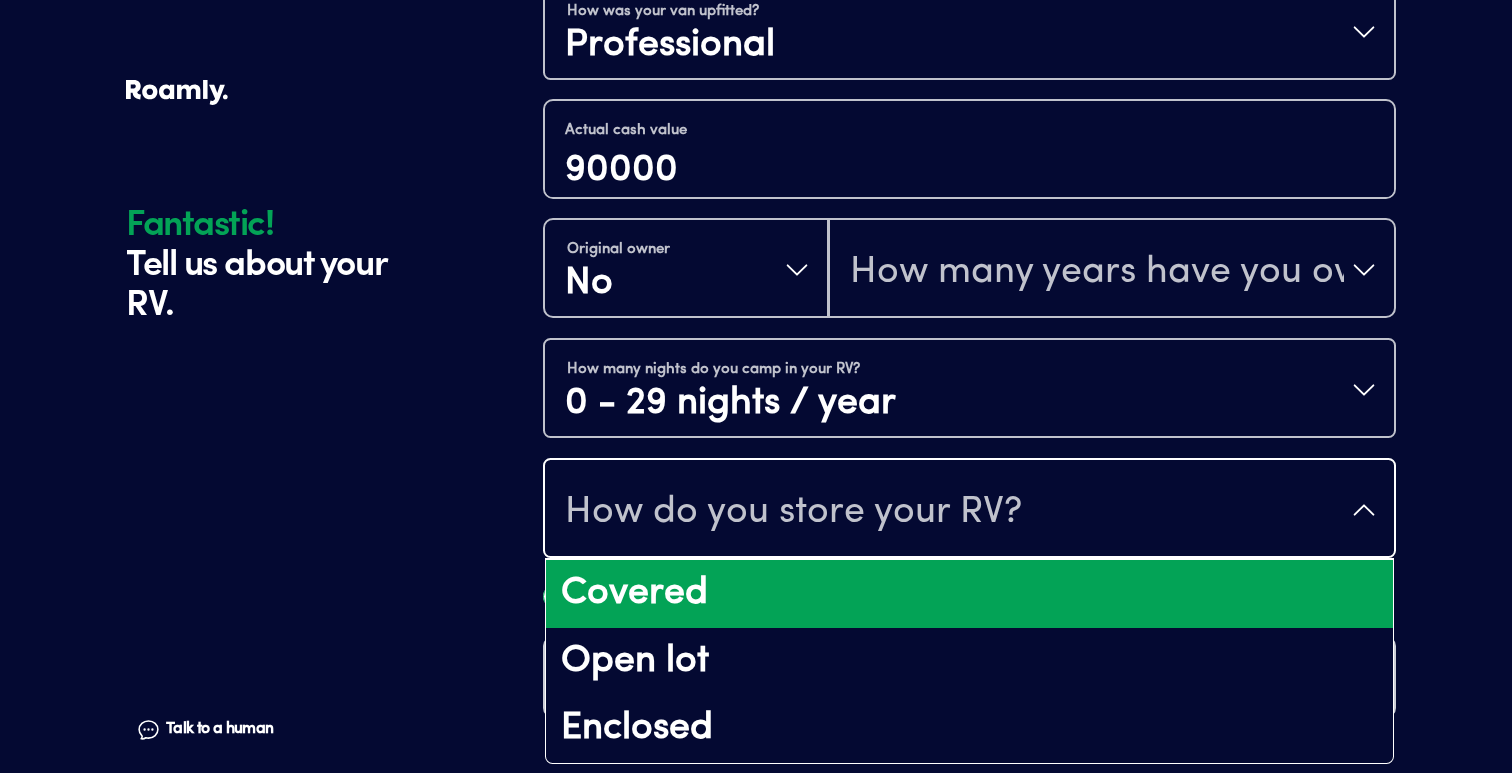 click on "Covered" at bounding box center [969, 594] 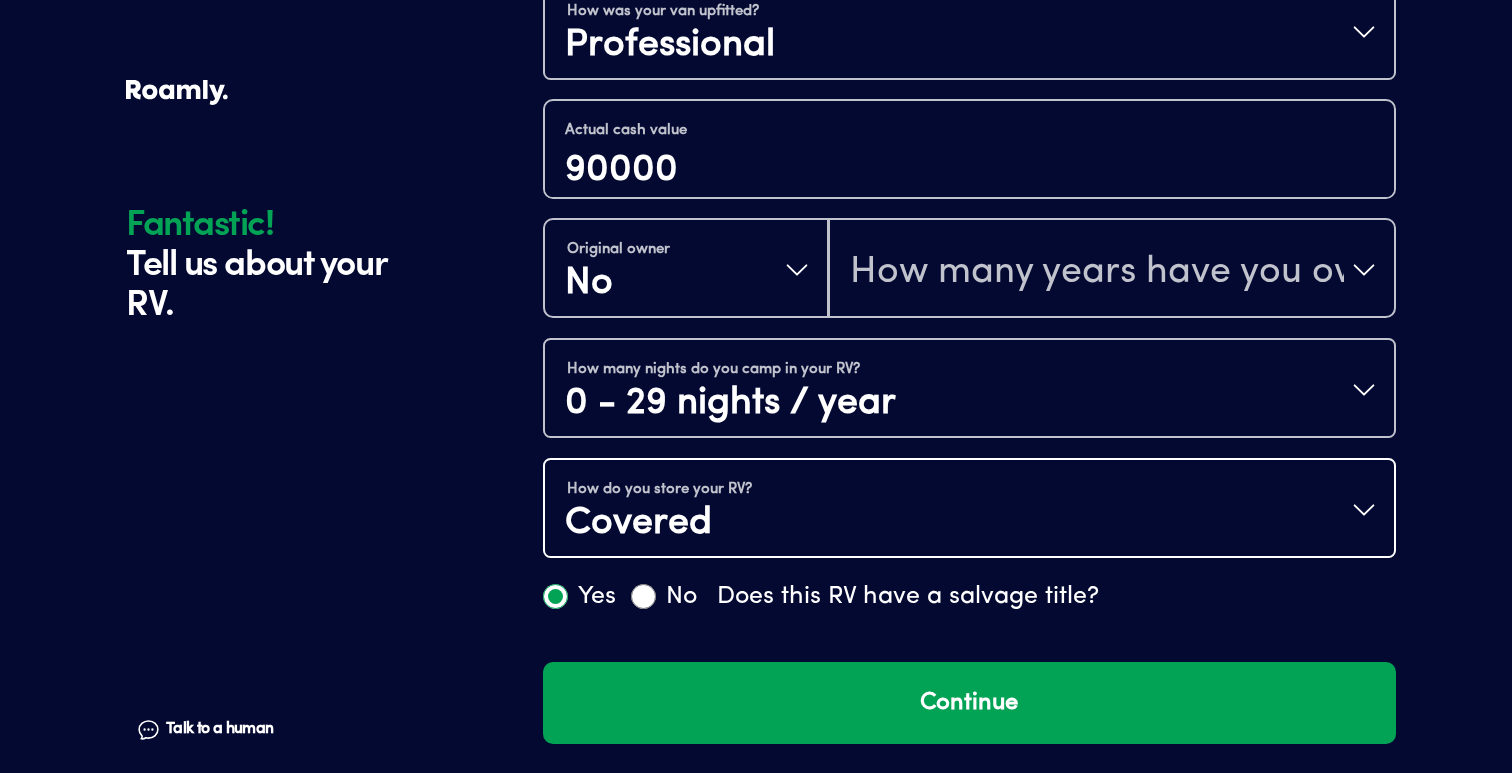 scroll, scrollTop: 0, scrollLeft: 0, axis: both 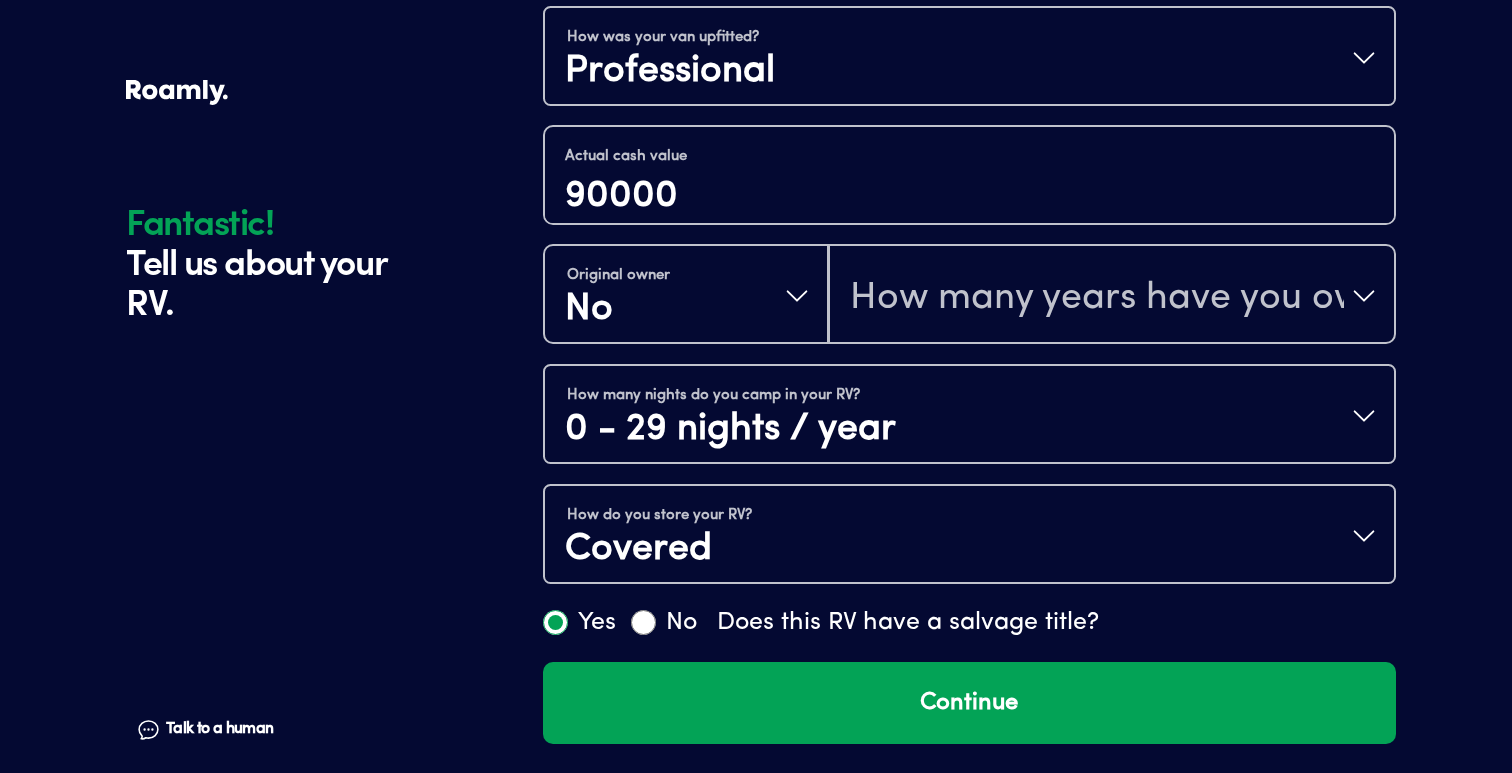 click on "Fantastic! Tell us about your RV. Talk to a human Chat" at bounding box center (329, -72) 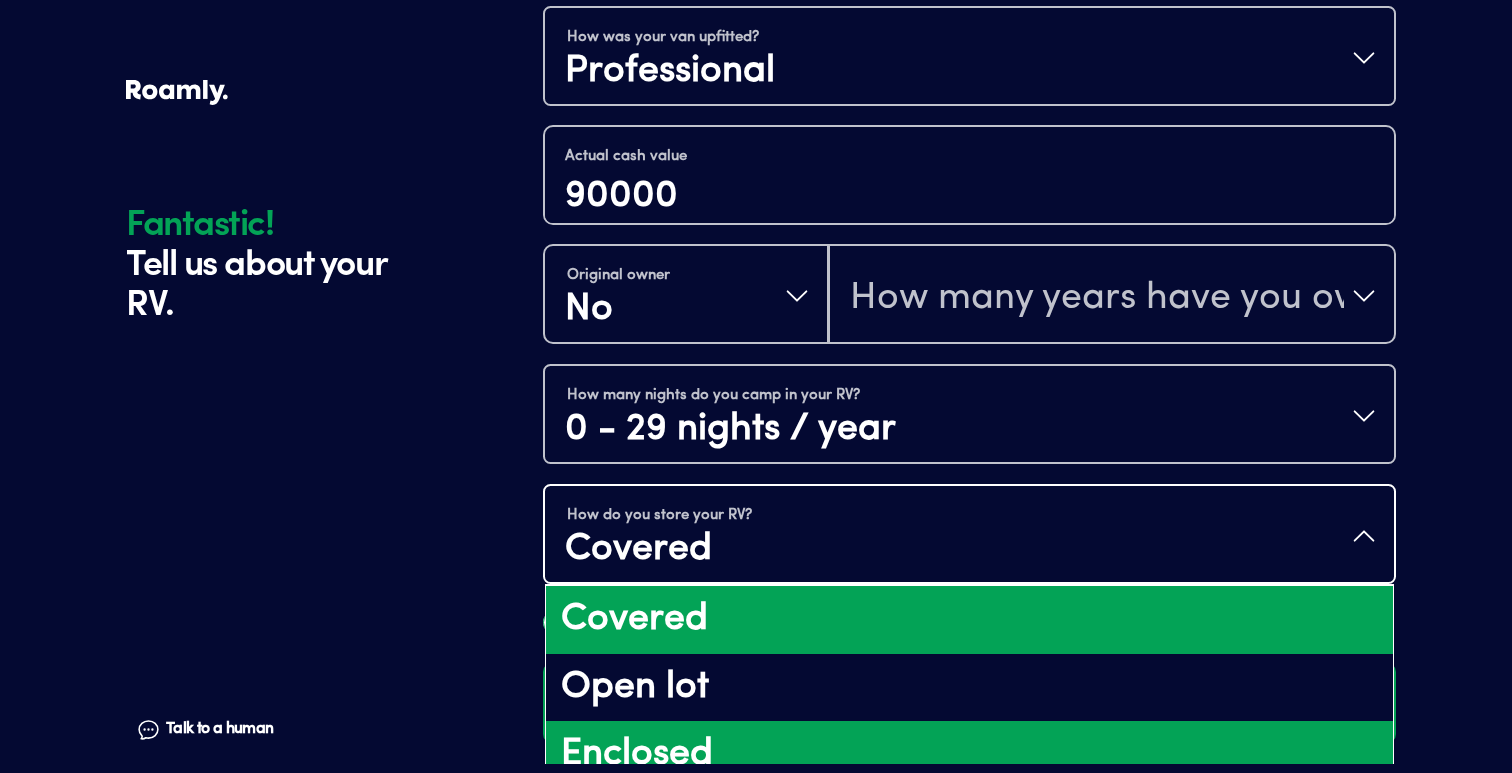 scroll, scrollTop: 0, scrollLeft: 0, axis: both 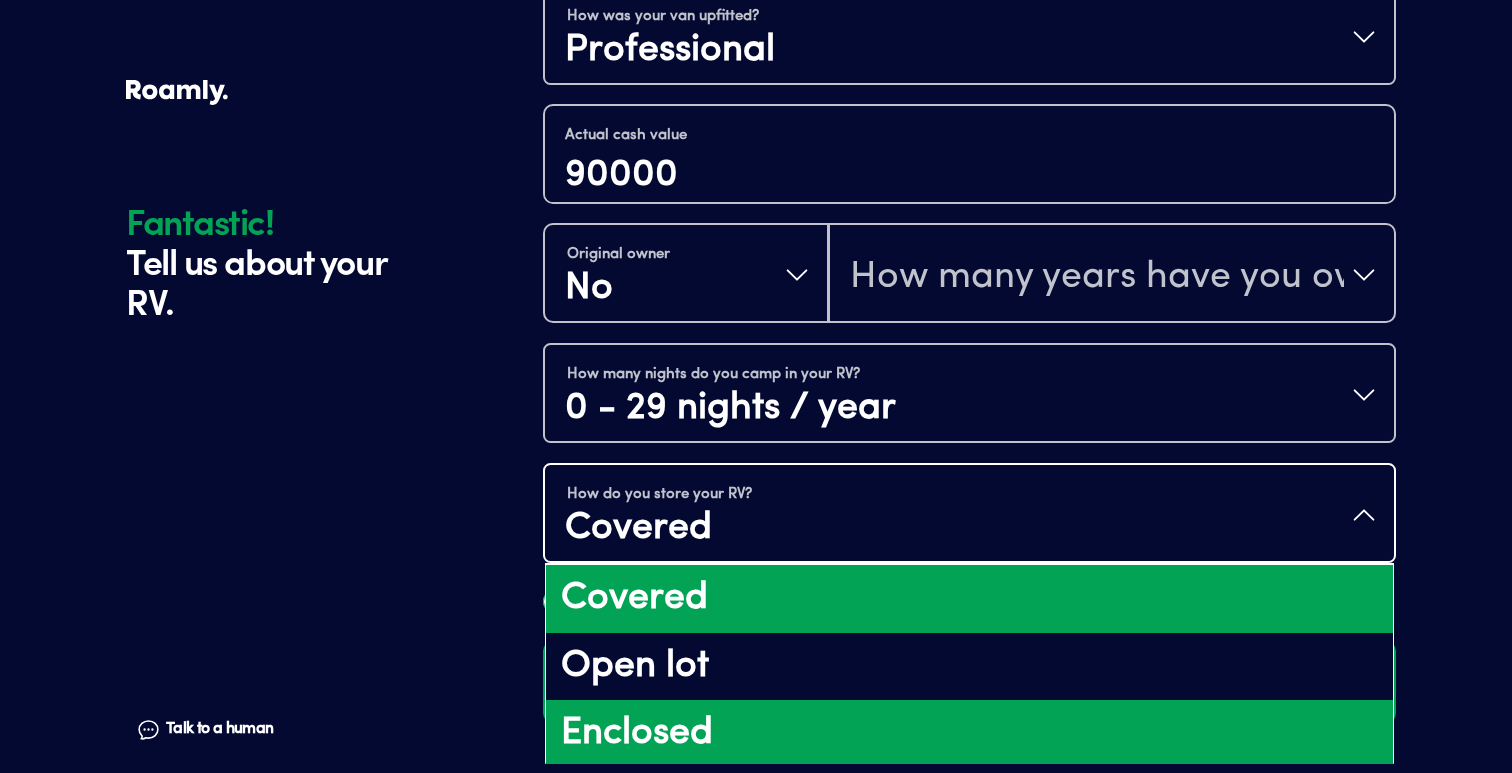 click on "Enclosed" at bounding box center [969, 734] 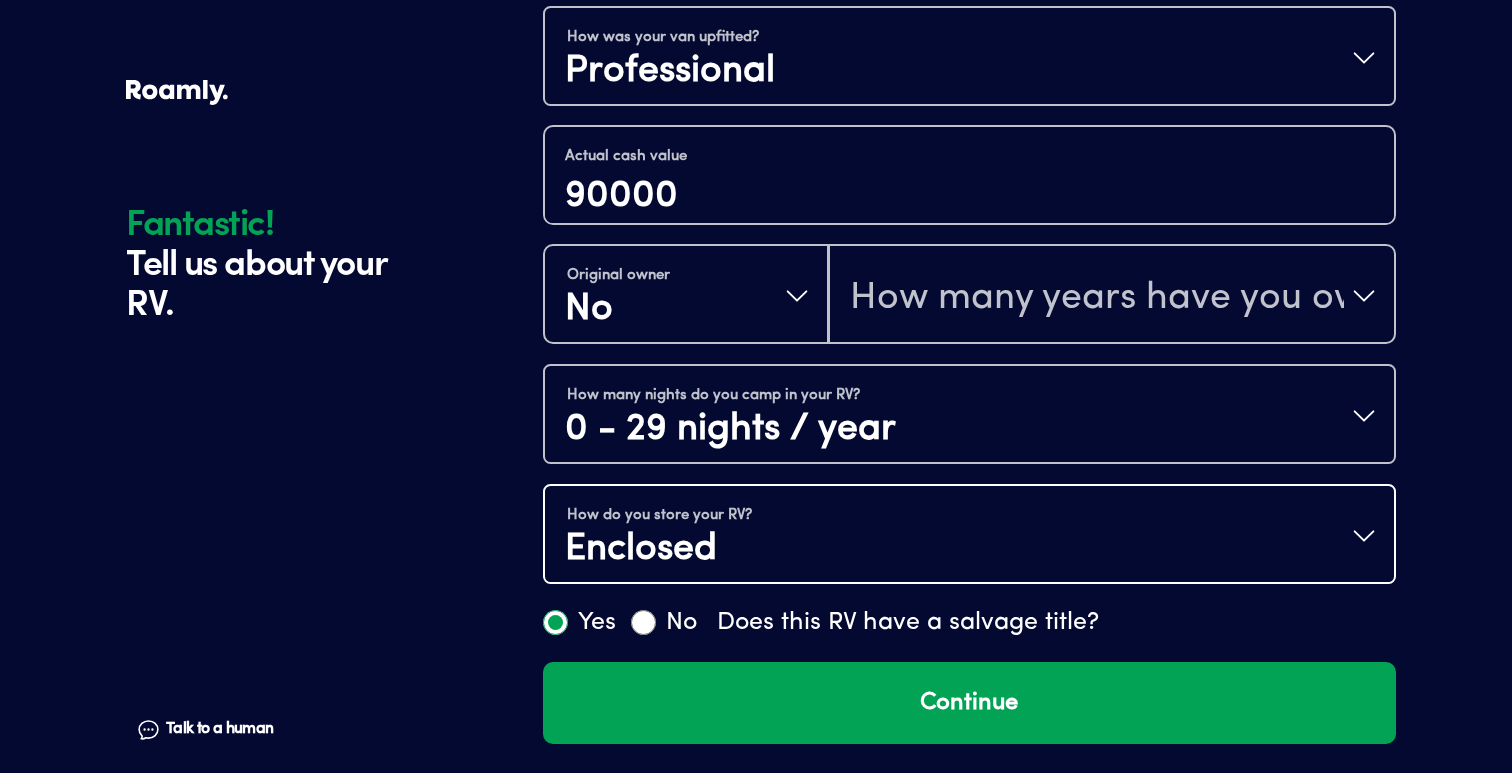 type 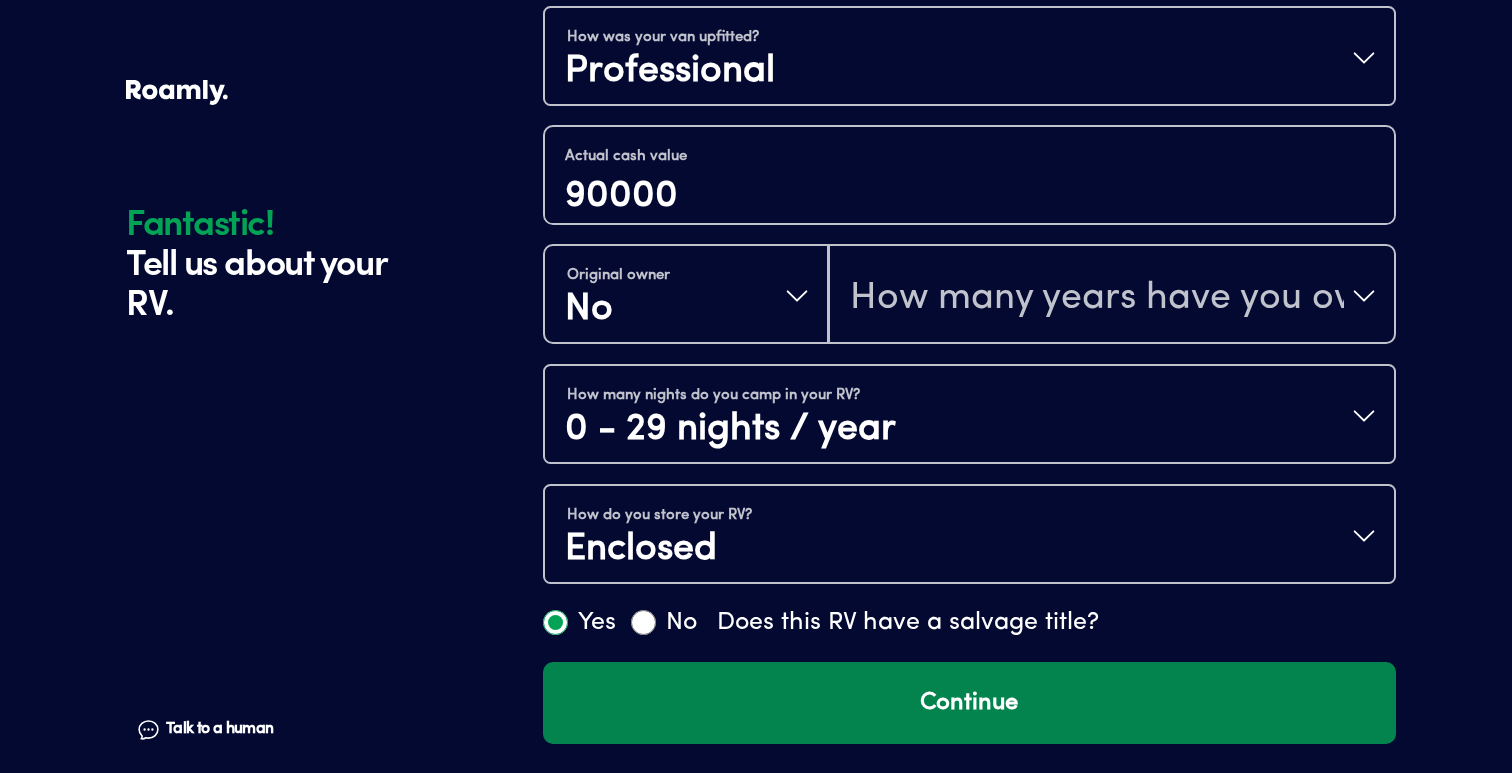 click on "Continue" at bounding box center (969, 703) 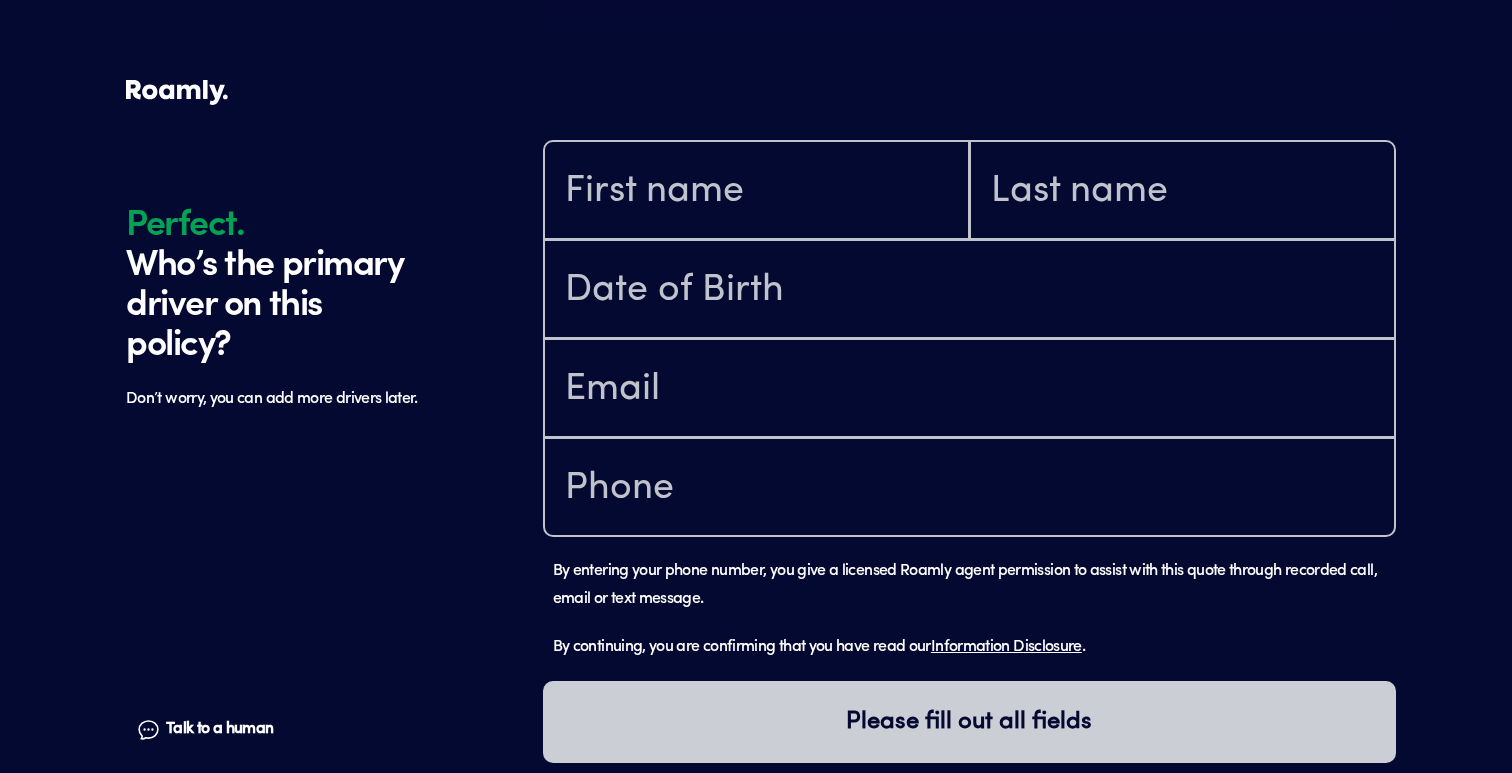 scroll, scrollTop: 1617, scrollLeft: 0, axis: vertical 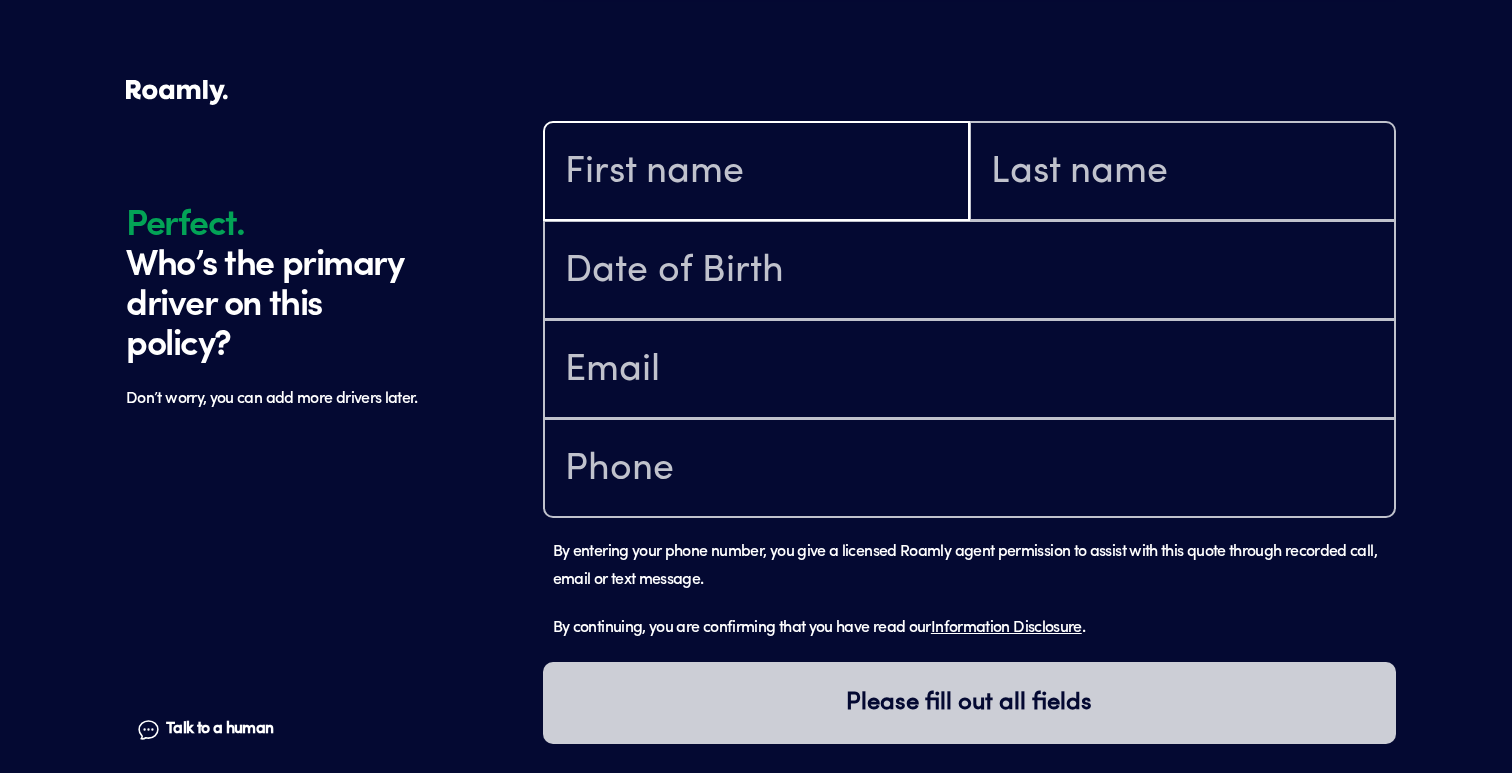 click at bounding box center [756, 173] 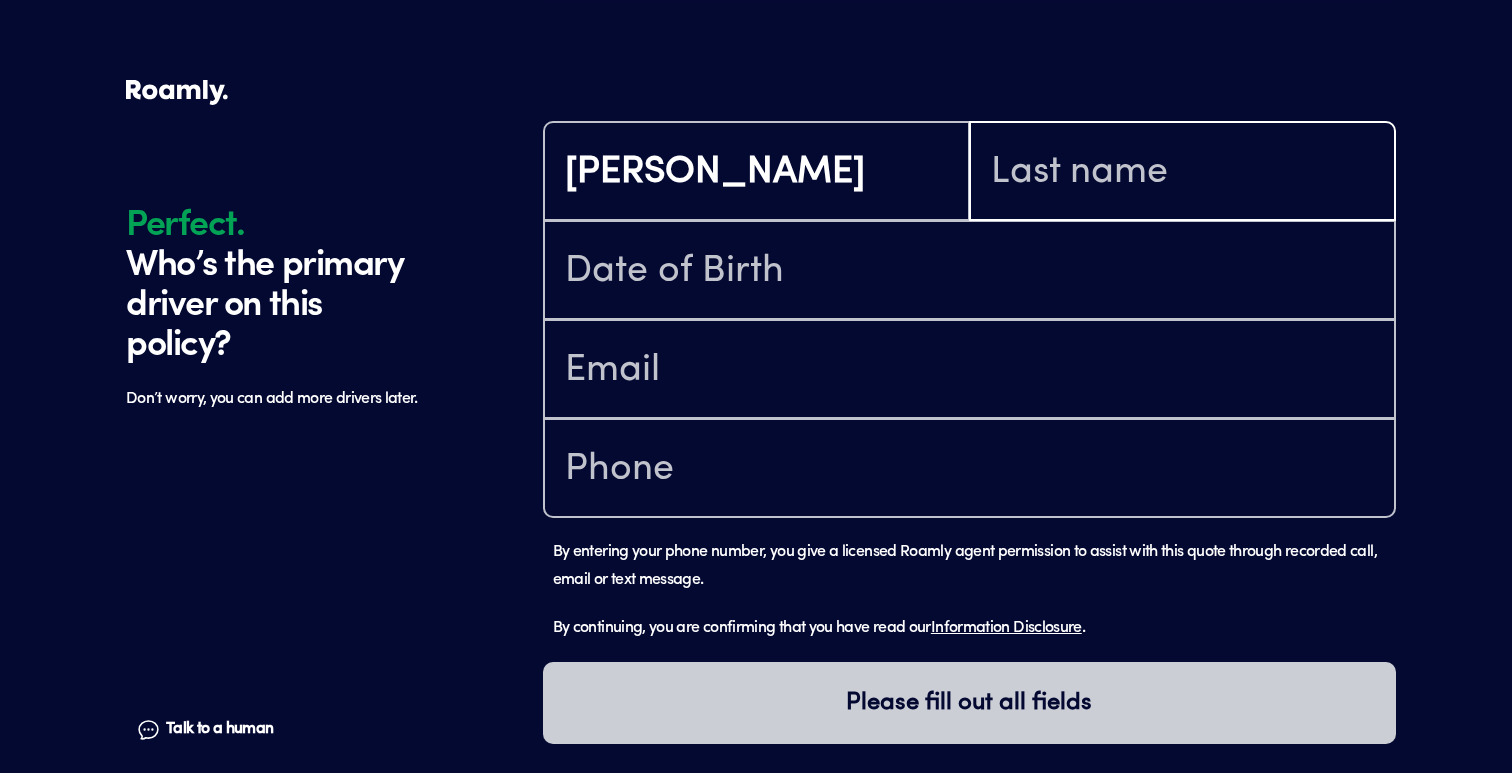 type on "Kehon" 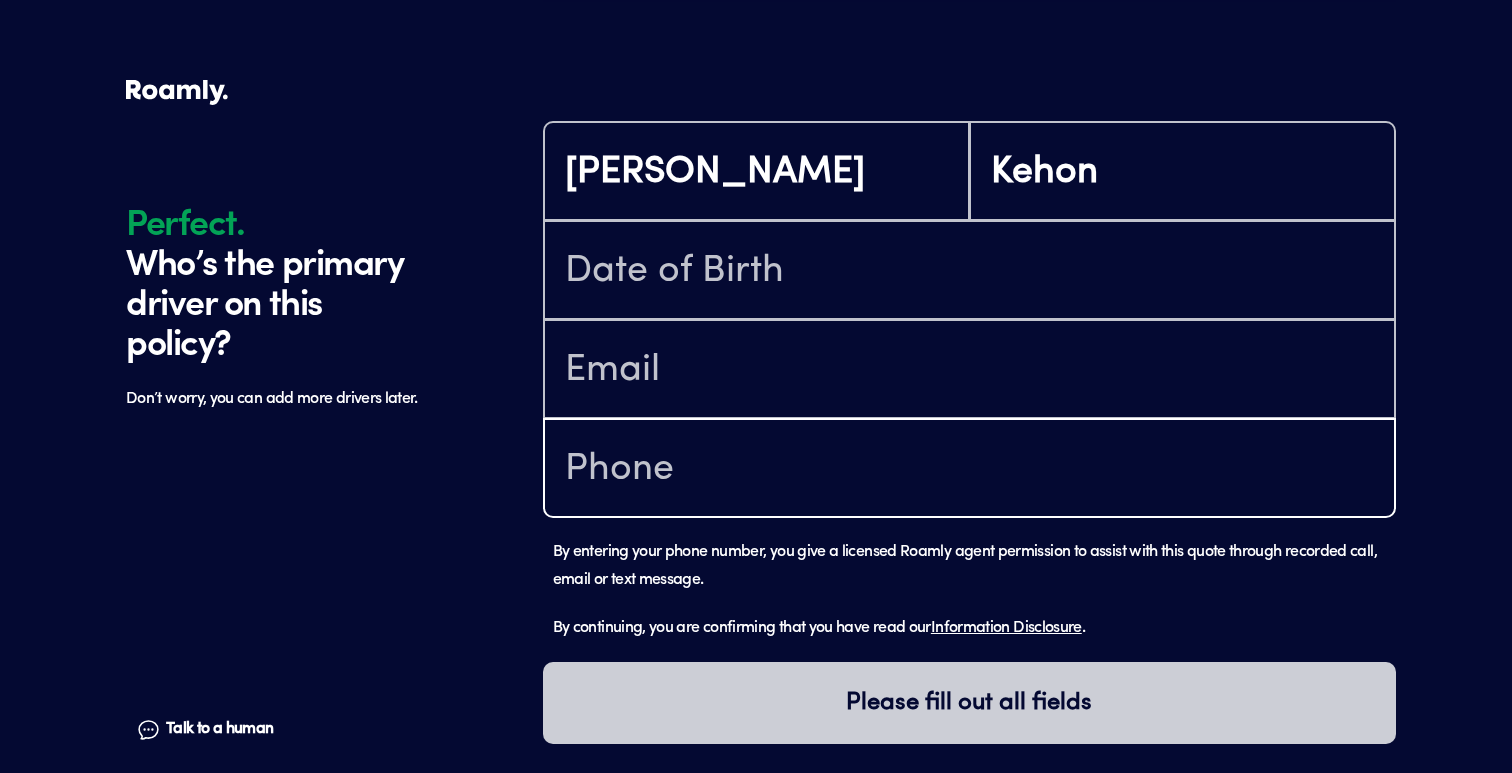 type on "[PHONE_NUMBER]" 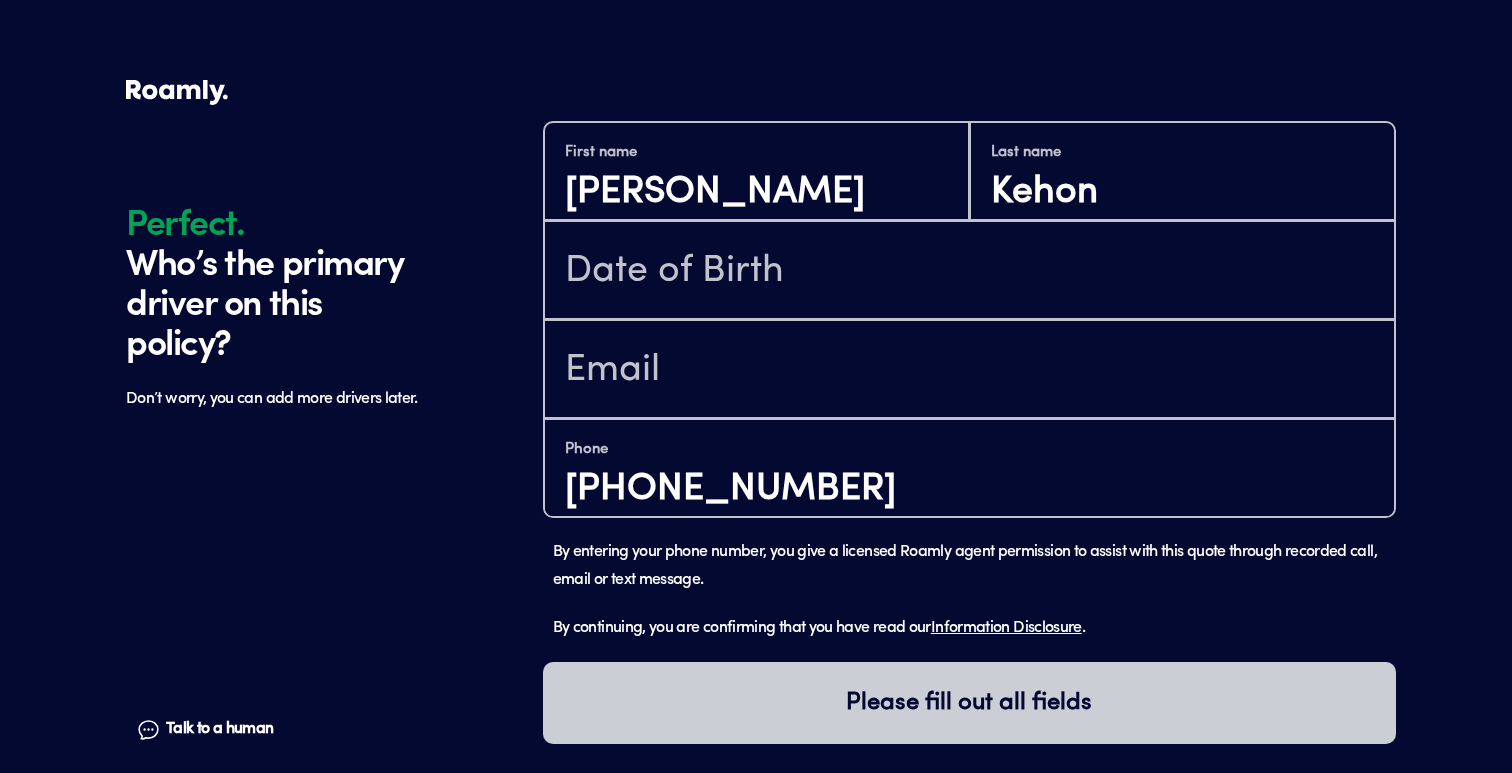 click at bounding box center (969, 270) 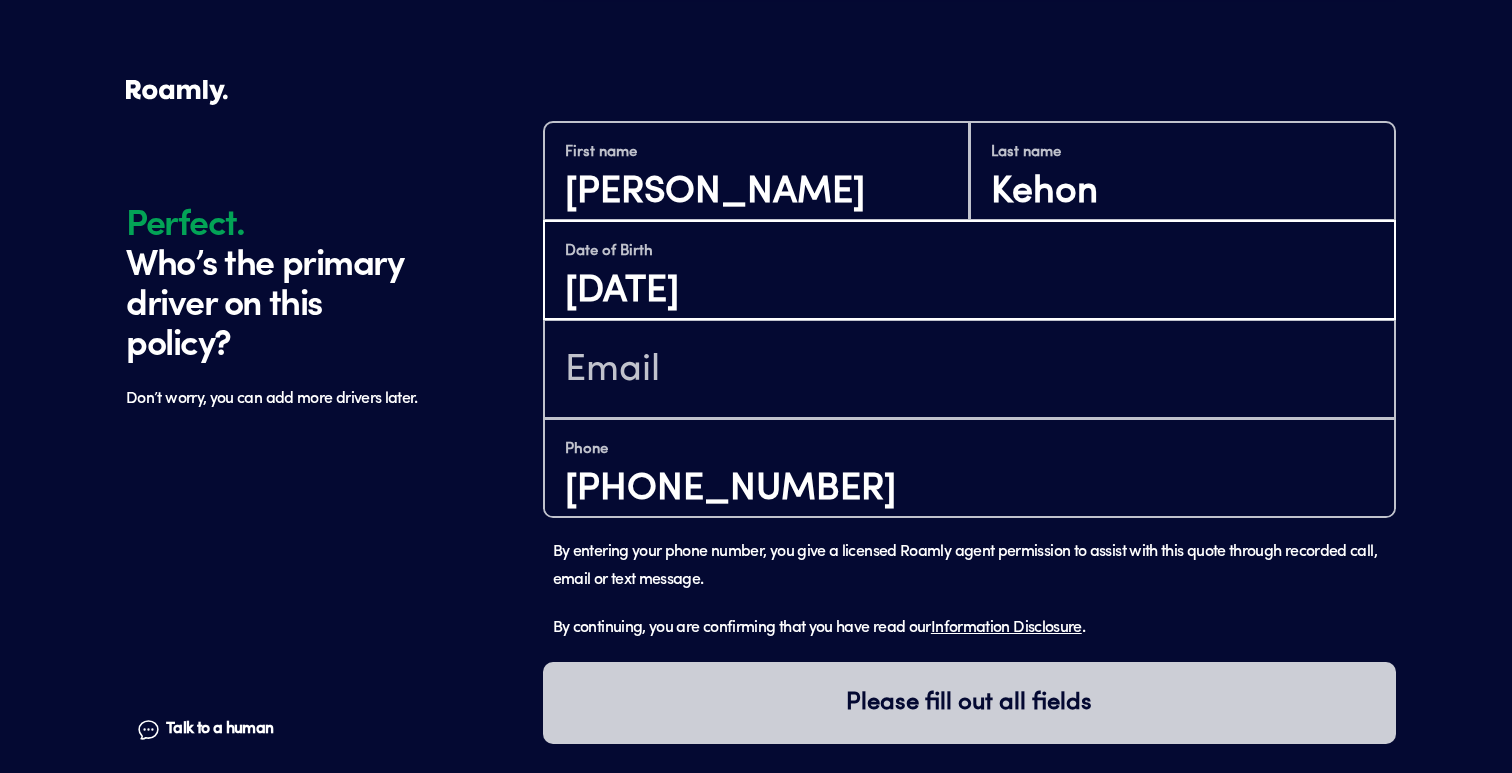 type on "[DATE]" 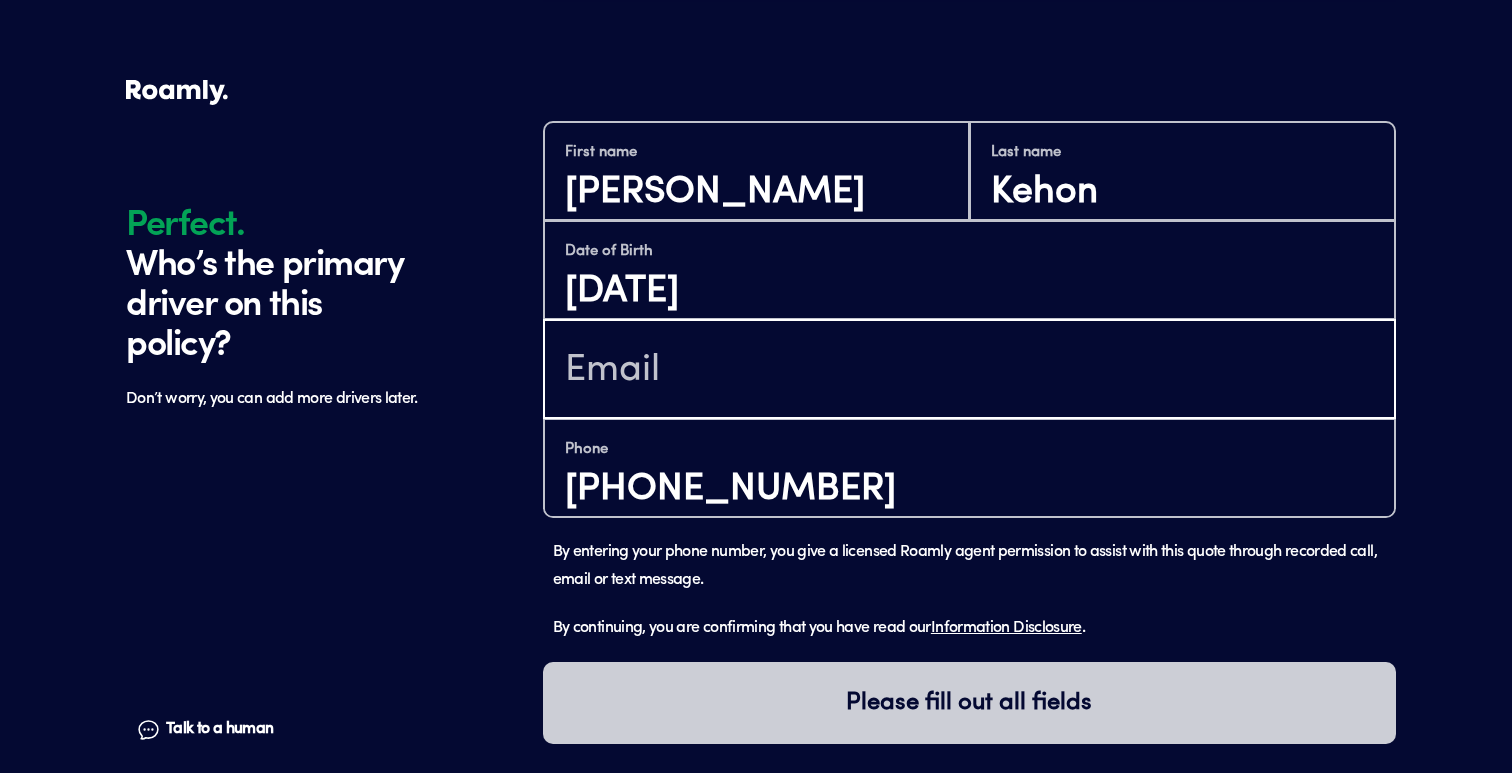 click at bounding box center [969, 371] 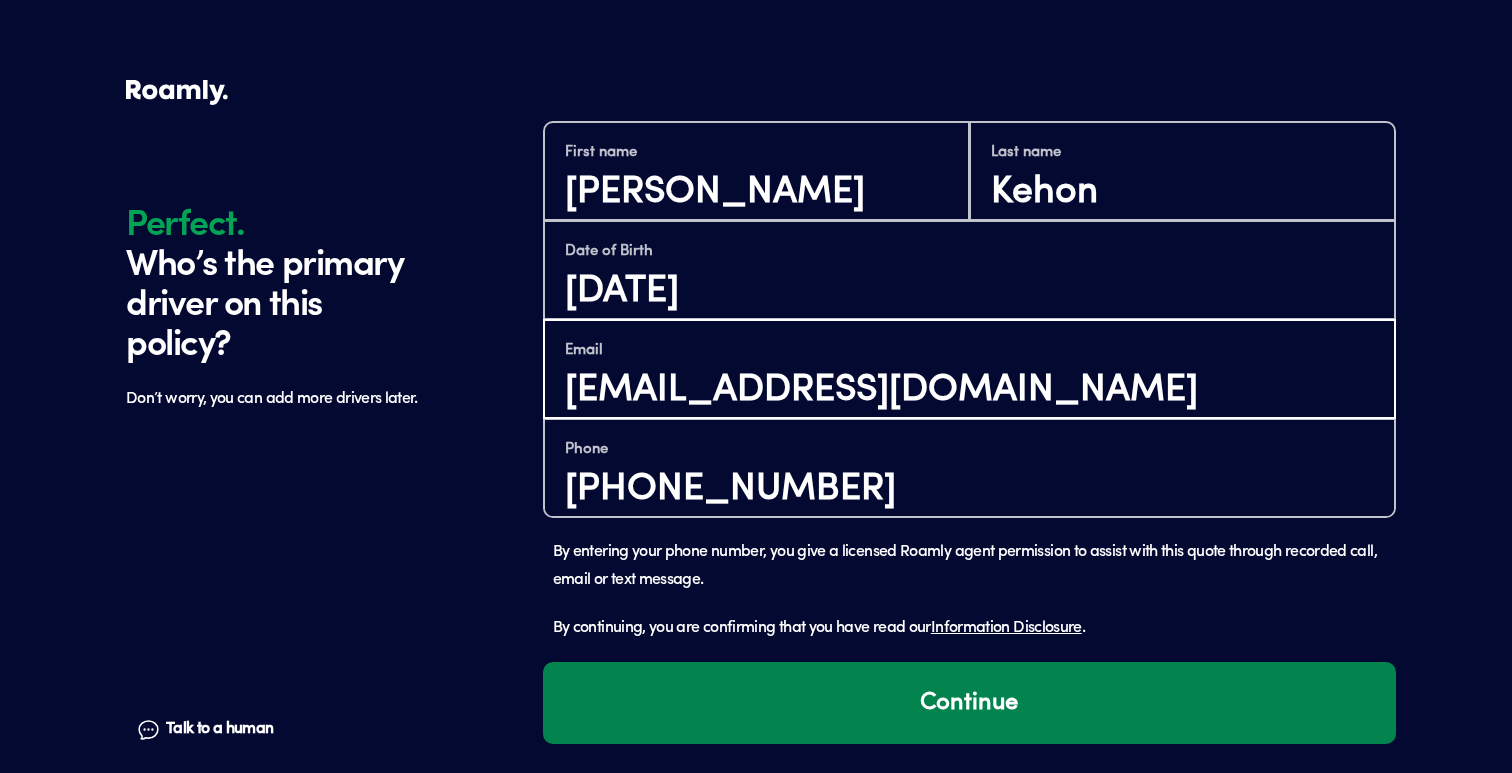 type on "[EMAIL_ADDRESS][DOMAIN_NAME]" 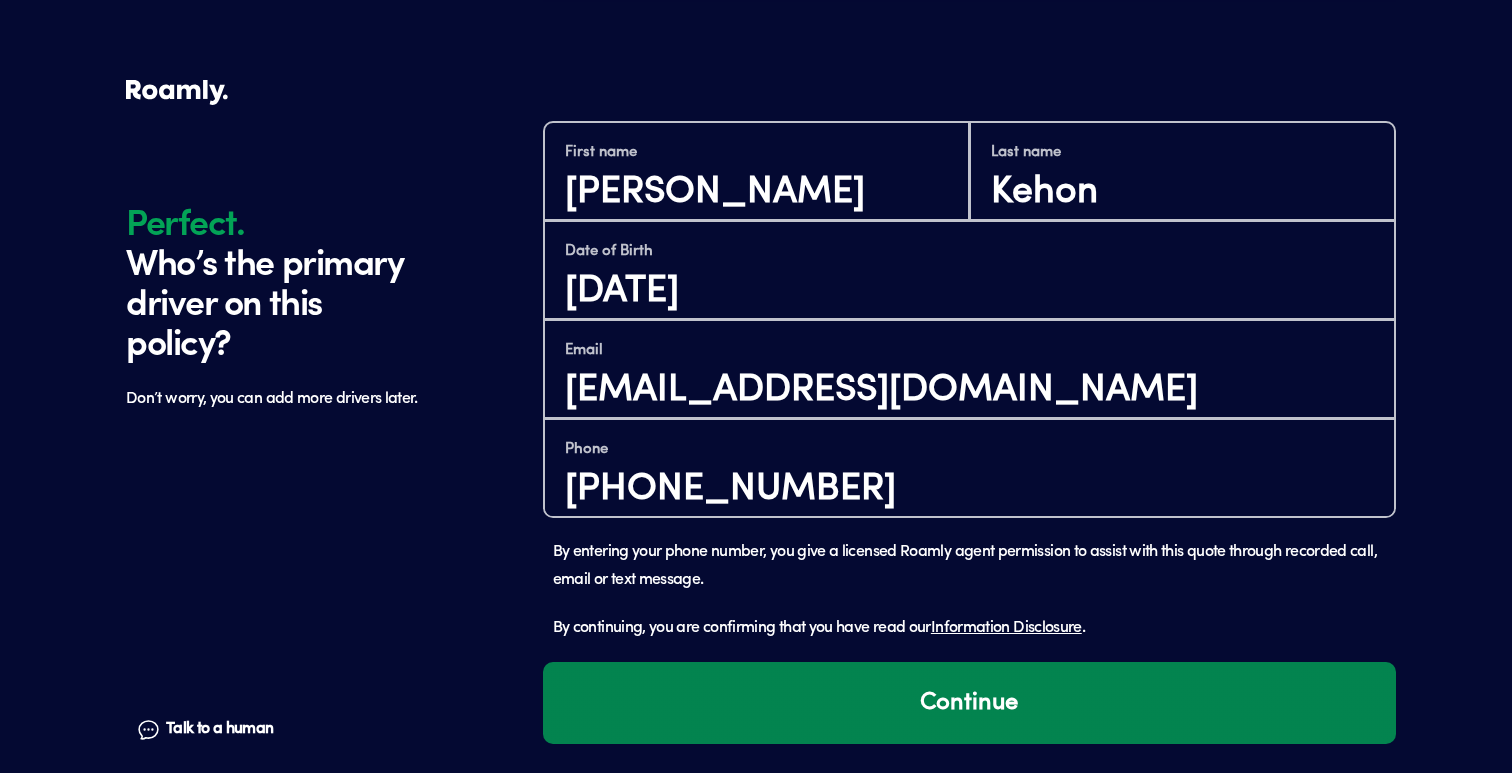 click on "Continue" at bounding box center [969, 703] 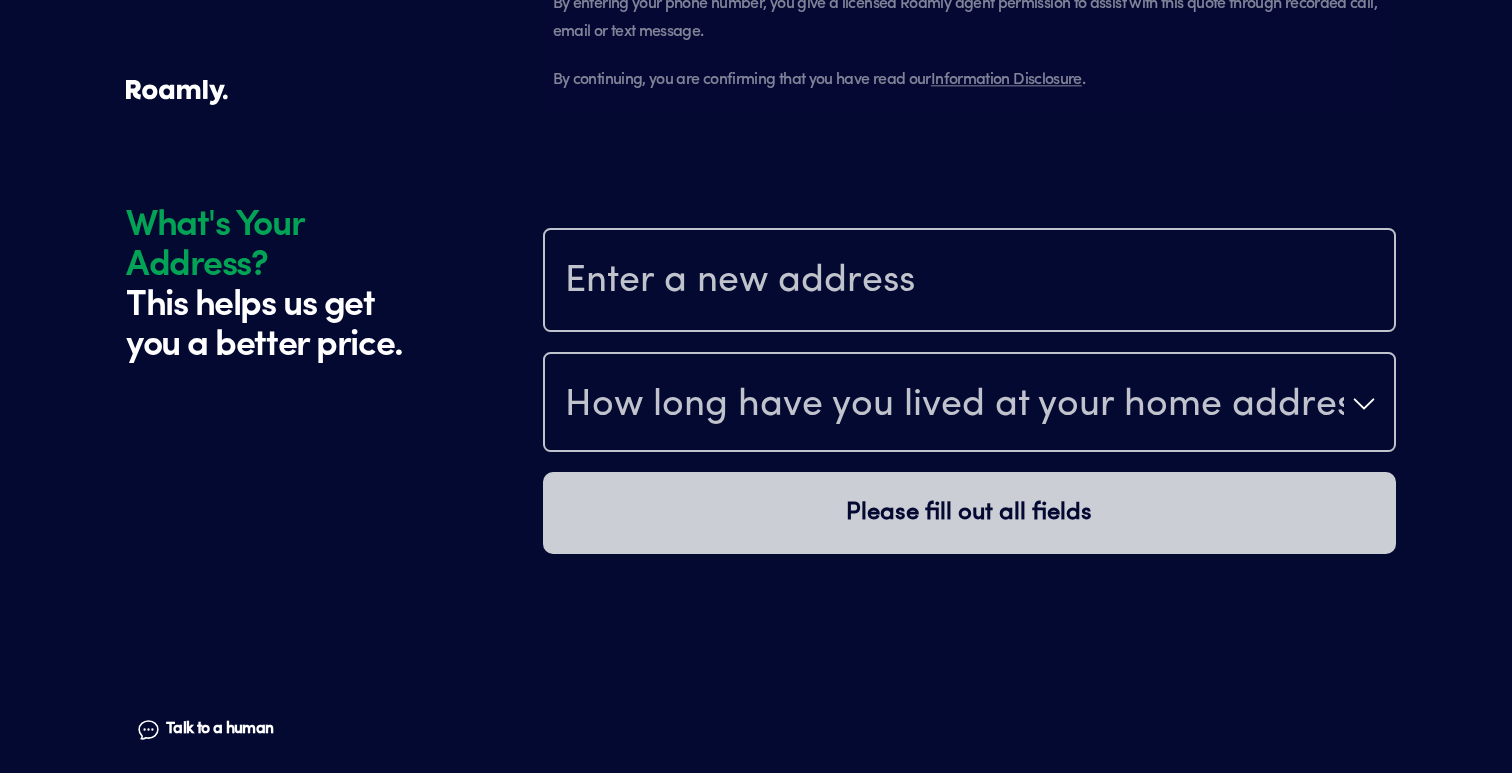 scroll, scrollTop: 2255, scrollLeft: 0, axis: vertical 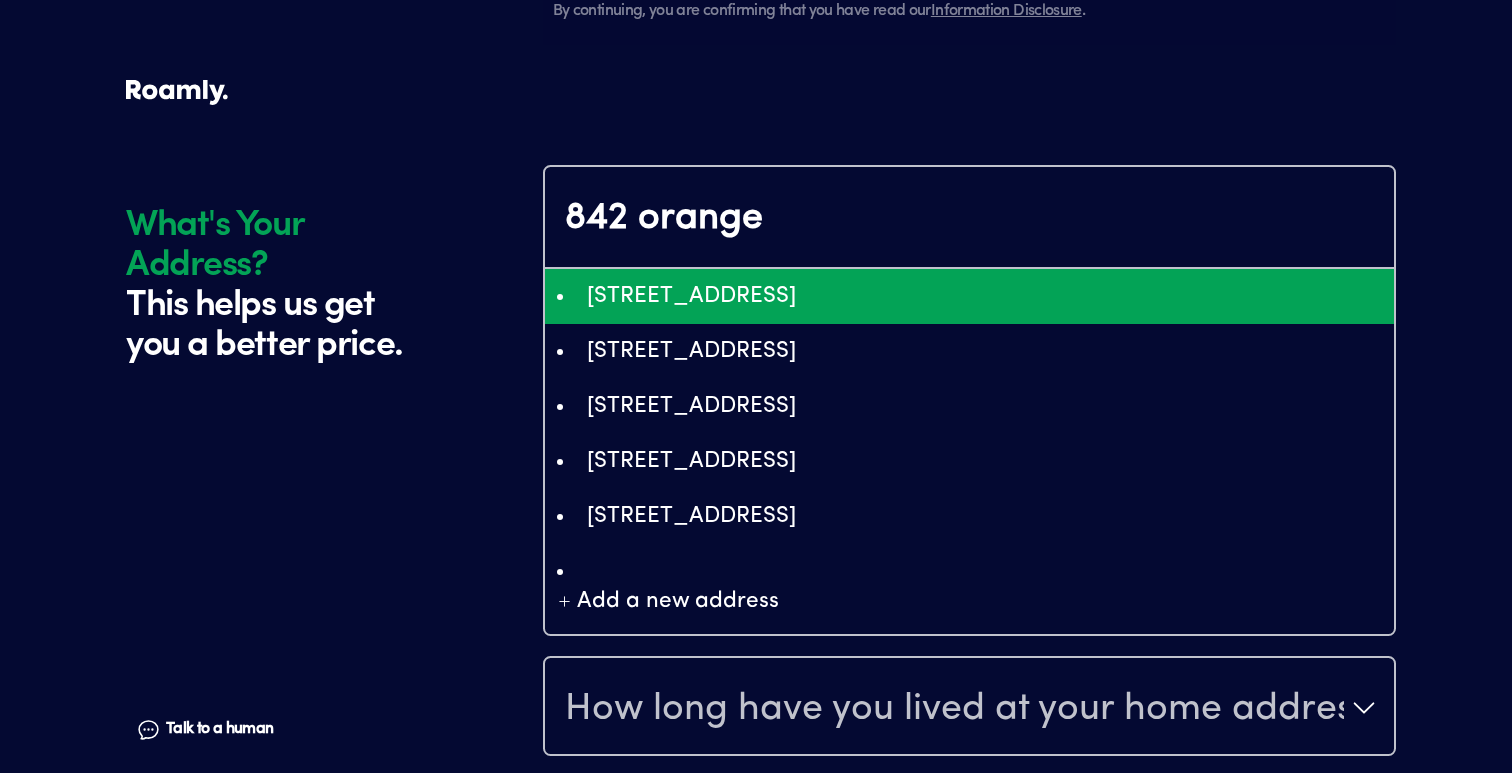 type on "ChIJNZiDoI22j4AR8roib21pJPc" 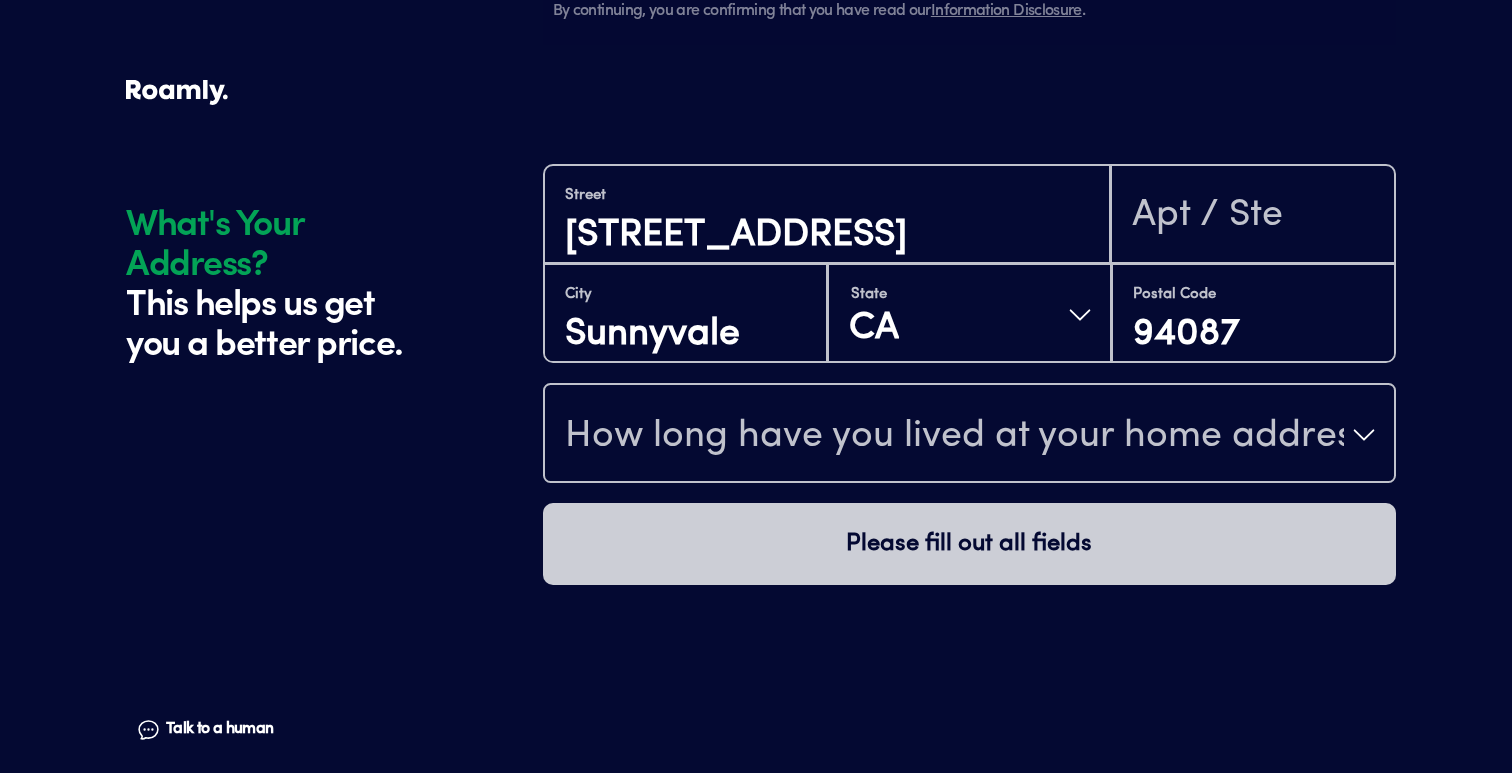 click on "How long have you lived at your home address?" at bounding box center (954, 437) 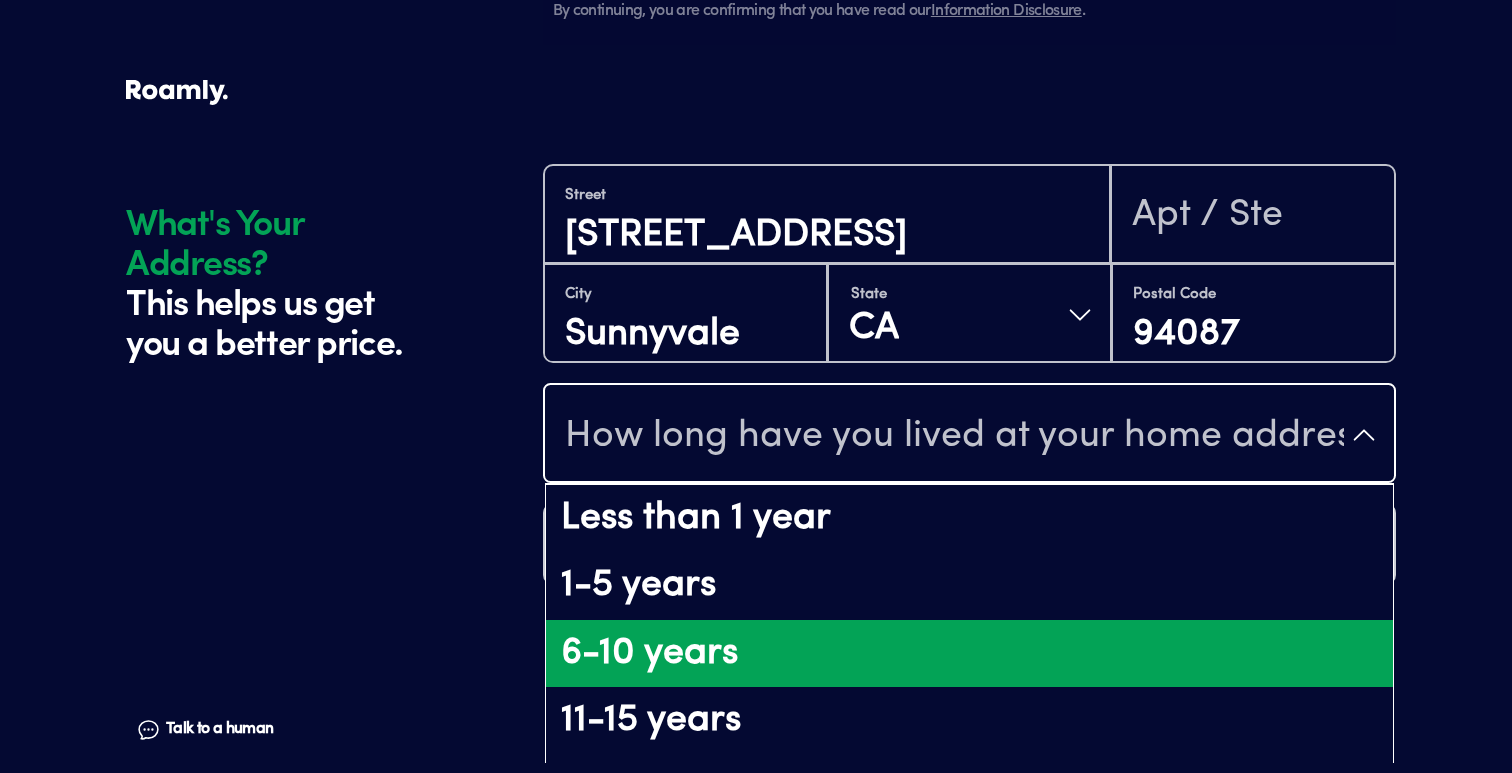 click on "6-10 years" at bounding box center [969, 654] 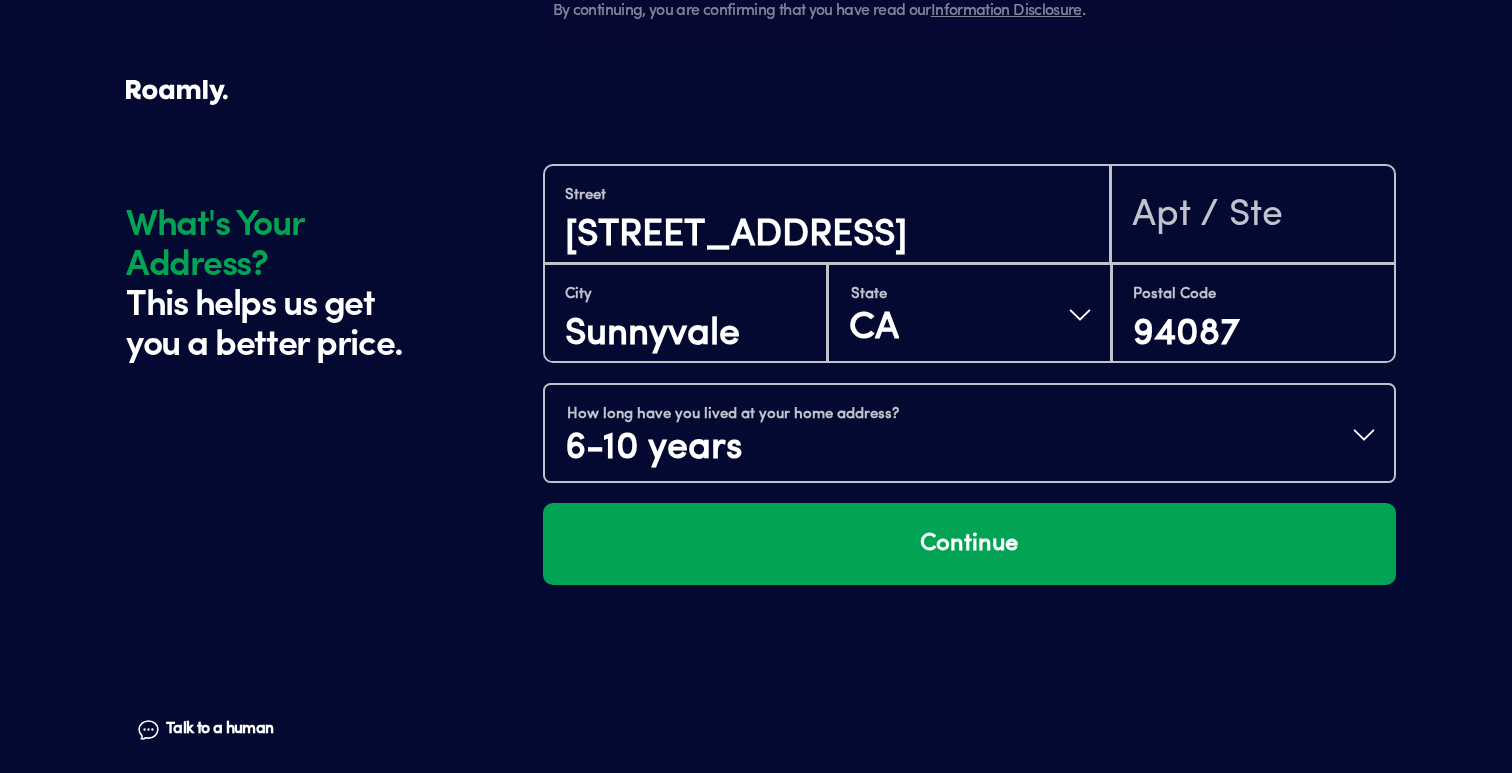 click on "6-10 years" at bounding box center [732, 448] 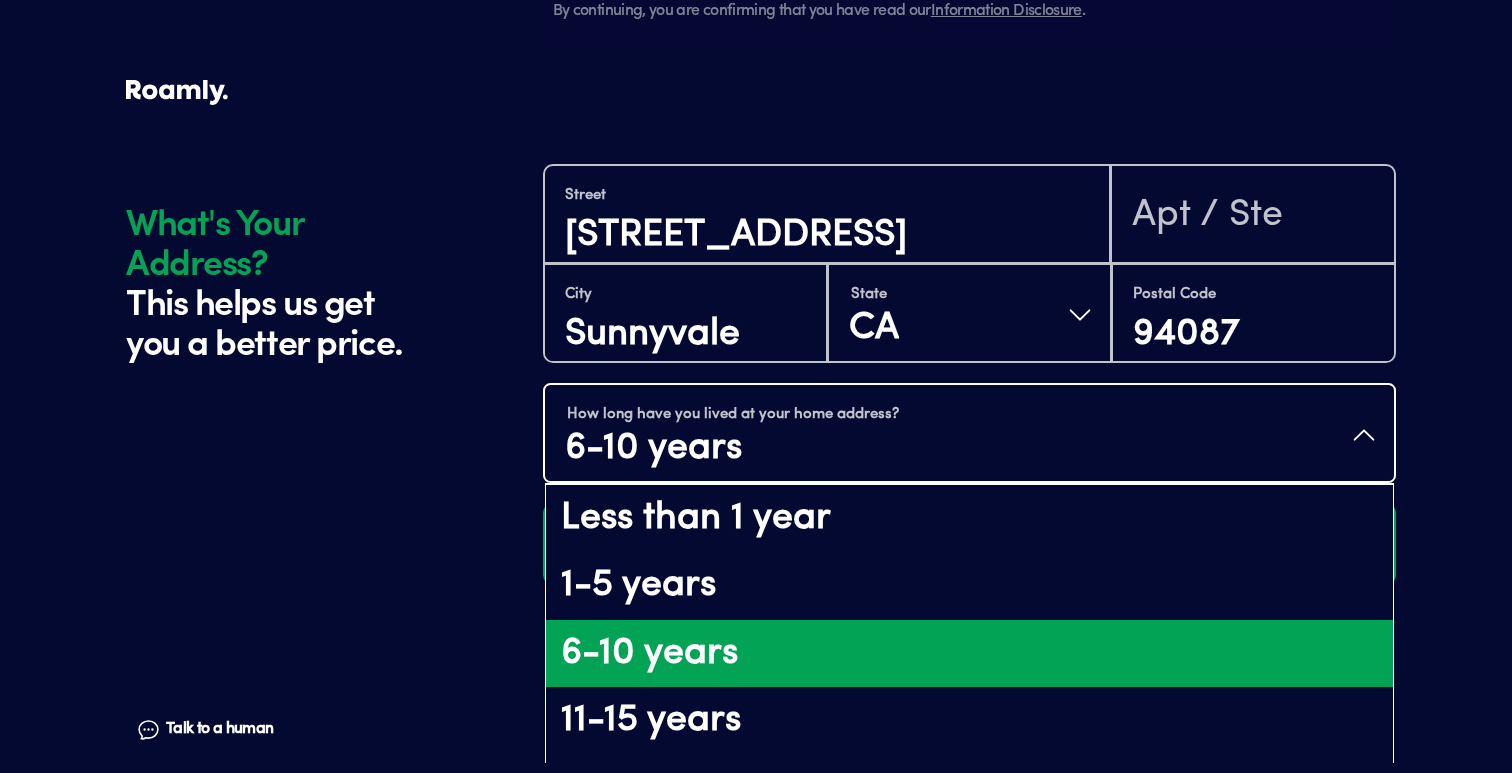 click on "6-10 years" at bounding box center [969, 654] 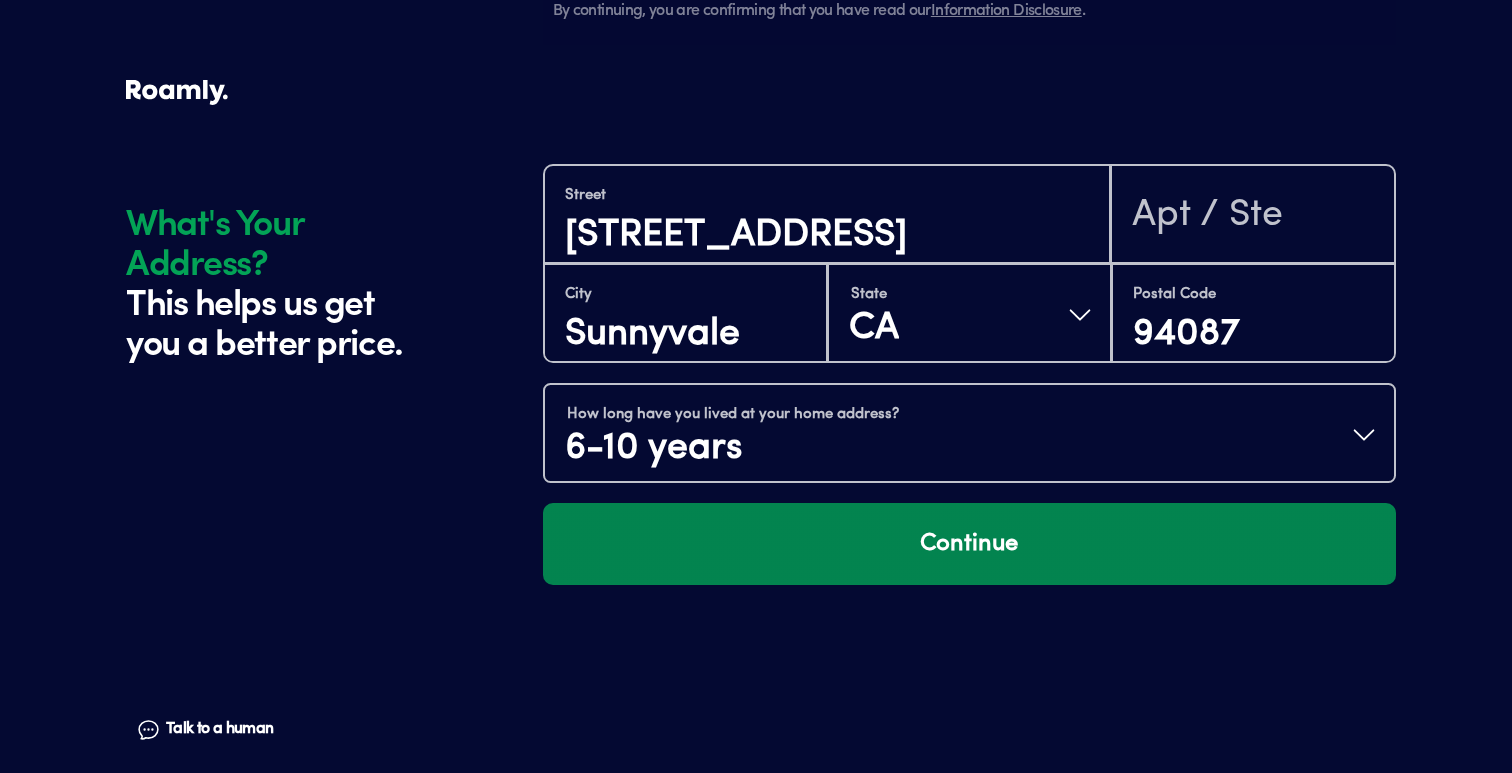click on "Continue" at bounding box center (969, 544) 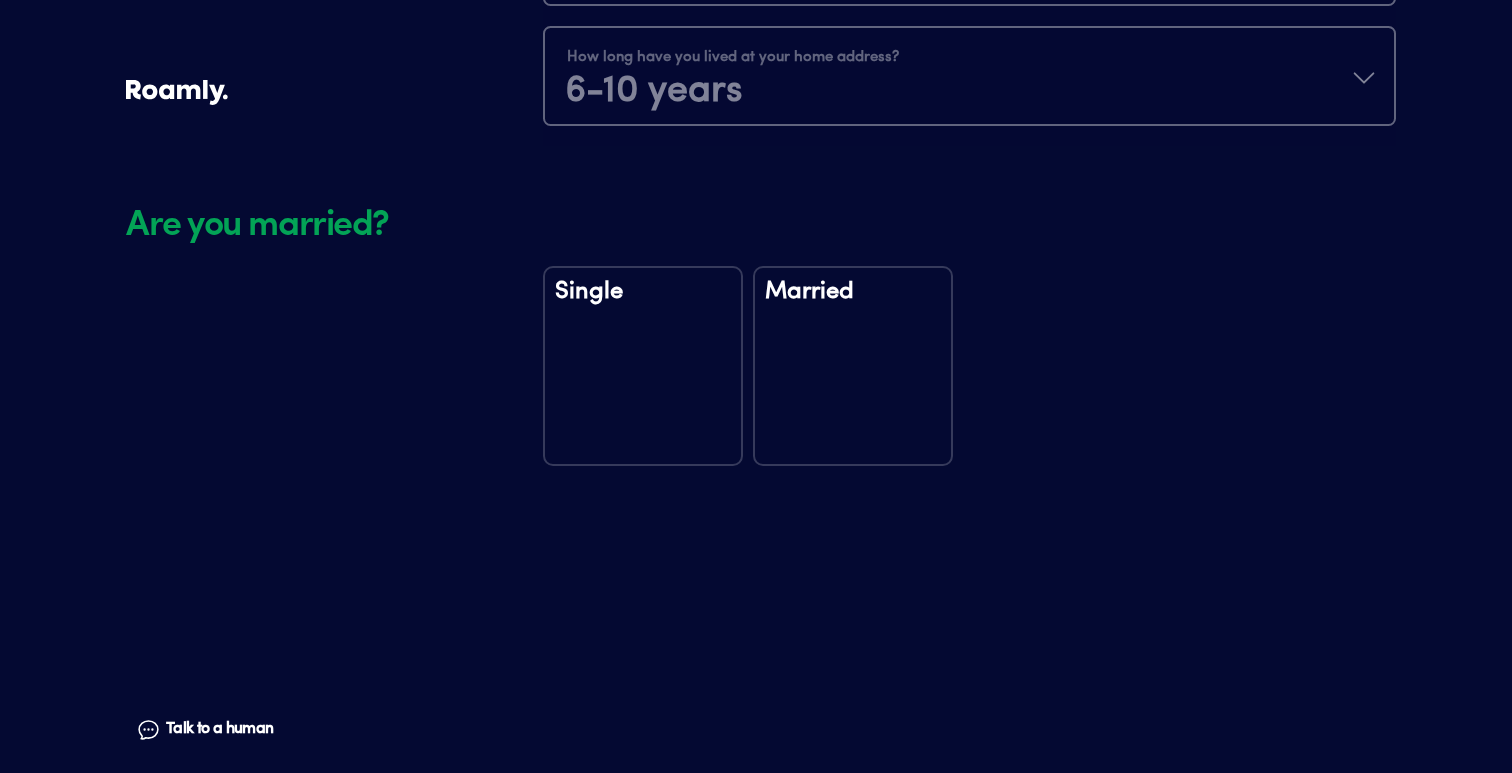 scroll, scrollTop: 2745, scrollLeft: 0, axis: vertical 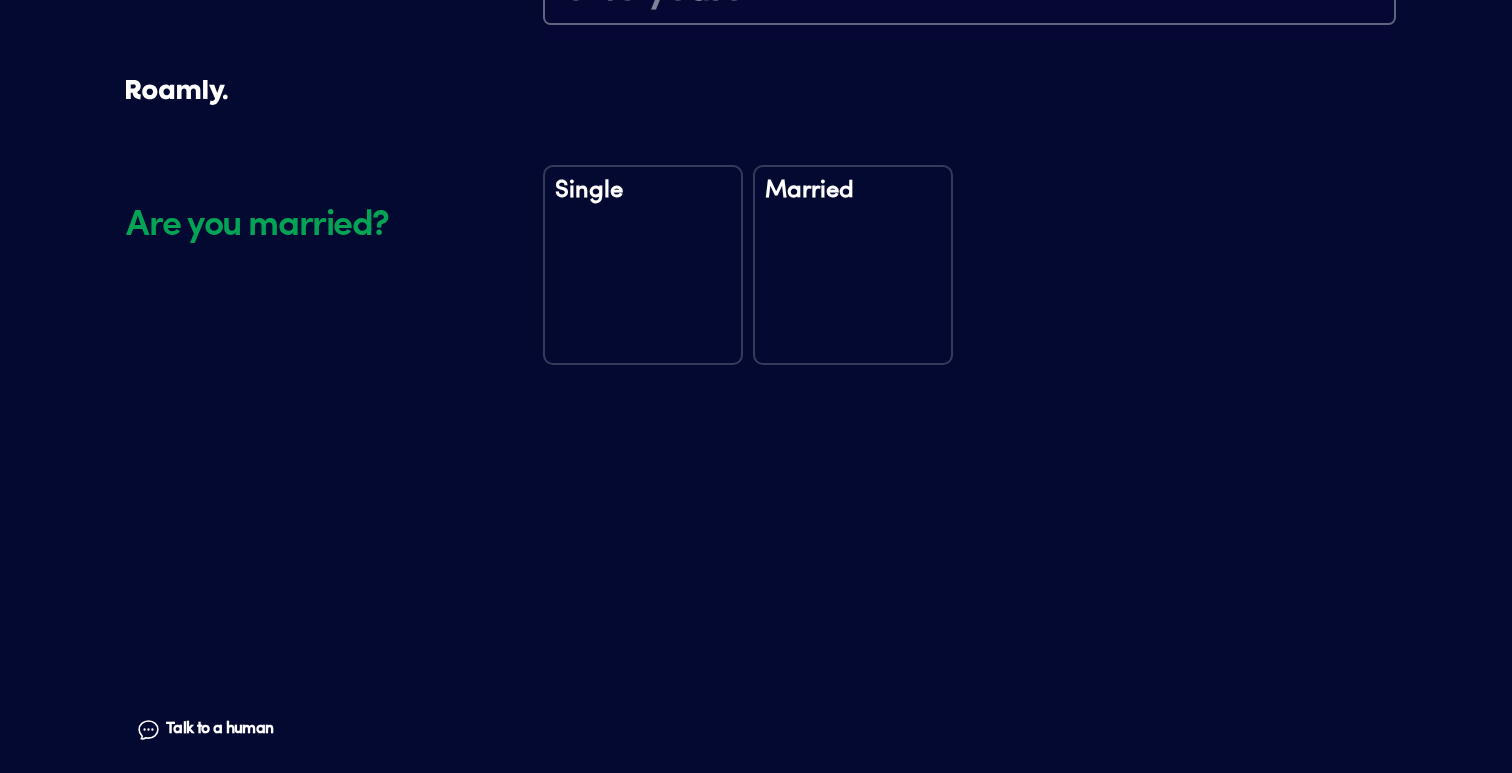 click on "Married" at bounding box center [853, 204] 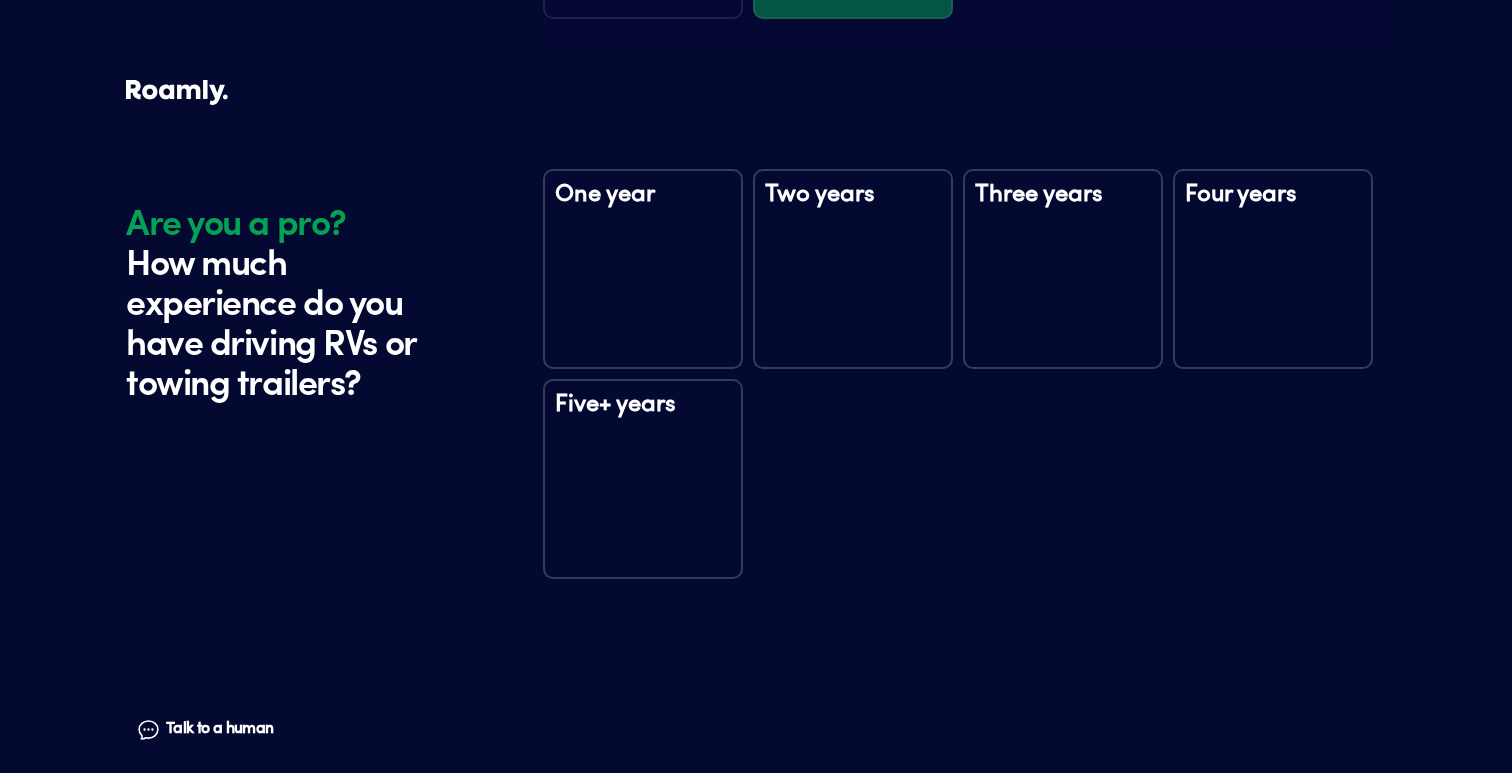 scroll, scrollTop: 3135, scrollLeft: 0, axis: vertical 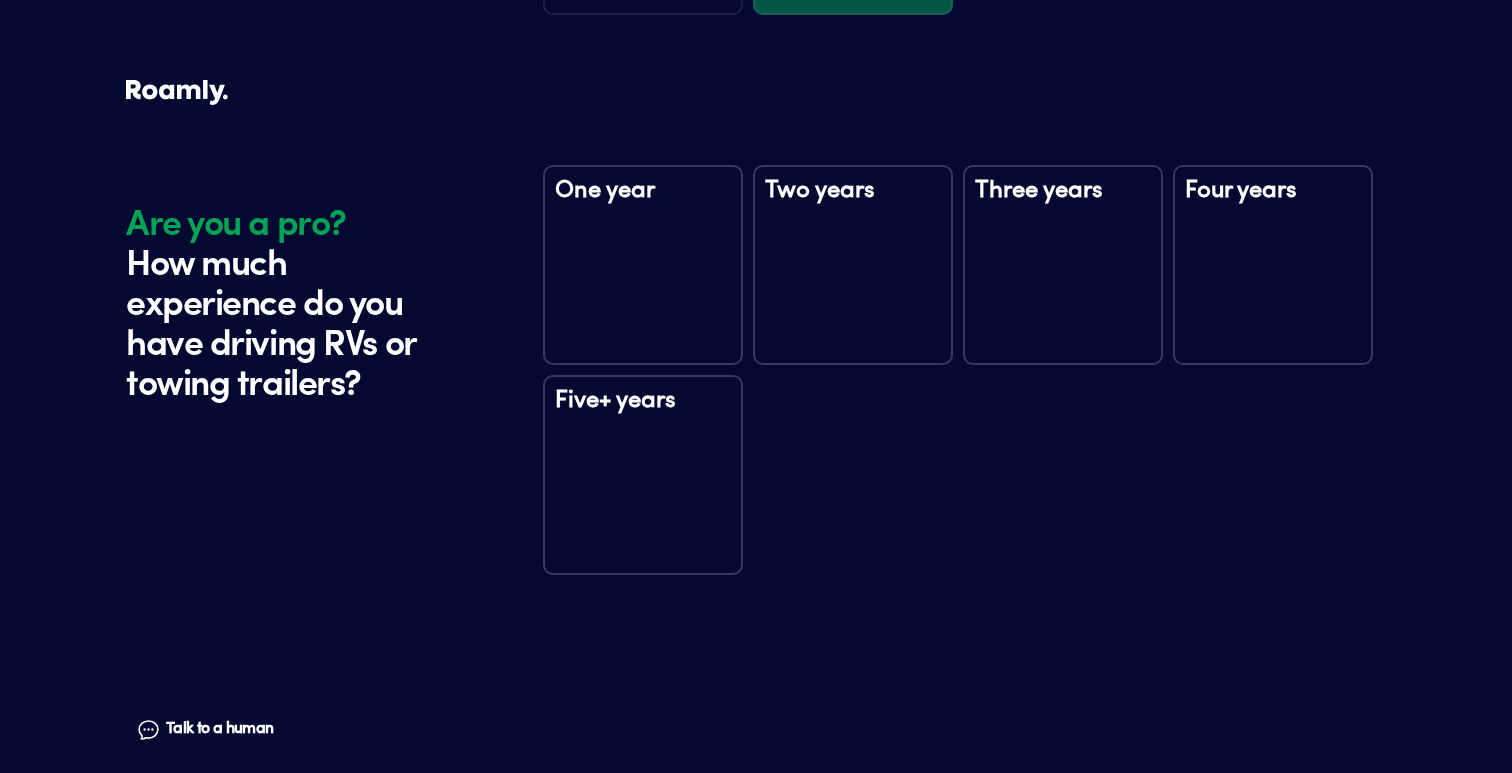 click on "Five+ years" at bounding box center [643, 475] 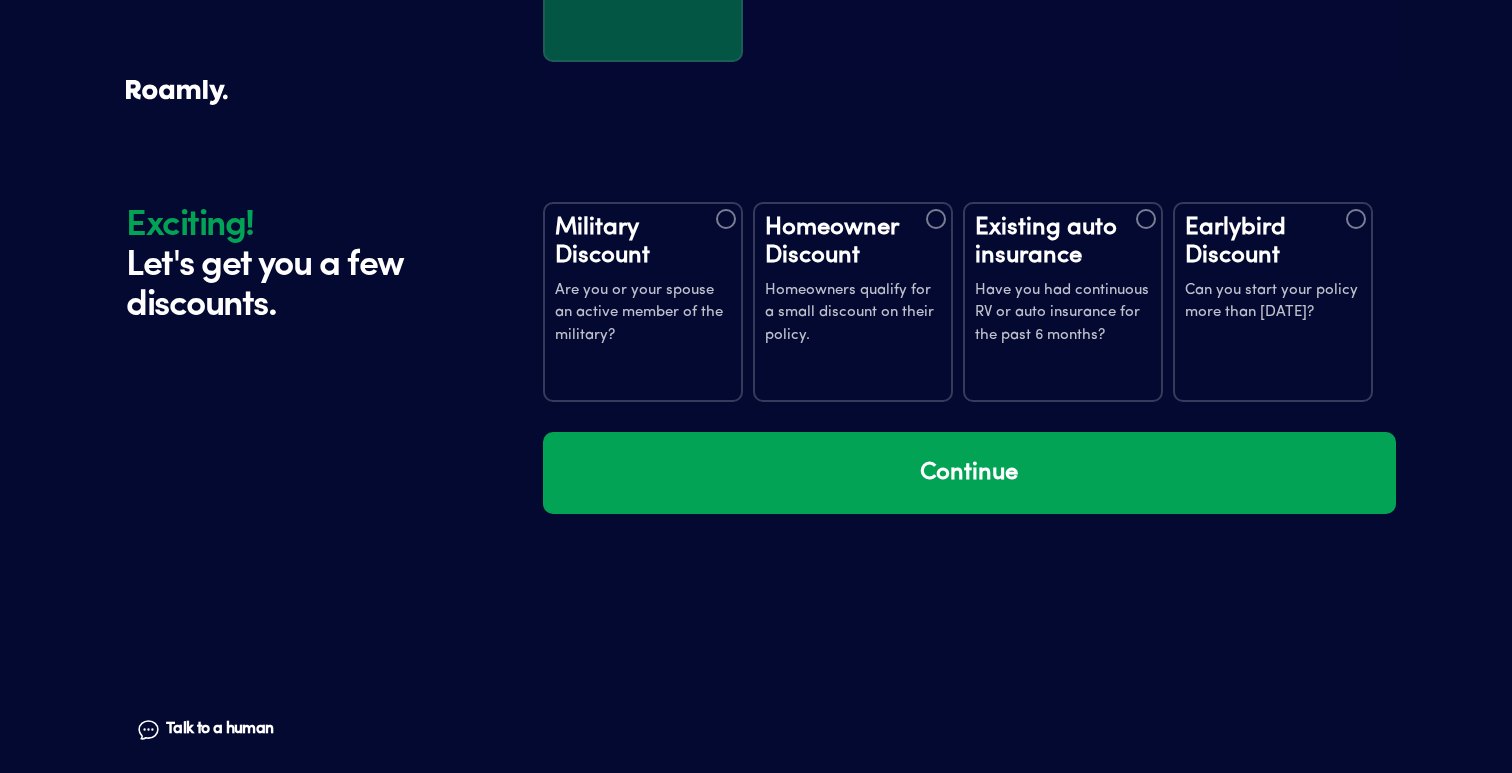 scroll, scrollTop: 3678, scrollLeft: 0, axis: vertical 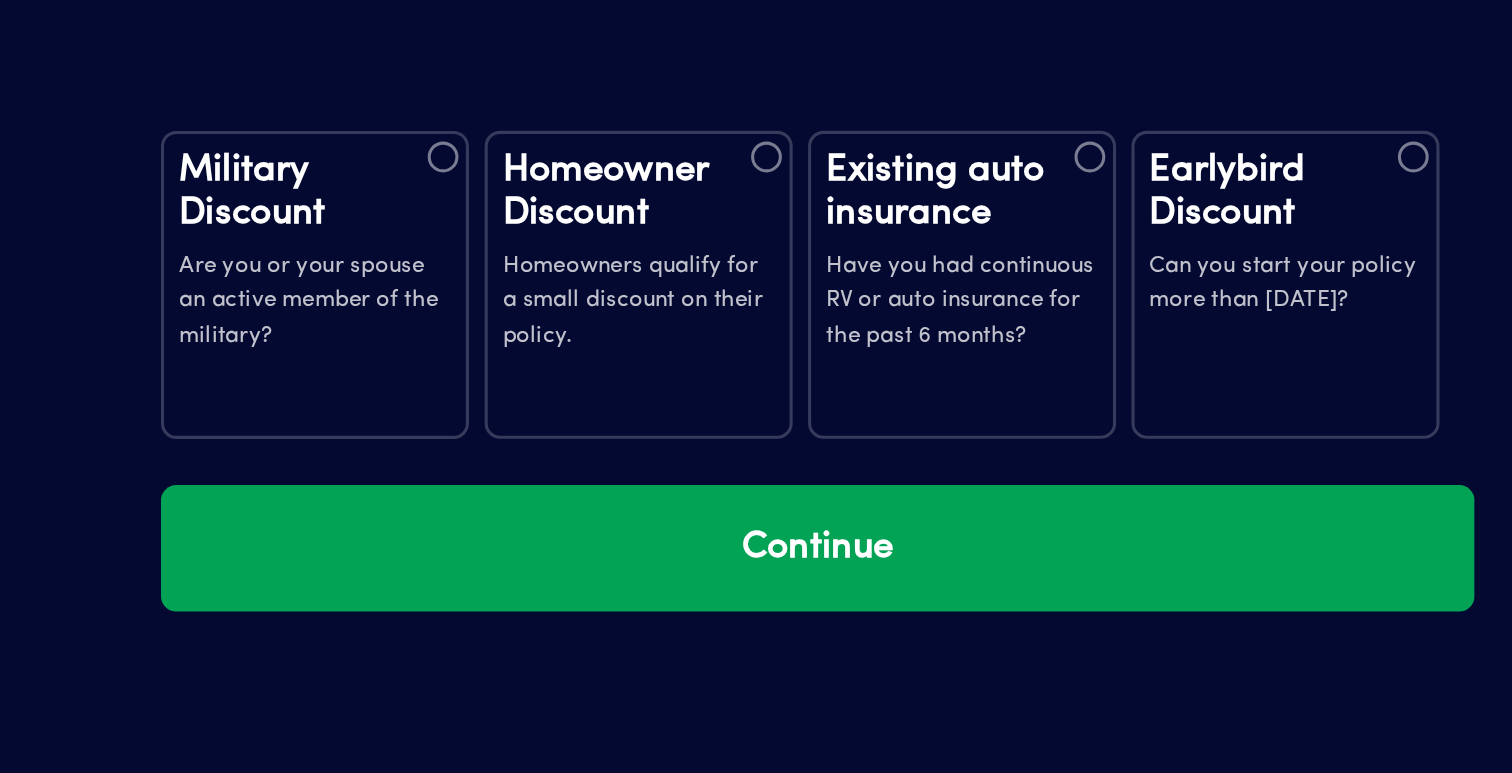 click on "Earlybird Discount Can you start your policy more than [DATE]?" at bounding box center [1273, 312] 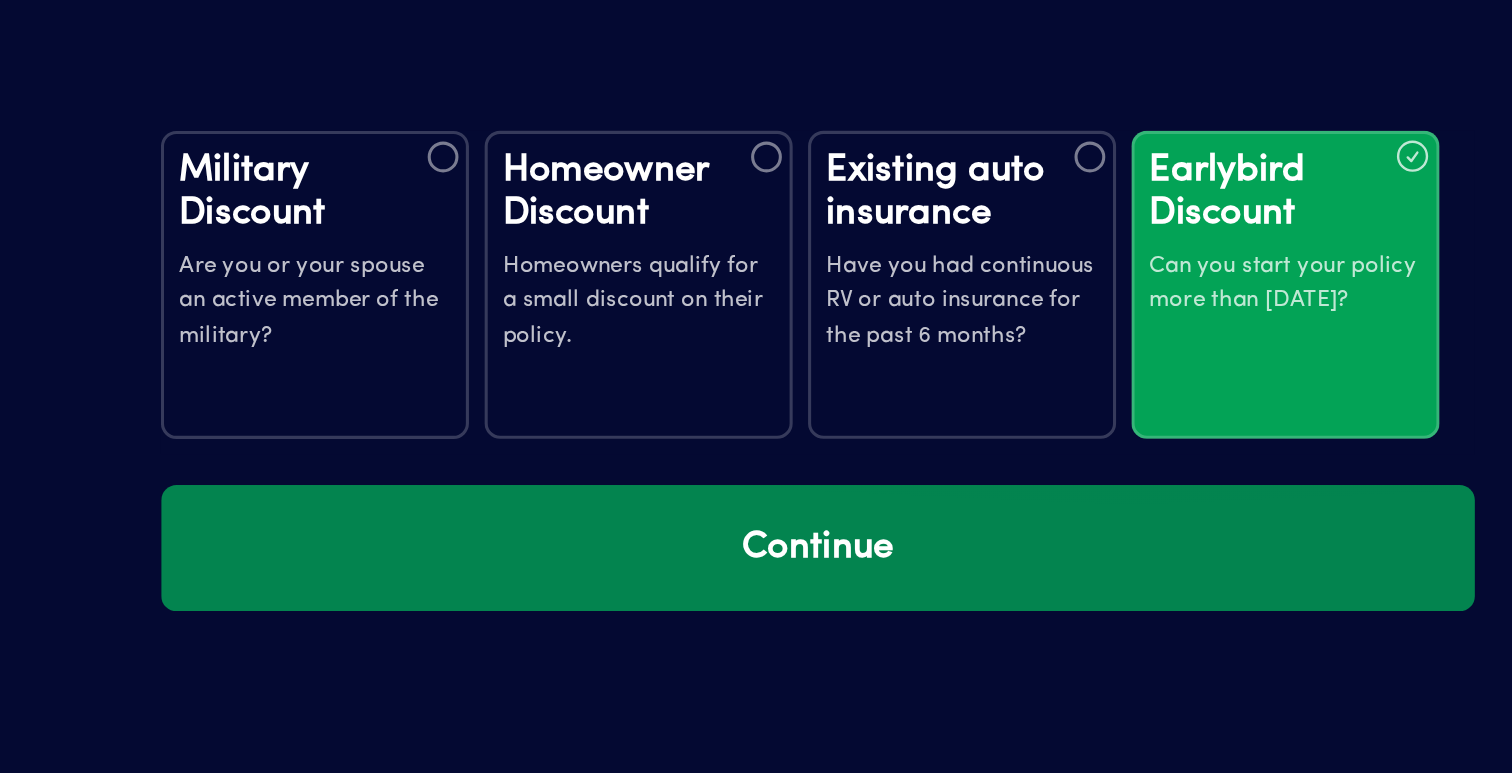 click on "Continue" at bounding box center [969, 483] 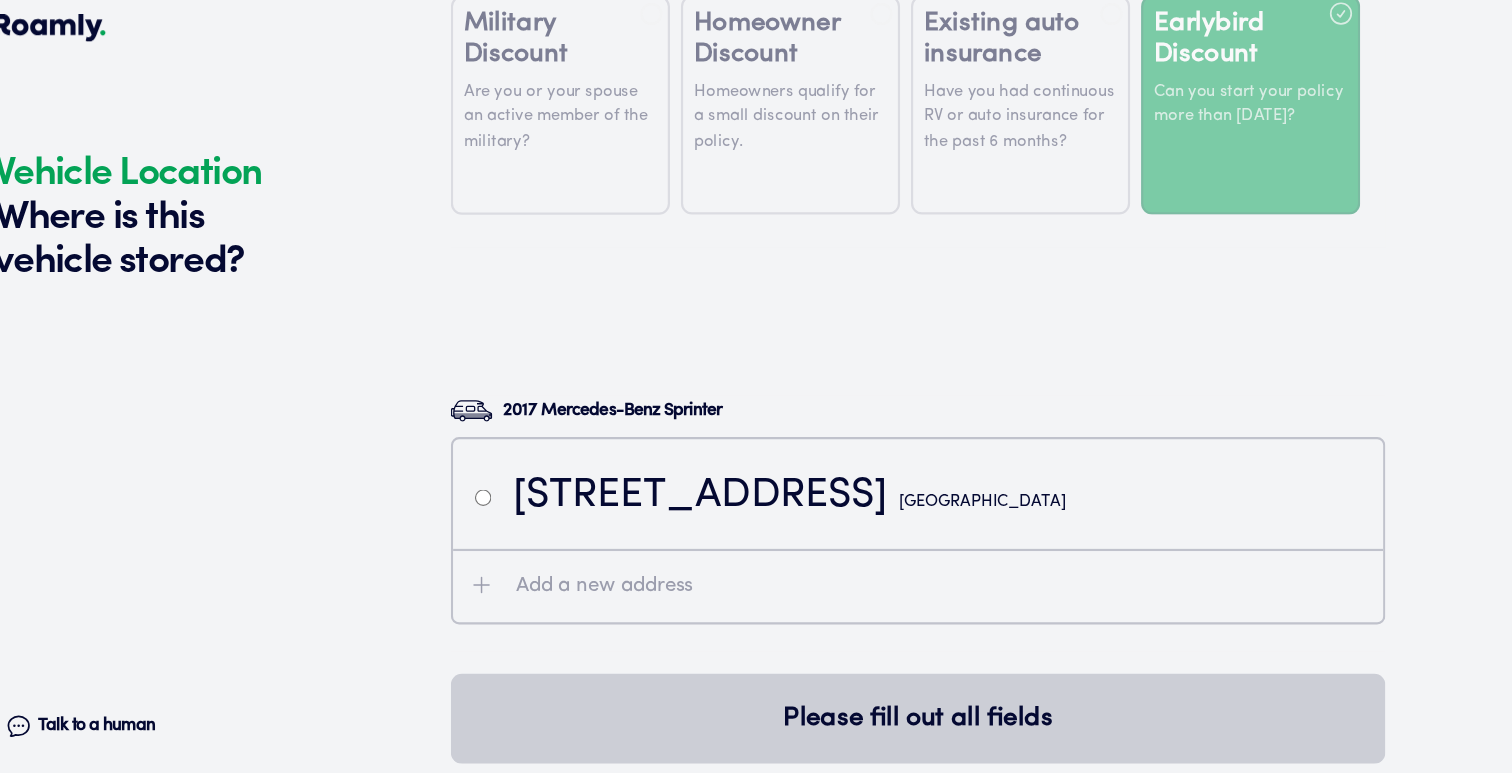 scroll, scrollTop: 3866, scrollLeft: 0, axis: vertical 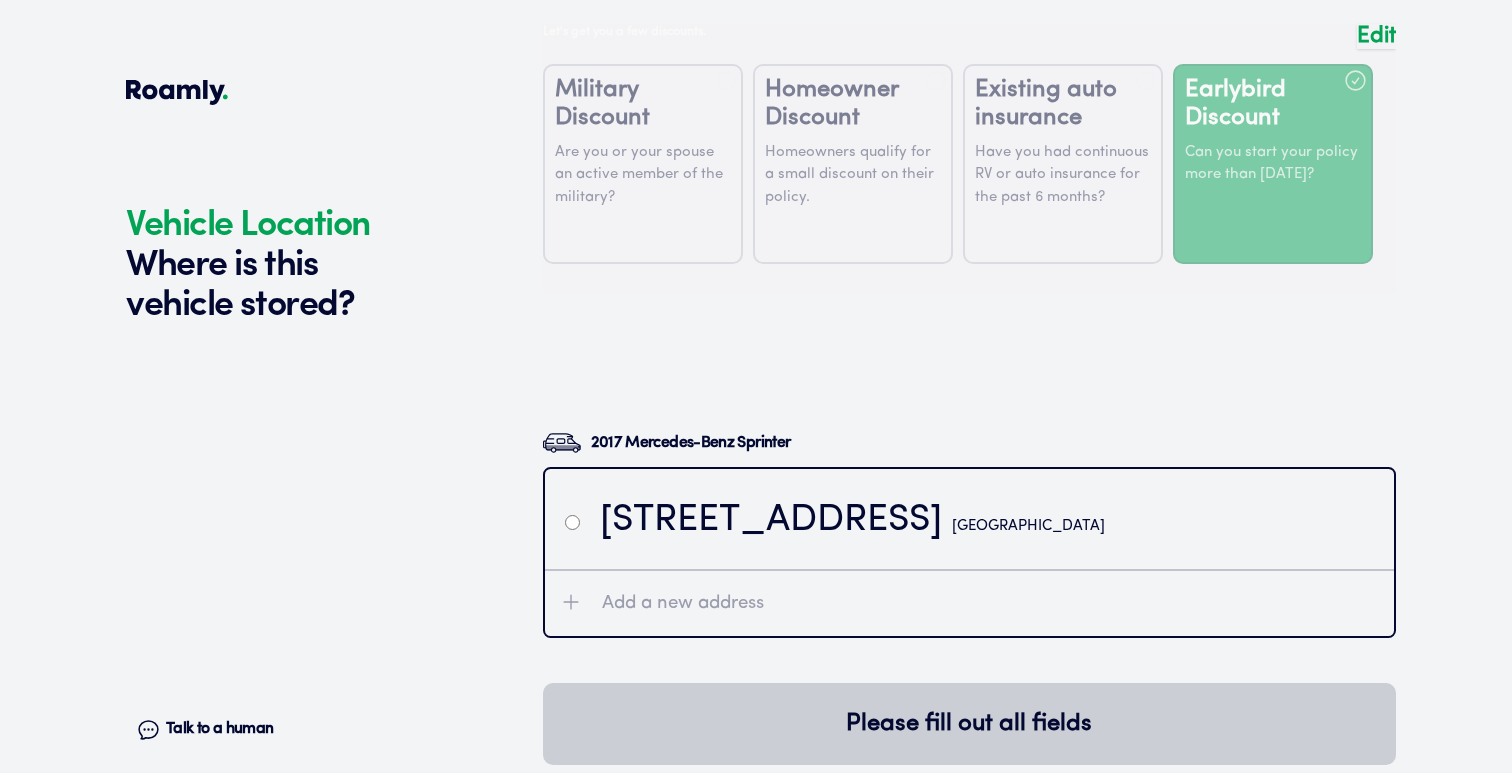 click on "[STREET_ADDRESS]" at bounding box center [852, 521] 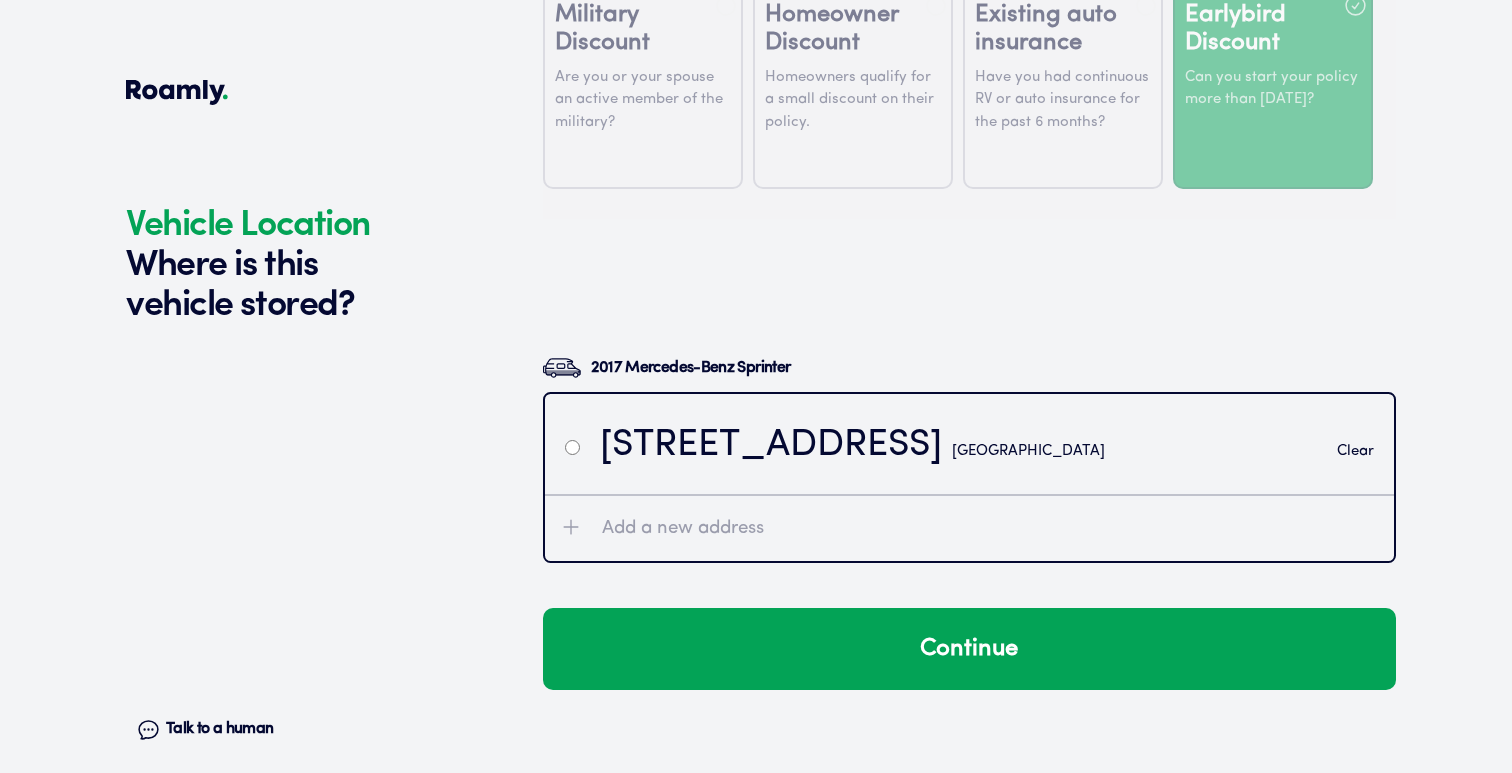 scroll, scrollTop: 3953, scrollLeft: 0, axis: vertical 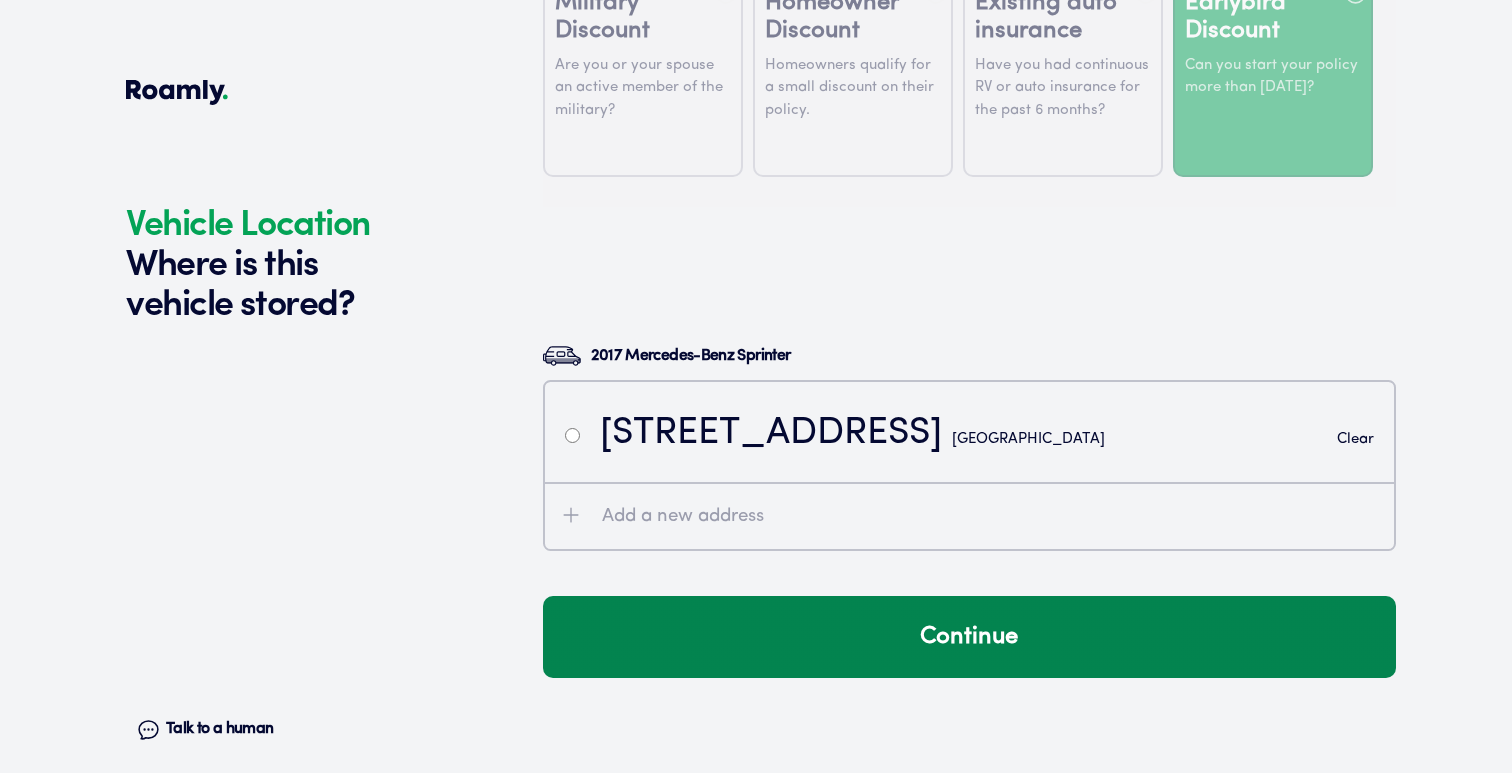 click on "Continue" at bounding box center [969, 637] 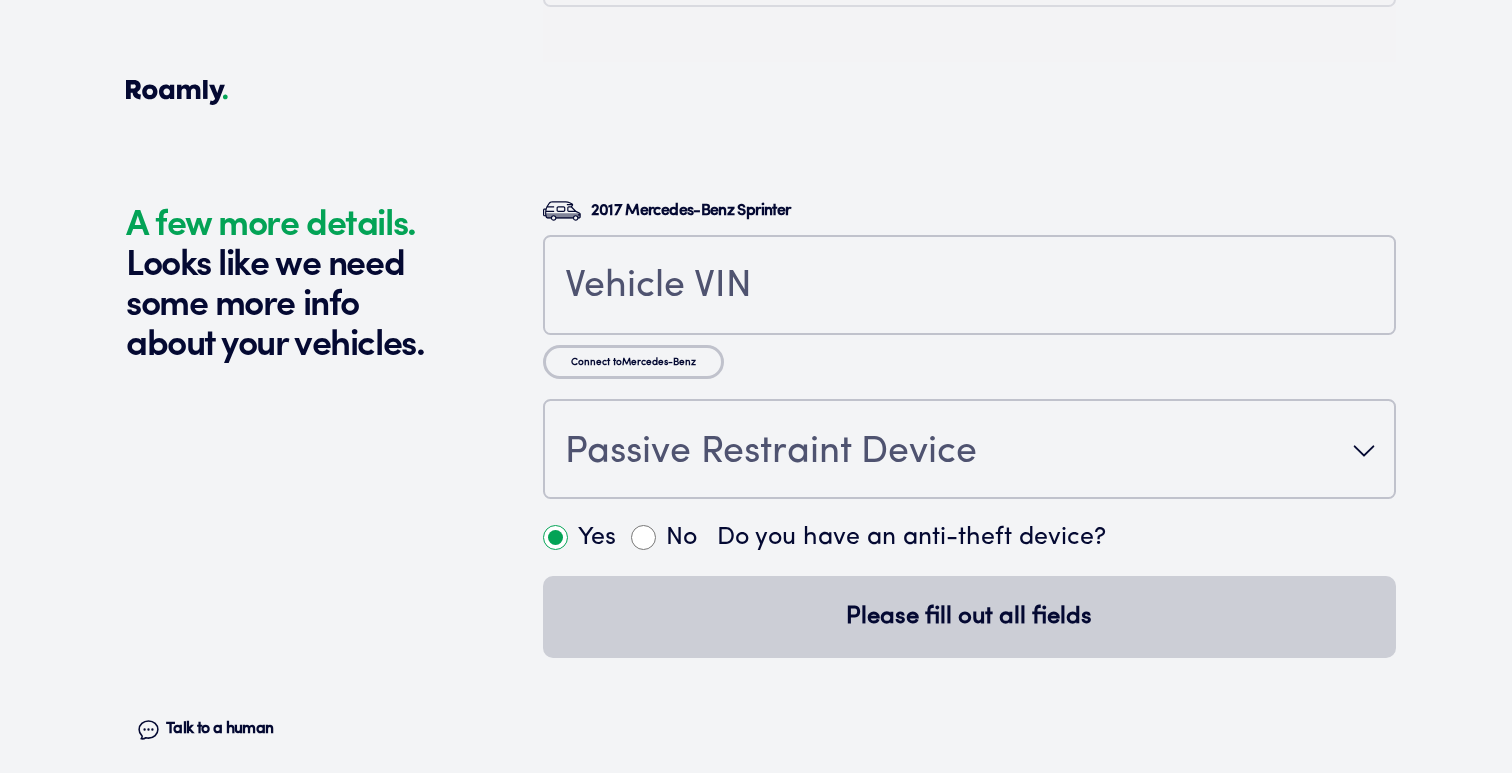 scroll, scrollTop: 4554, scrollLeft: 0, axis: vertical 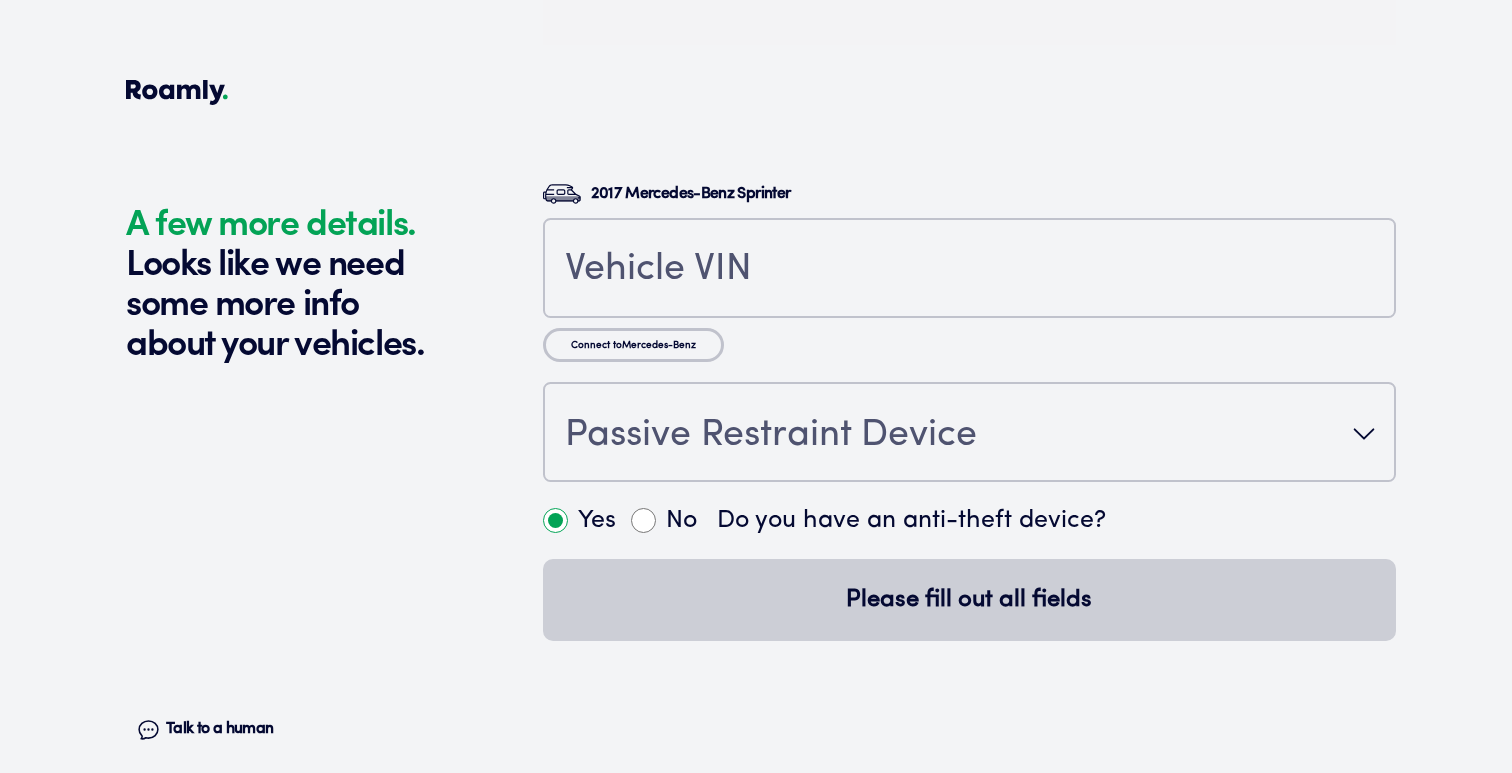 click at bounding box center [969, 268] 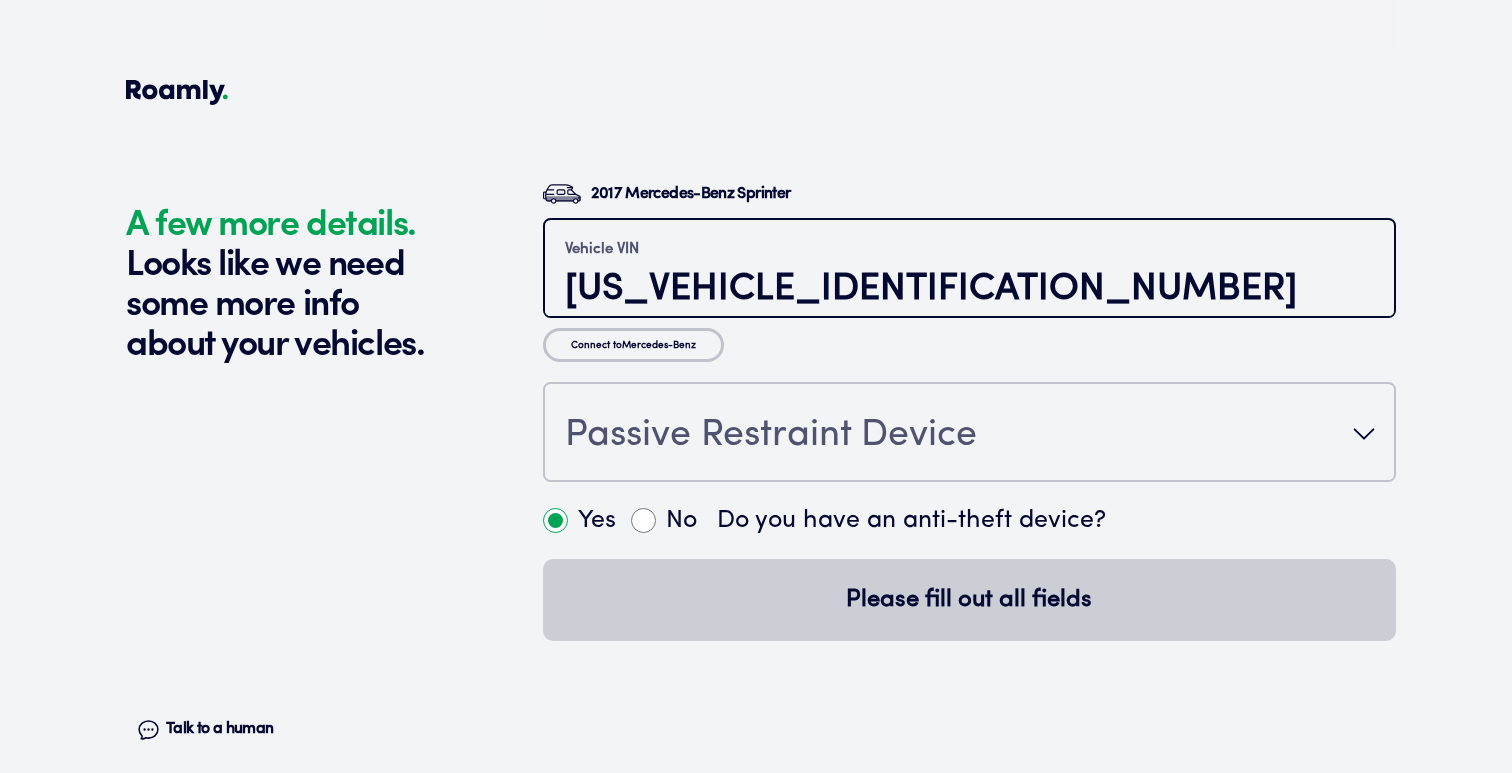 type on "[US_VEHICLE_IDENTIFICATION_NUMBER]" 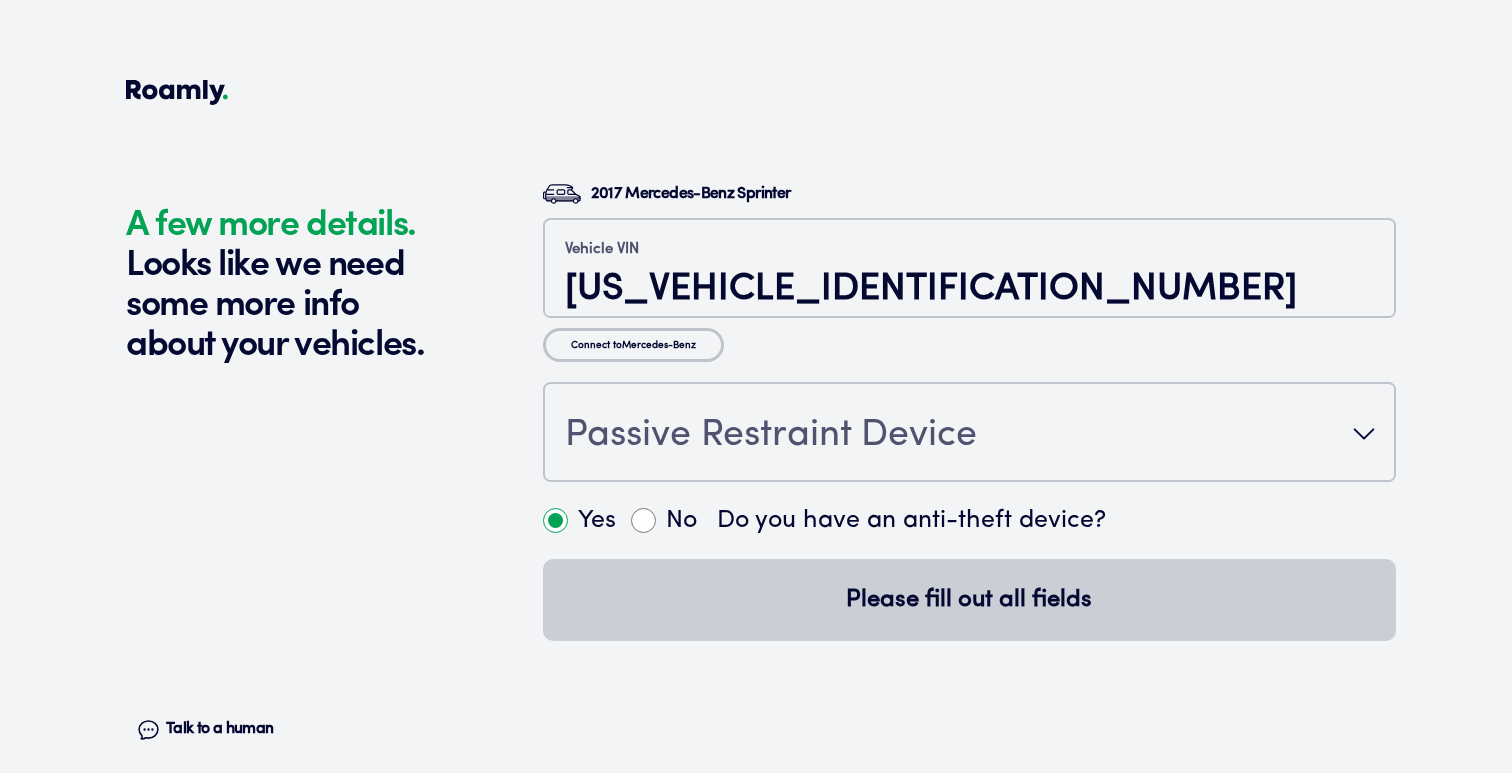 click on "Passive Restraint Device" at bounding box center [771, 436] 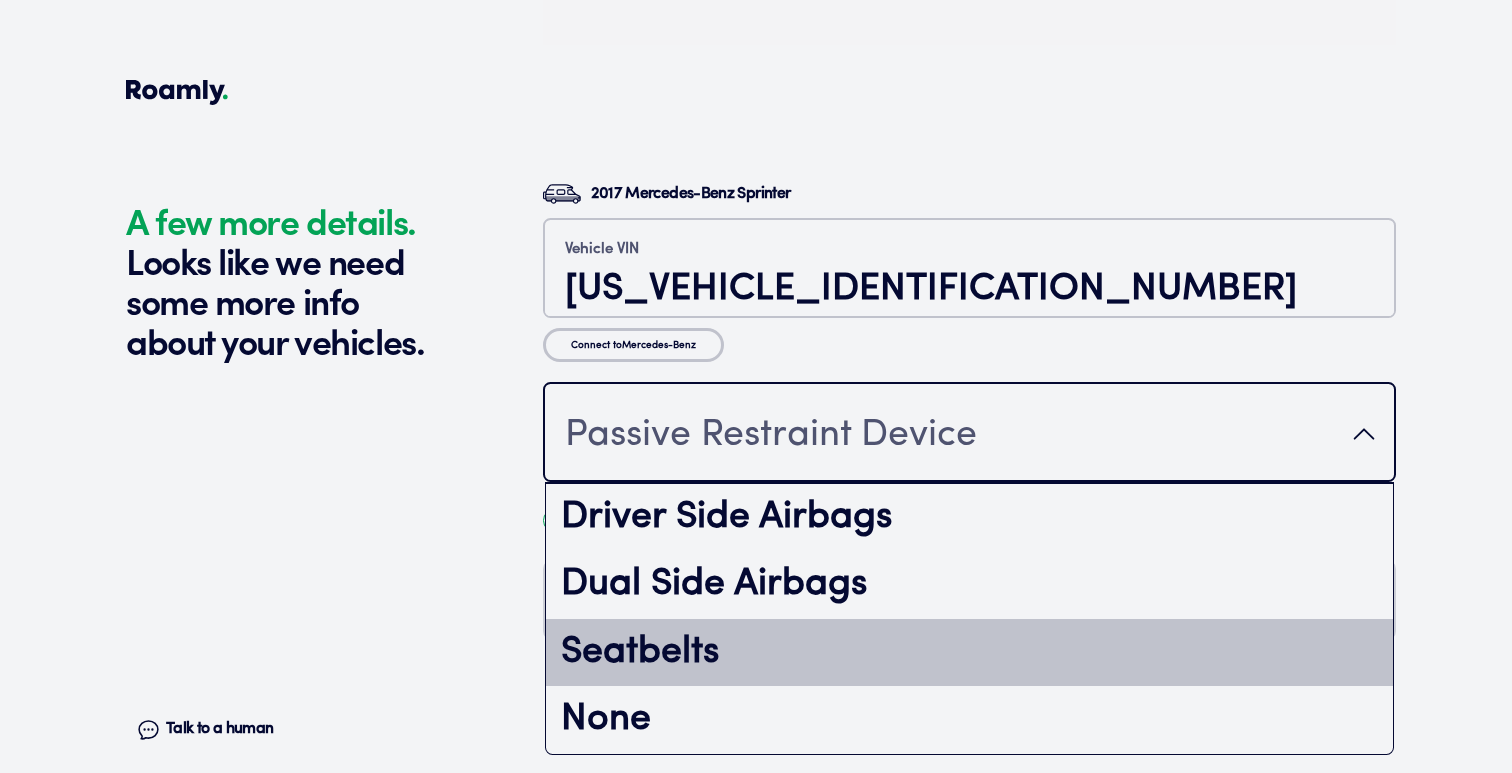 click on "Seatbelts" at bounding box center (969, 653) 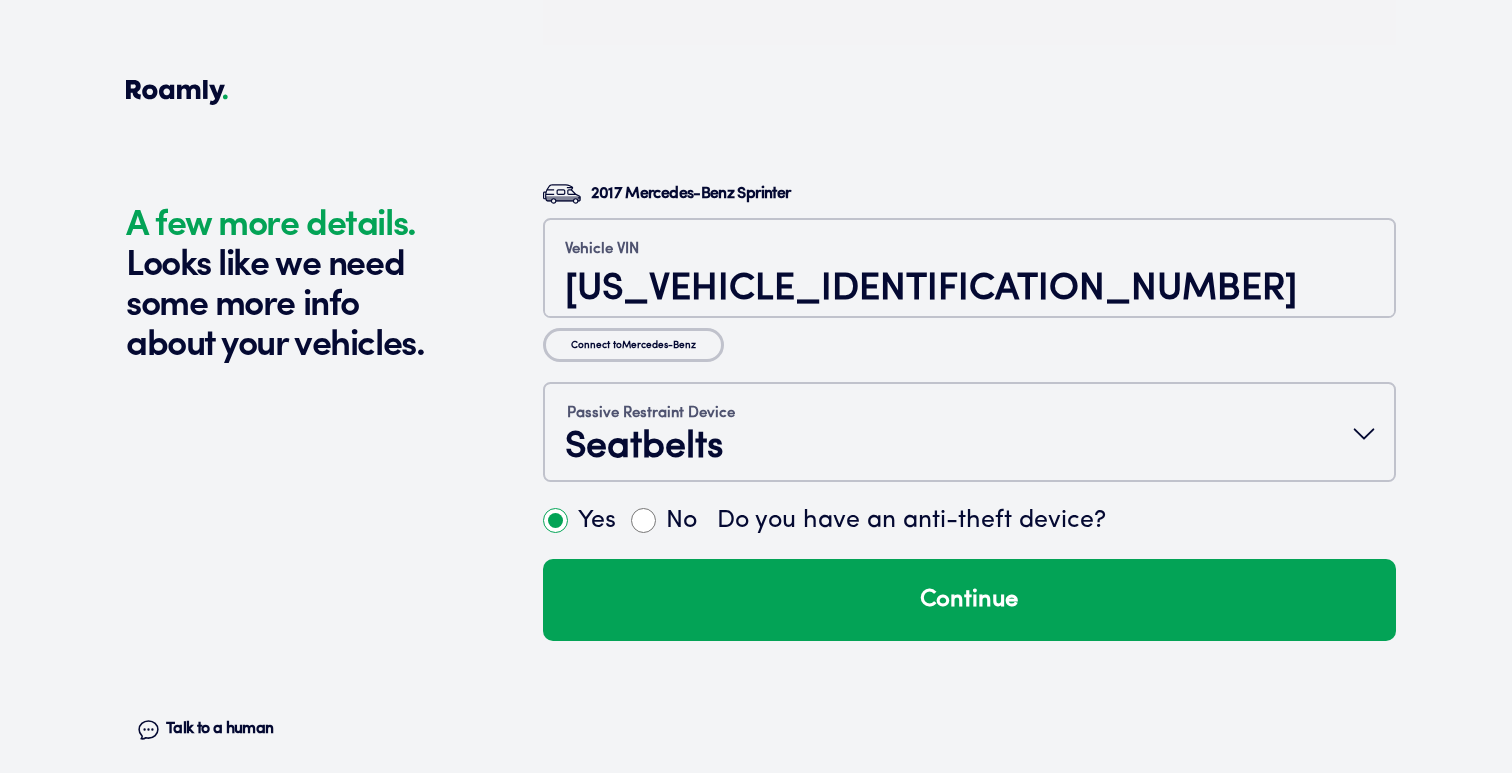 click on "Passive Restraint Device Seatbelts" at bounding box center [969, 434] 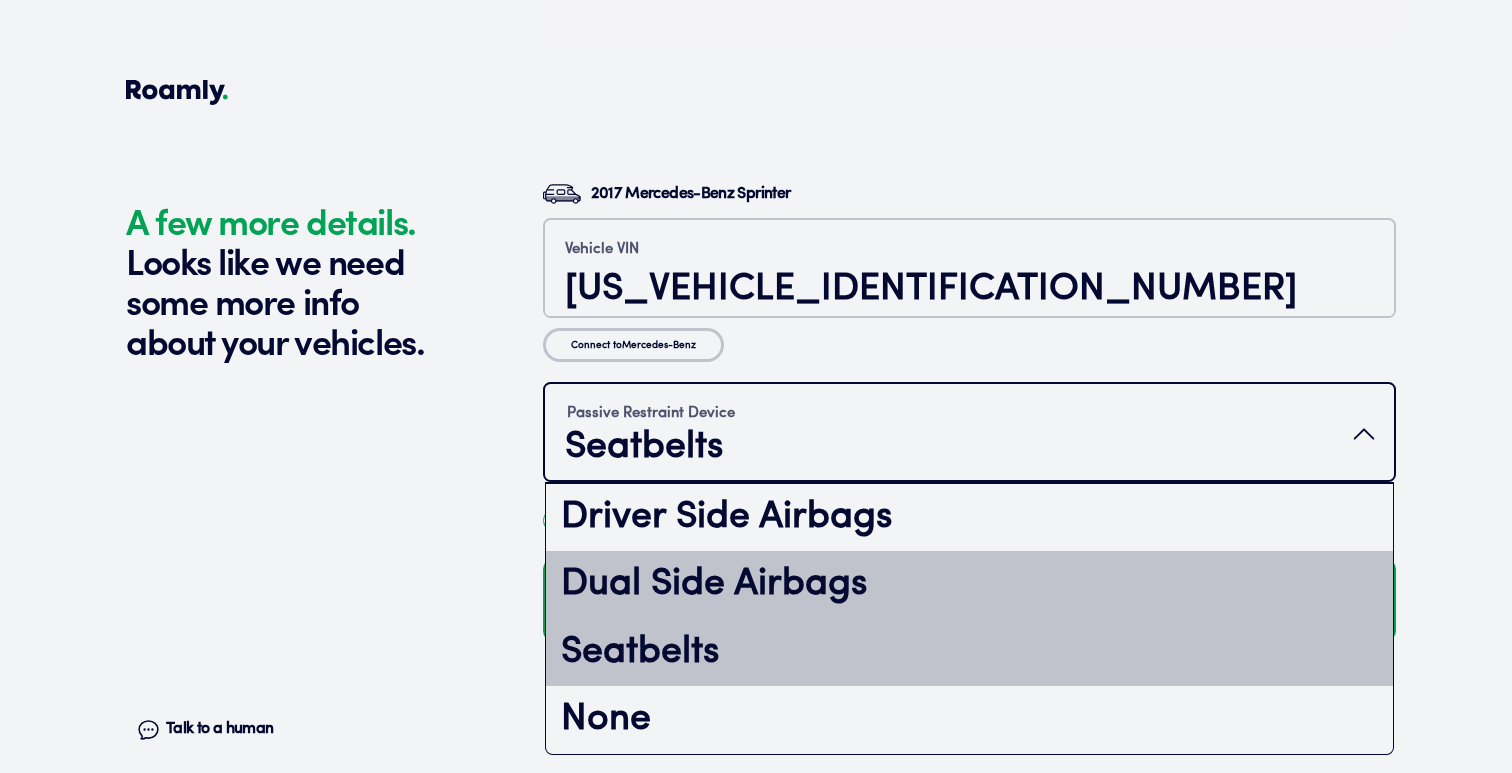 click on "Dual Side Airbags" at bounding box center (969, 585) 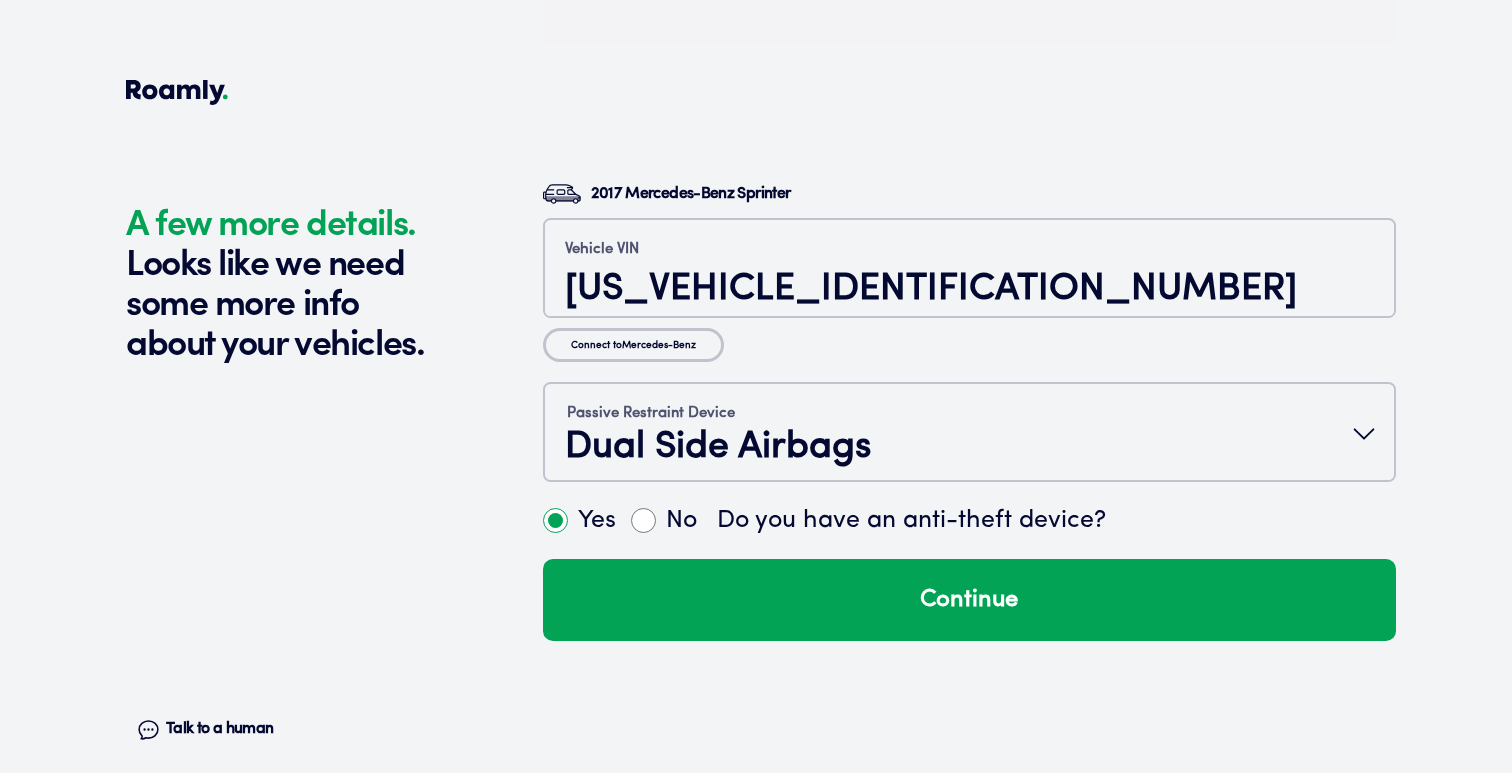 click on "Dual Side Airbags" at bounding box center (718, 447) 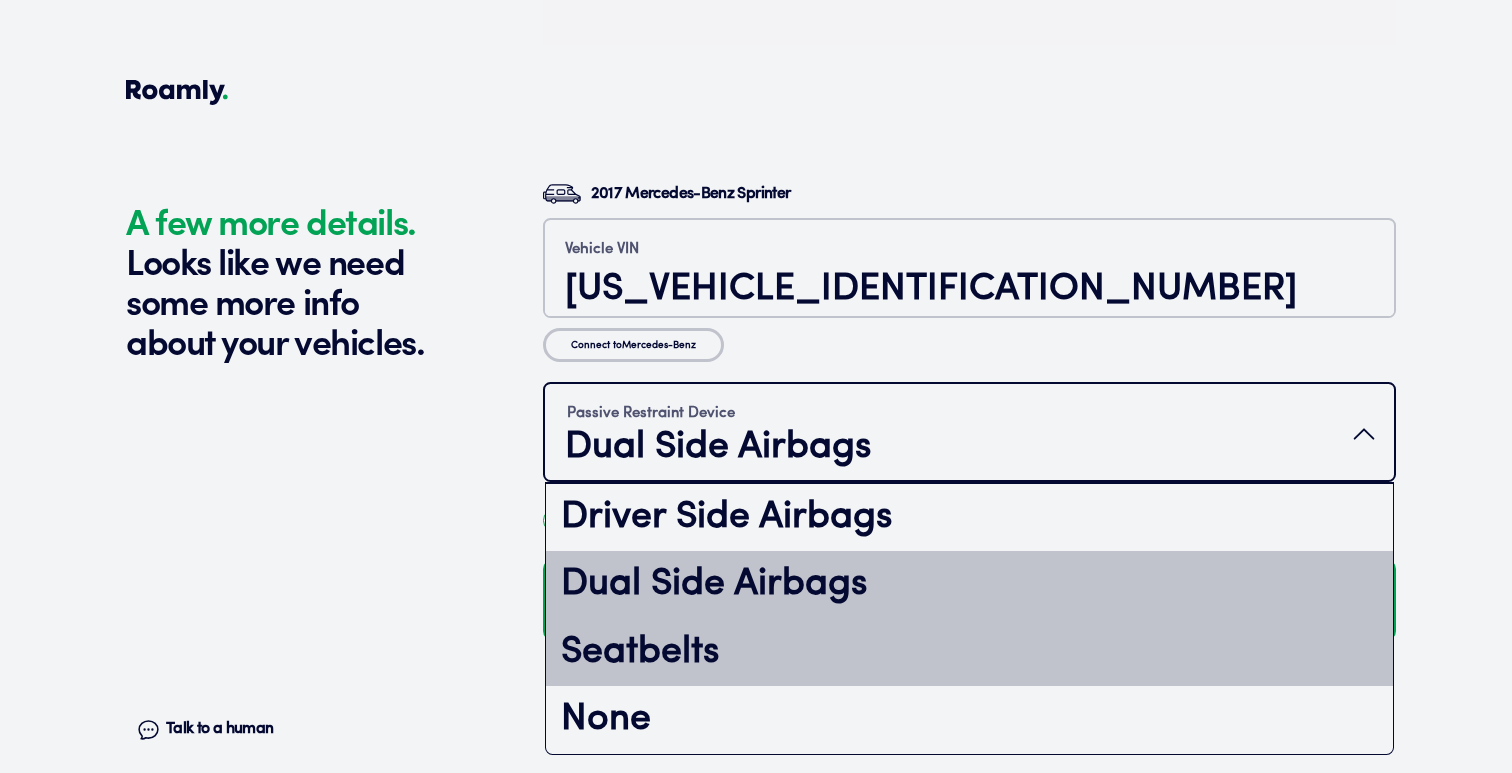 click on "Seatbelts" at bounding box center [969, 653] 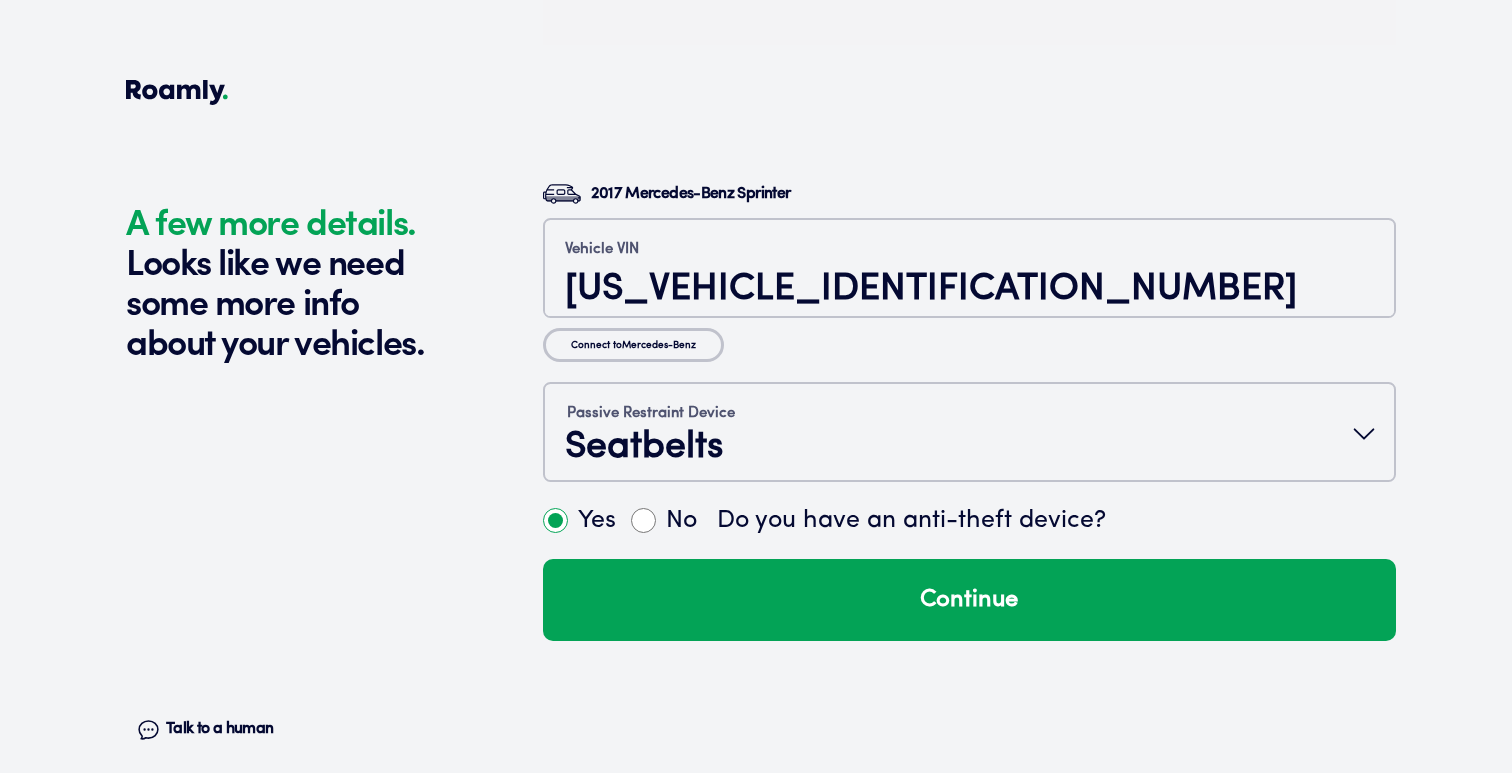 click on "Yes" at bounding box center (579, 521) 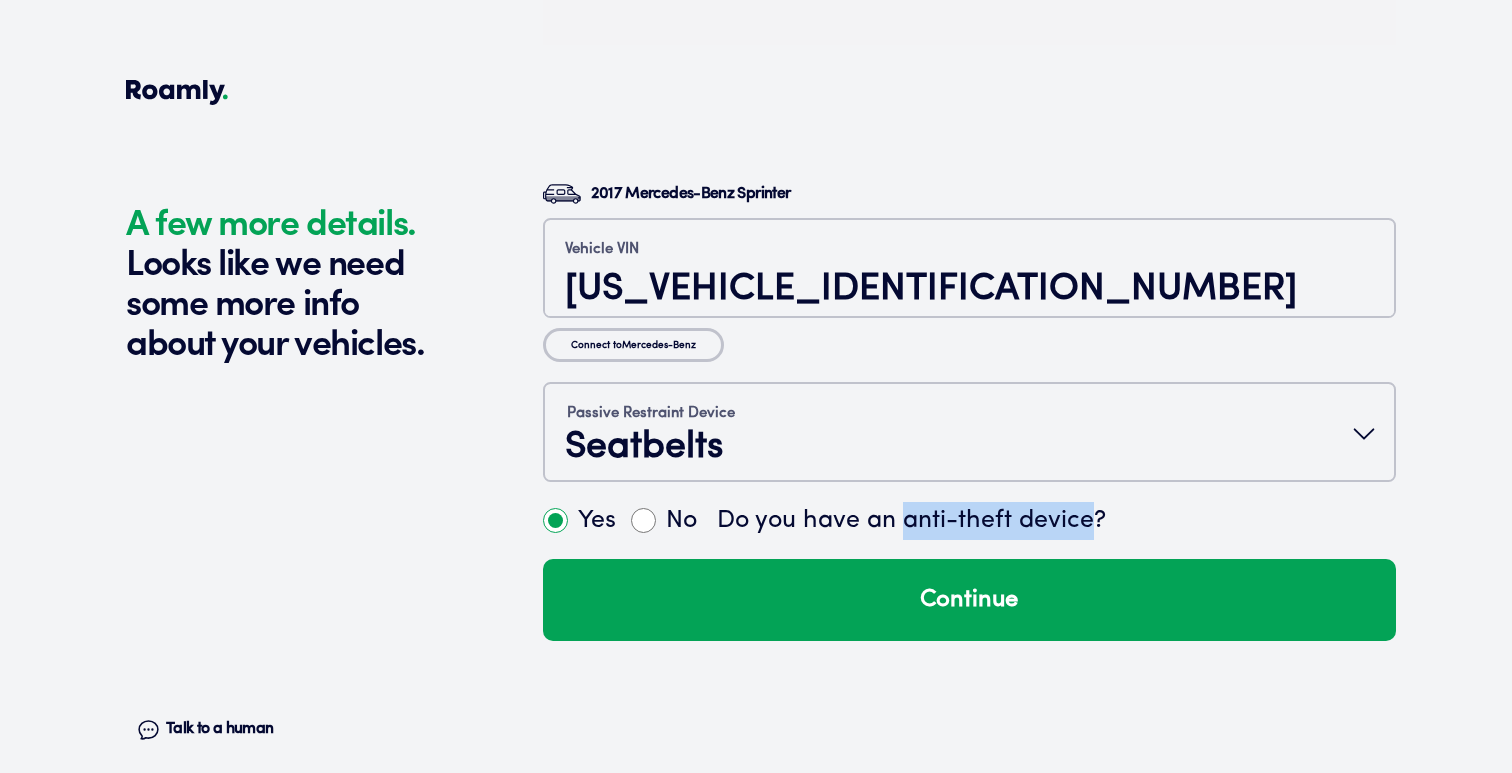 drag, startPoint x: 901, startPoint y: 518, endPoint x: 1088, endPoint y: 519, distance: 187.00267 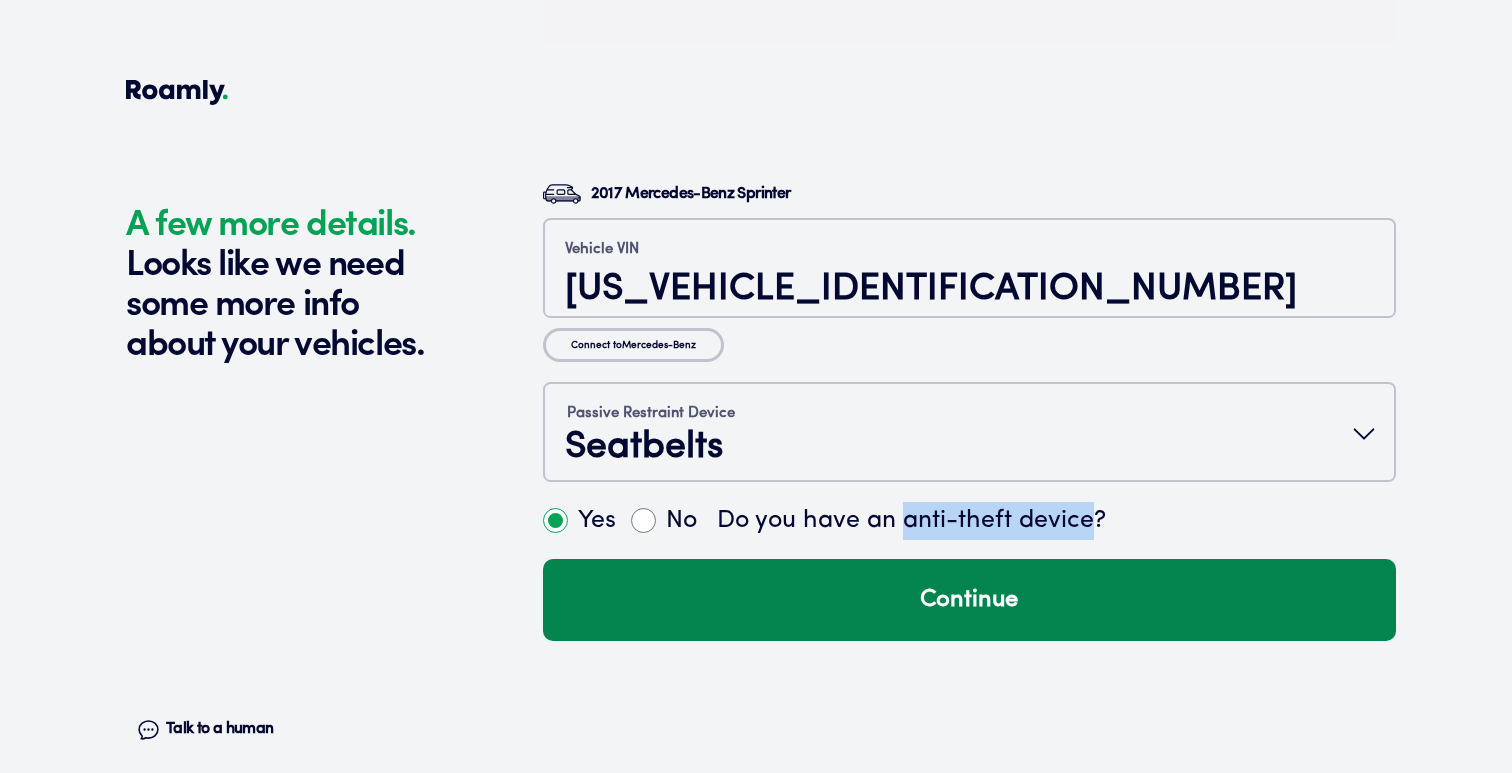click on "Continue" at bounding box center (969, 600) 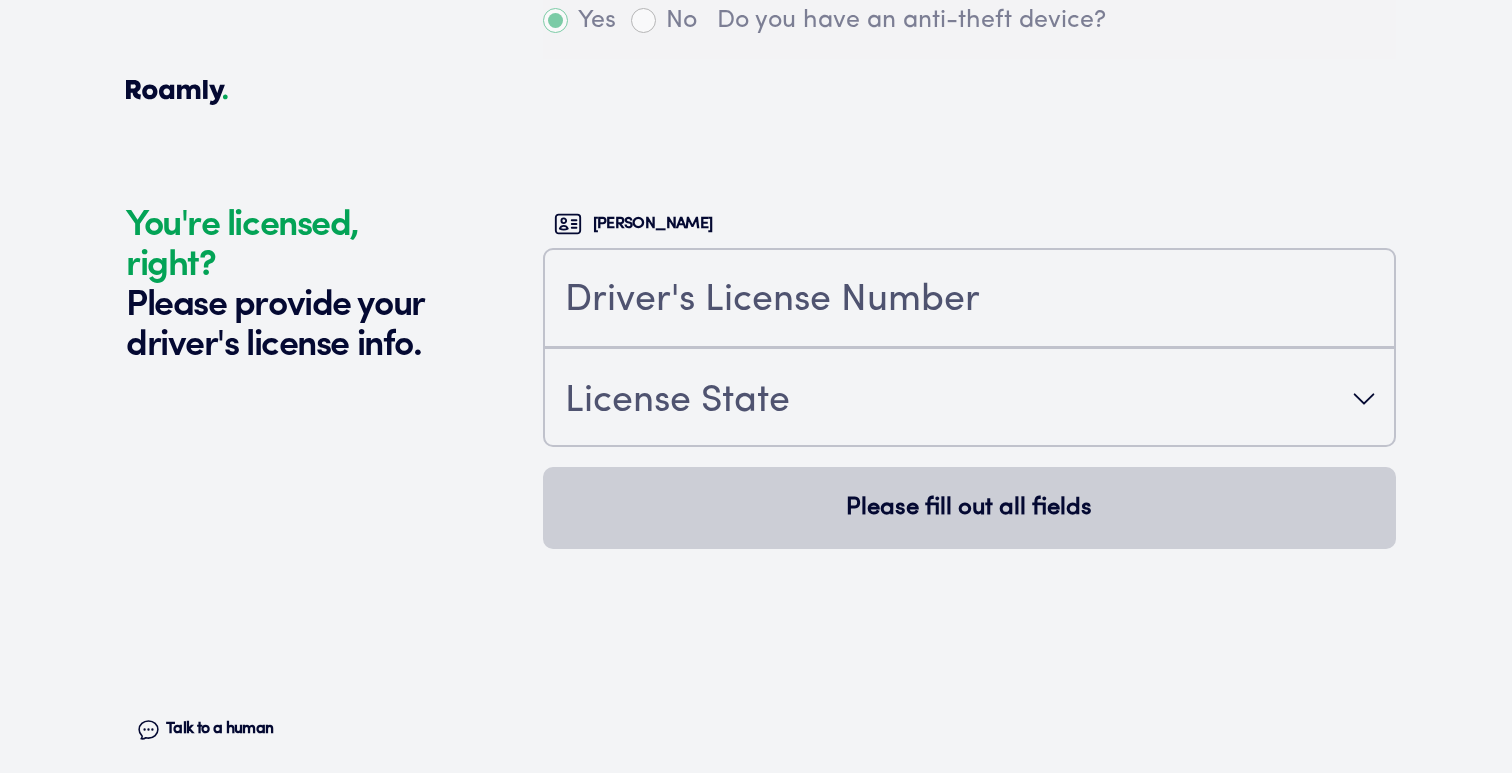 scroll, scrollTop: 4973, scrollLeft: 0, axis: vertical 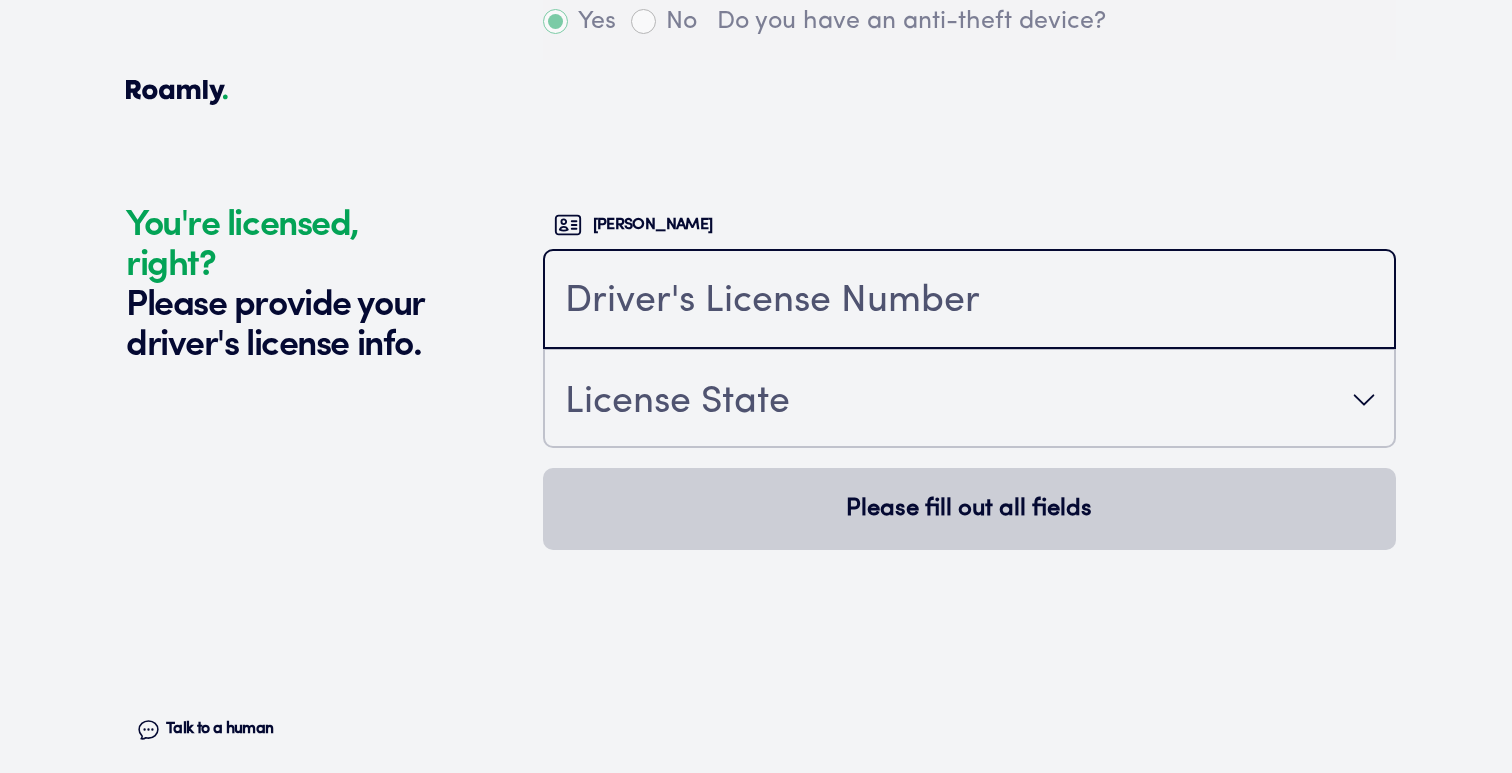 click at bounding box center (969, 301) 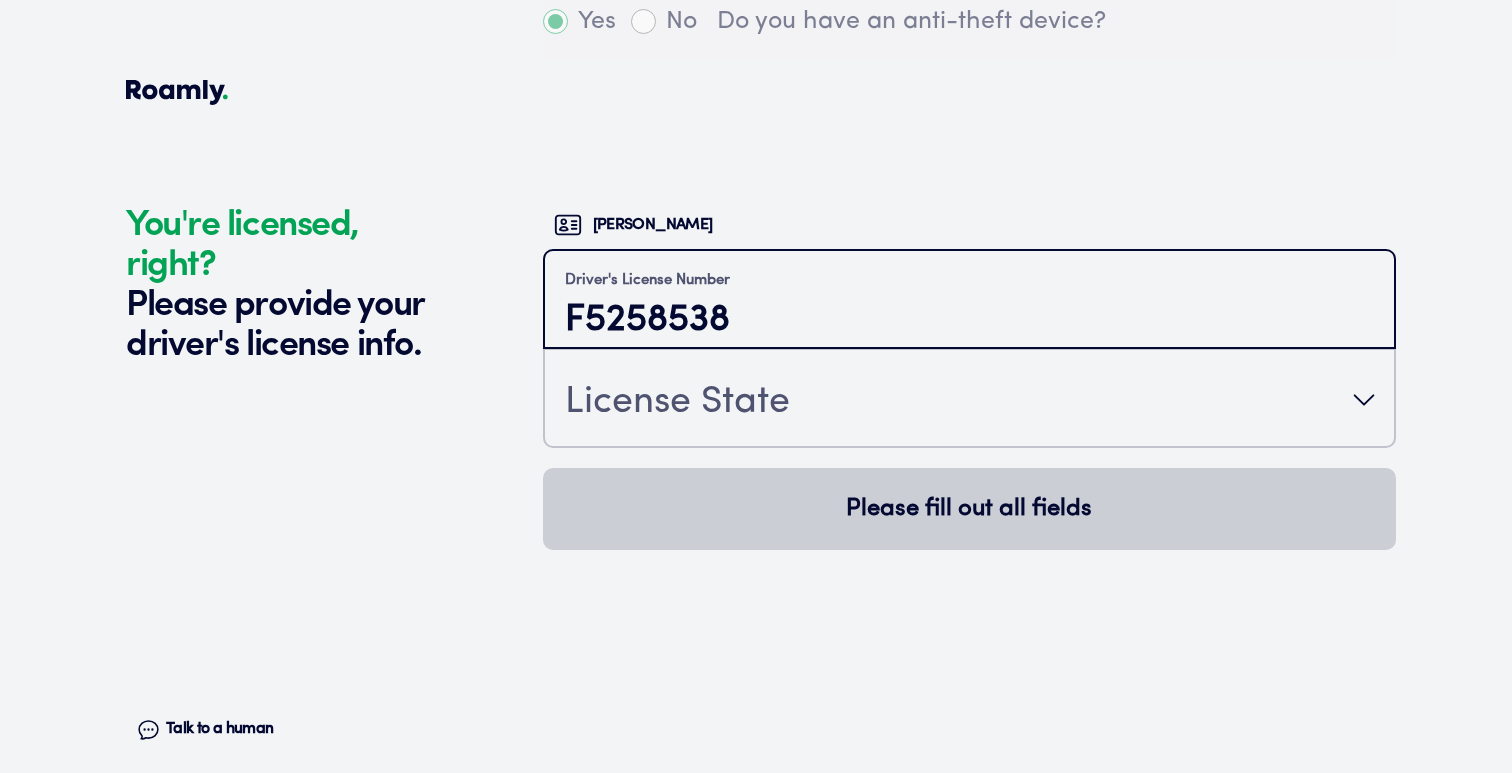 type on "F5258538" 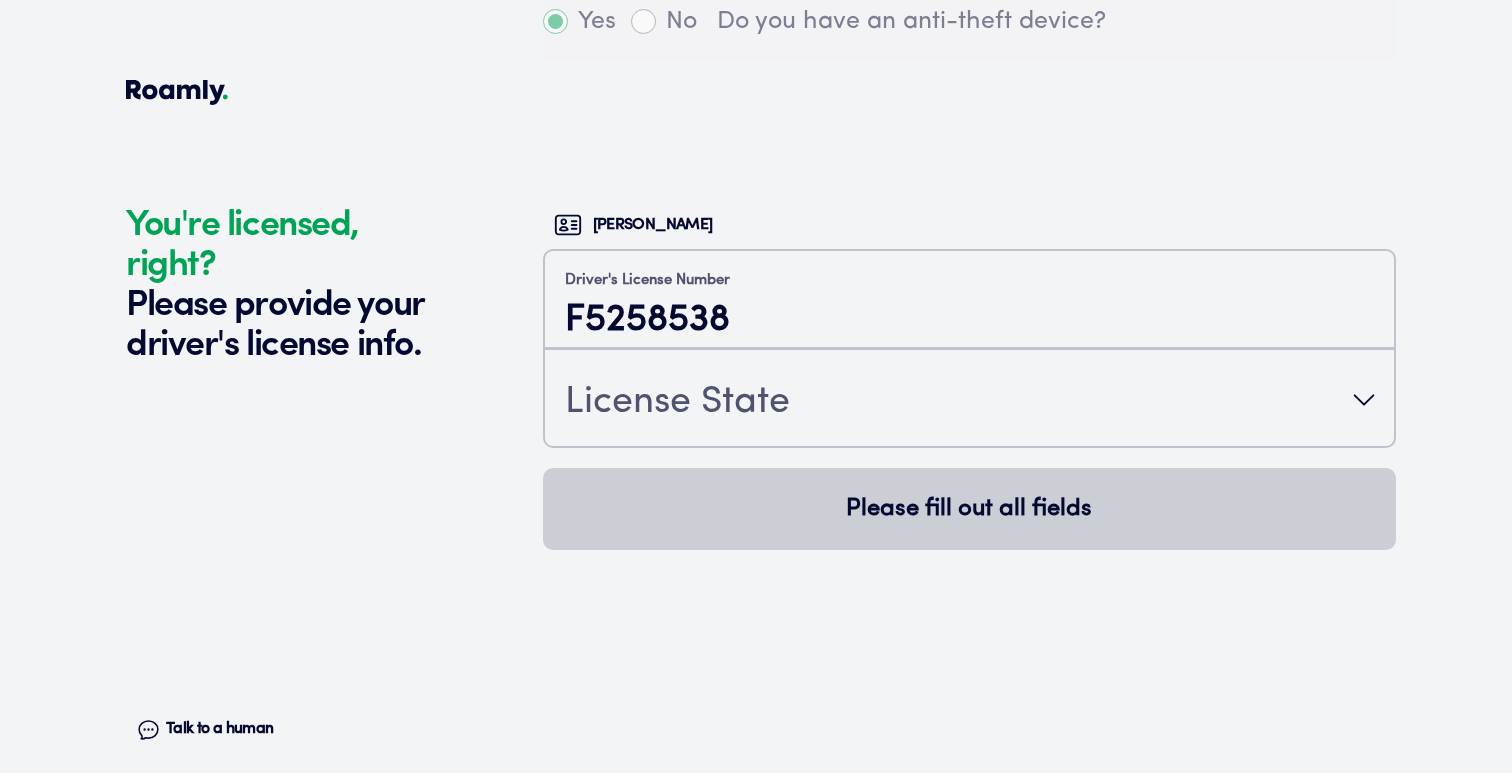 click on "License State" at bounding box center (677, 402) 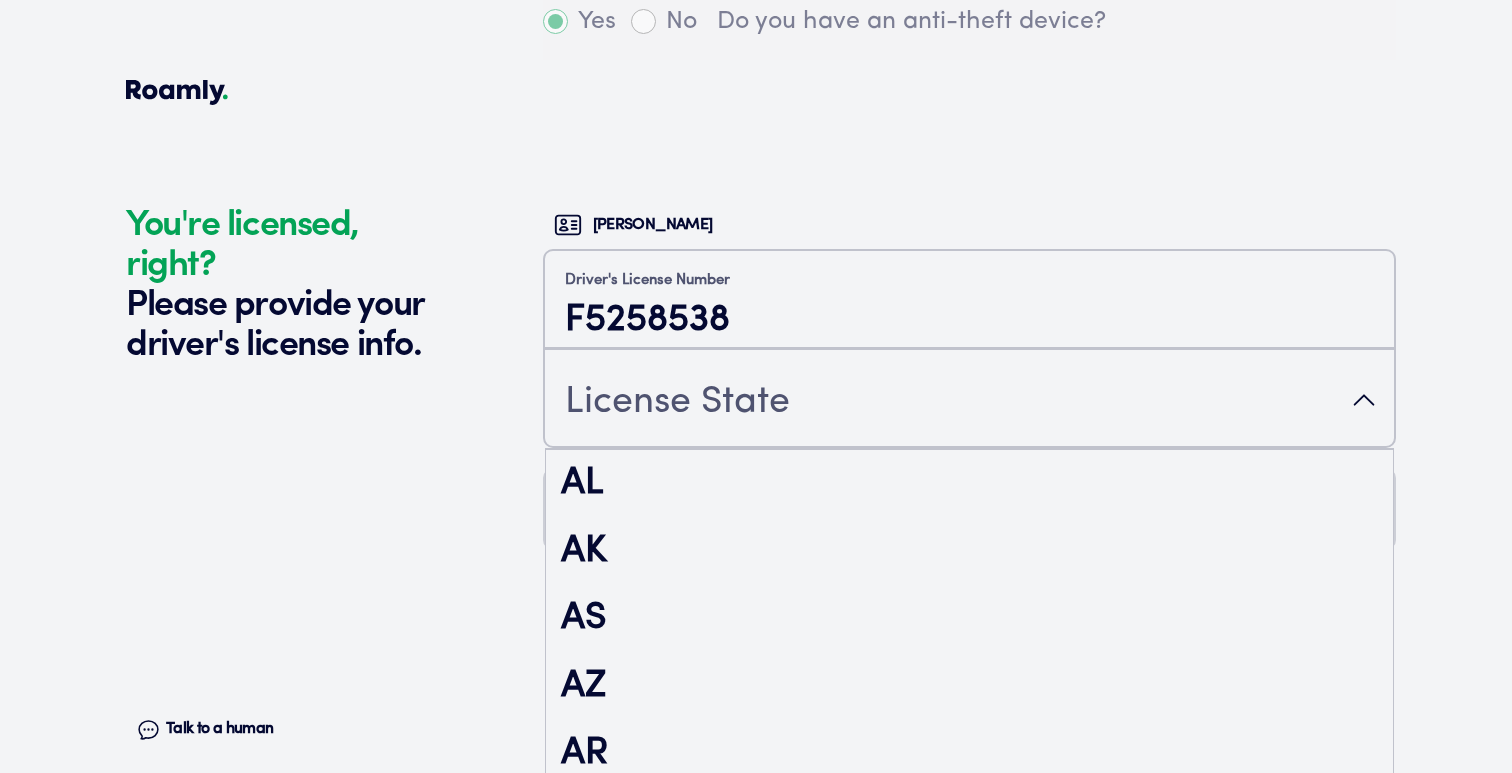 scroll, scrollTop: 76, scrollLeft: 0, axis: vertical 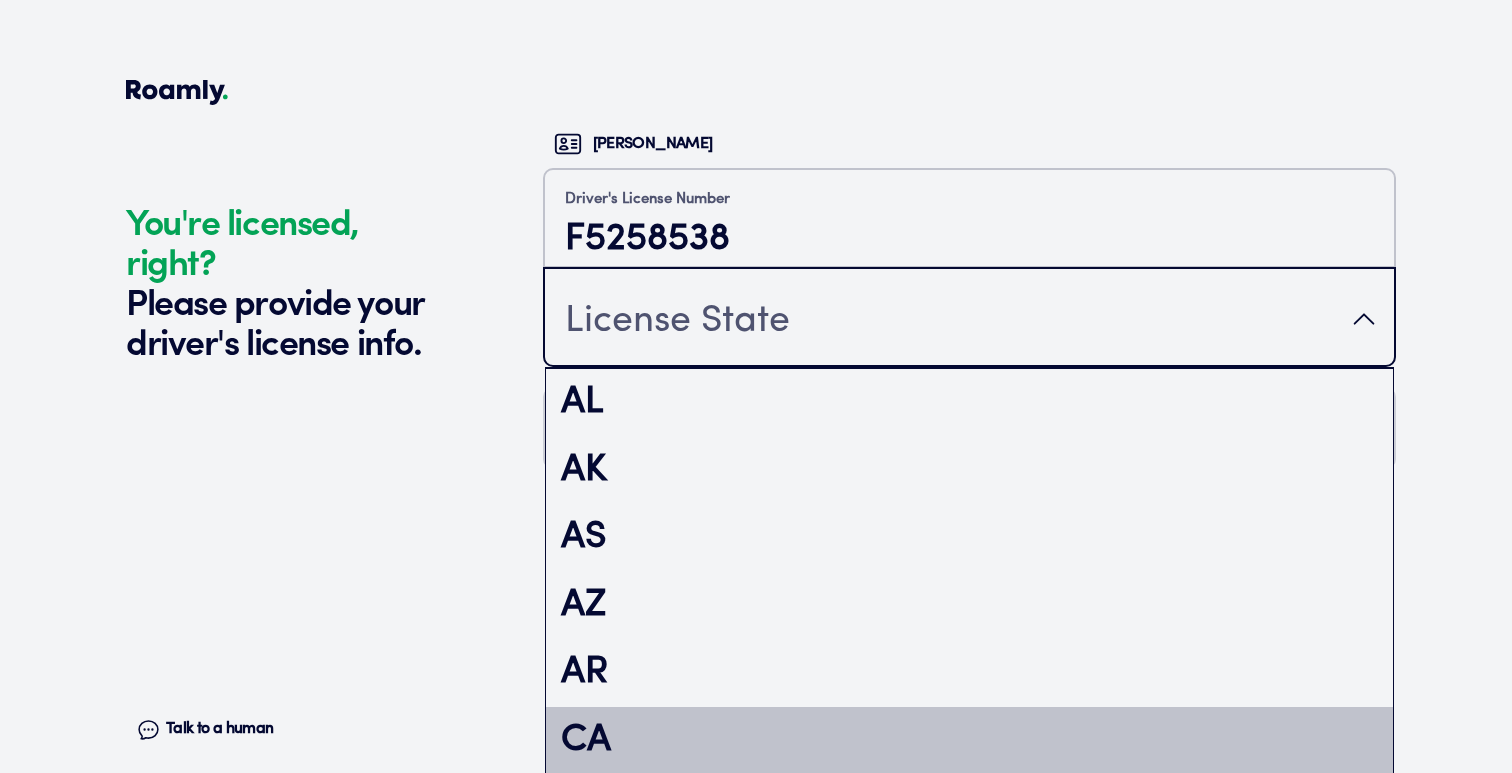 click on "CA" at bounding box center [969, 741] 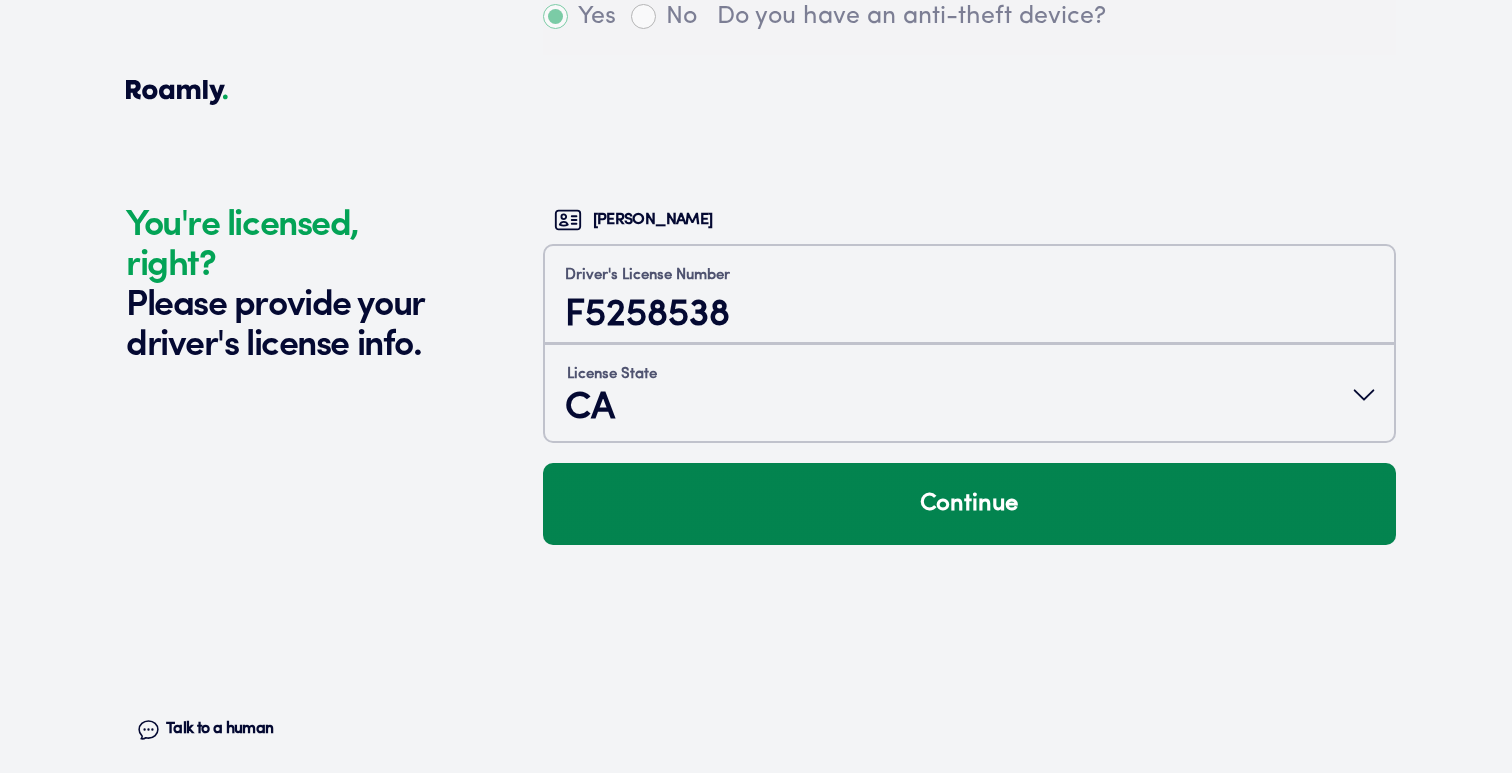 click on "Continue" at bounding box center [969, 504] 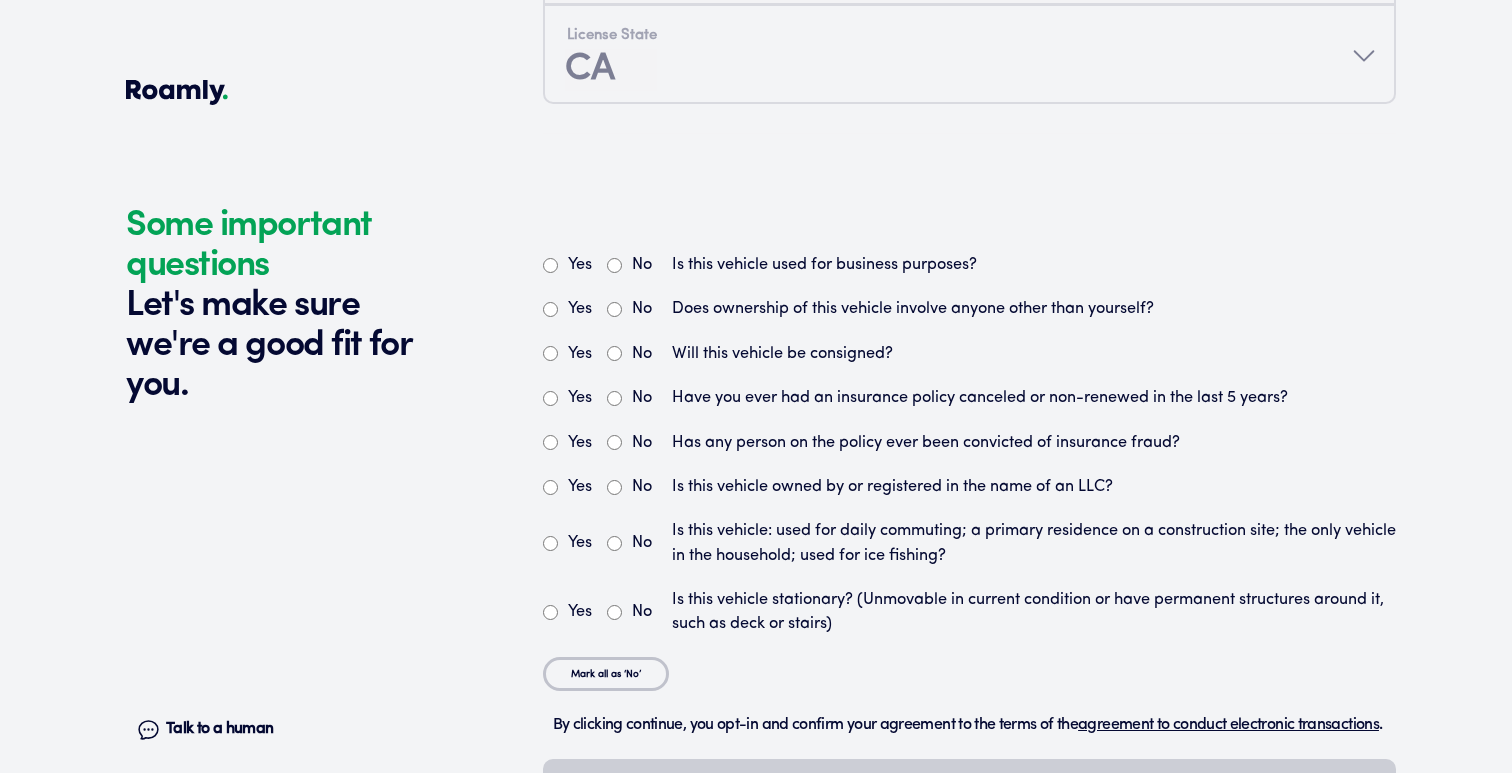scroll, scrollTop: 5471, scrollLeft: 0, axis: vertical 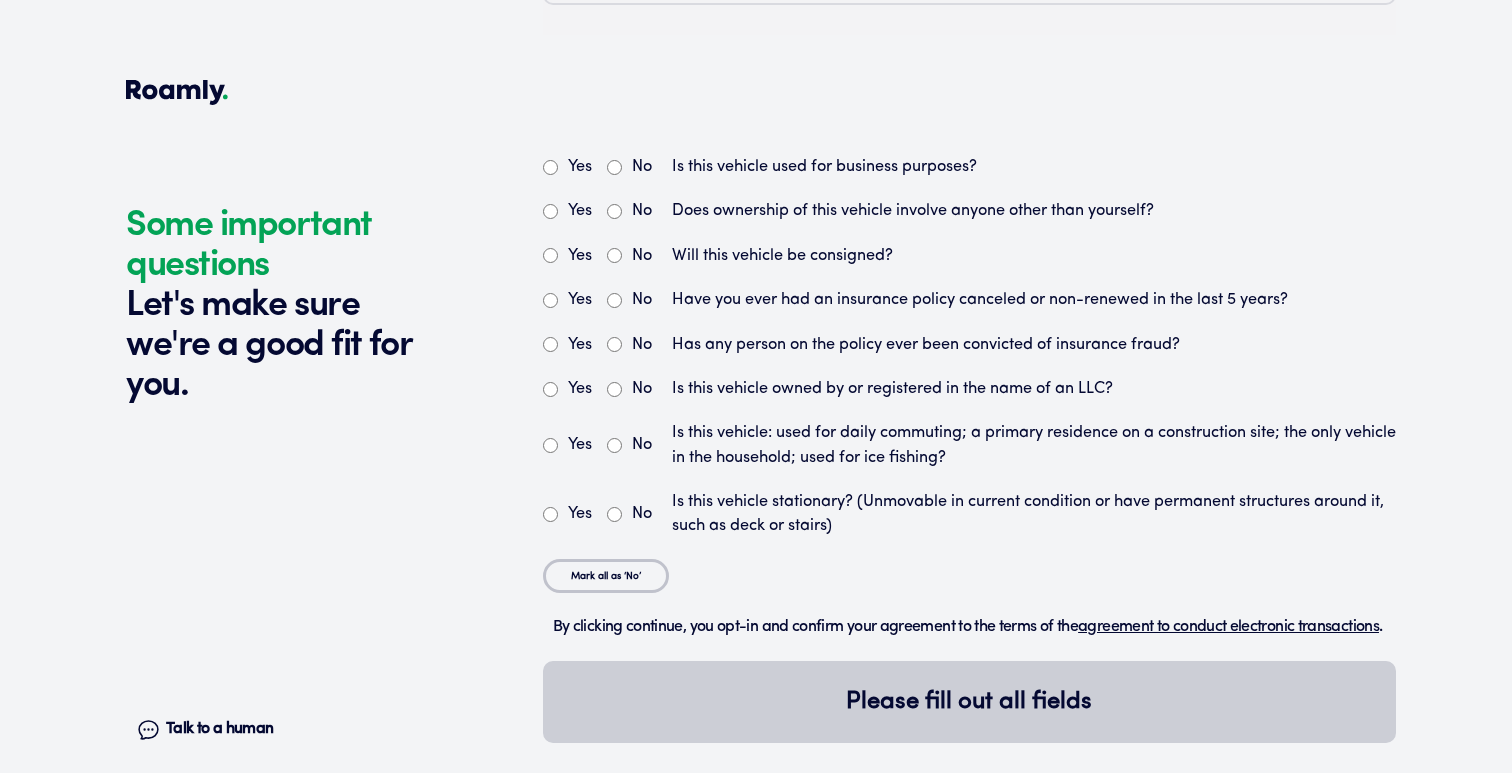 click on "No" at bounding box center [629, 167] 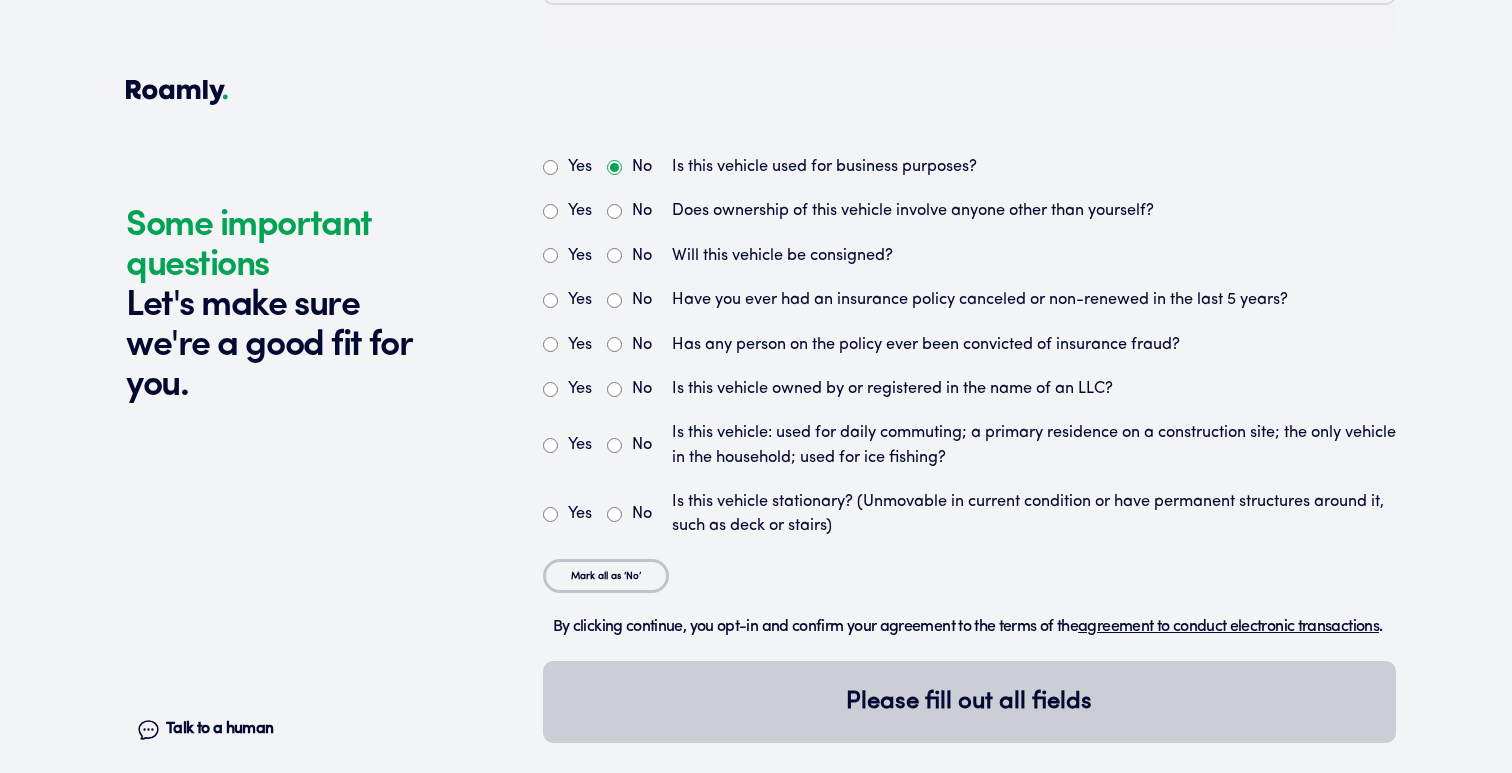radio on "true" 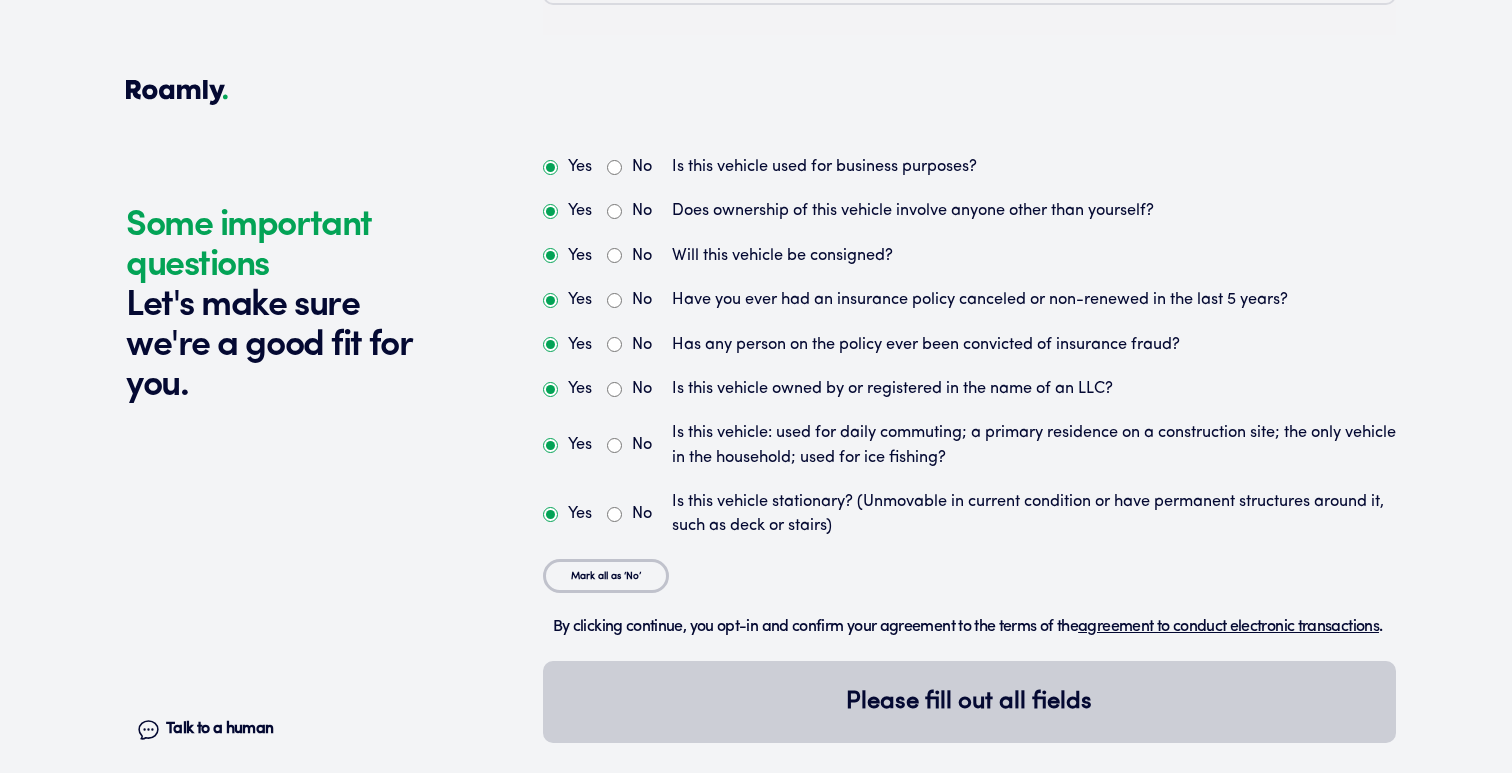 click on "No" at bounding box center [614, 211] 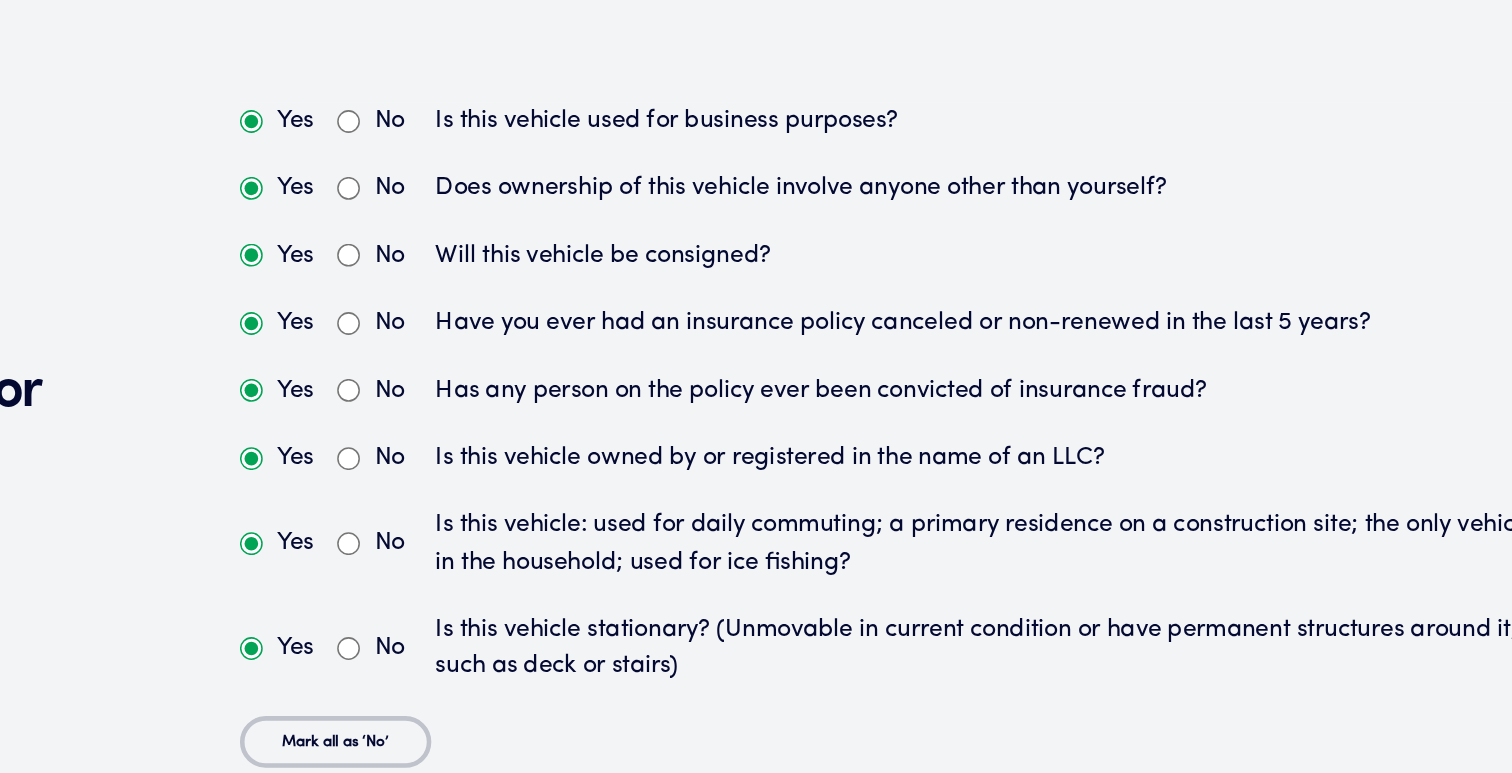 click on "No" at bounding box center [614, 255] 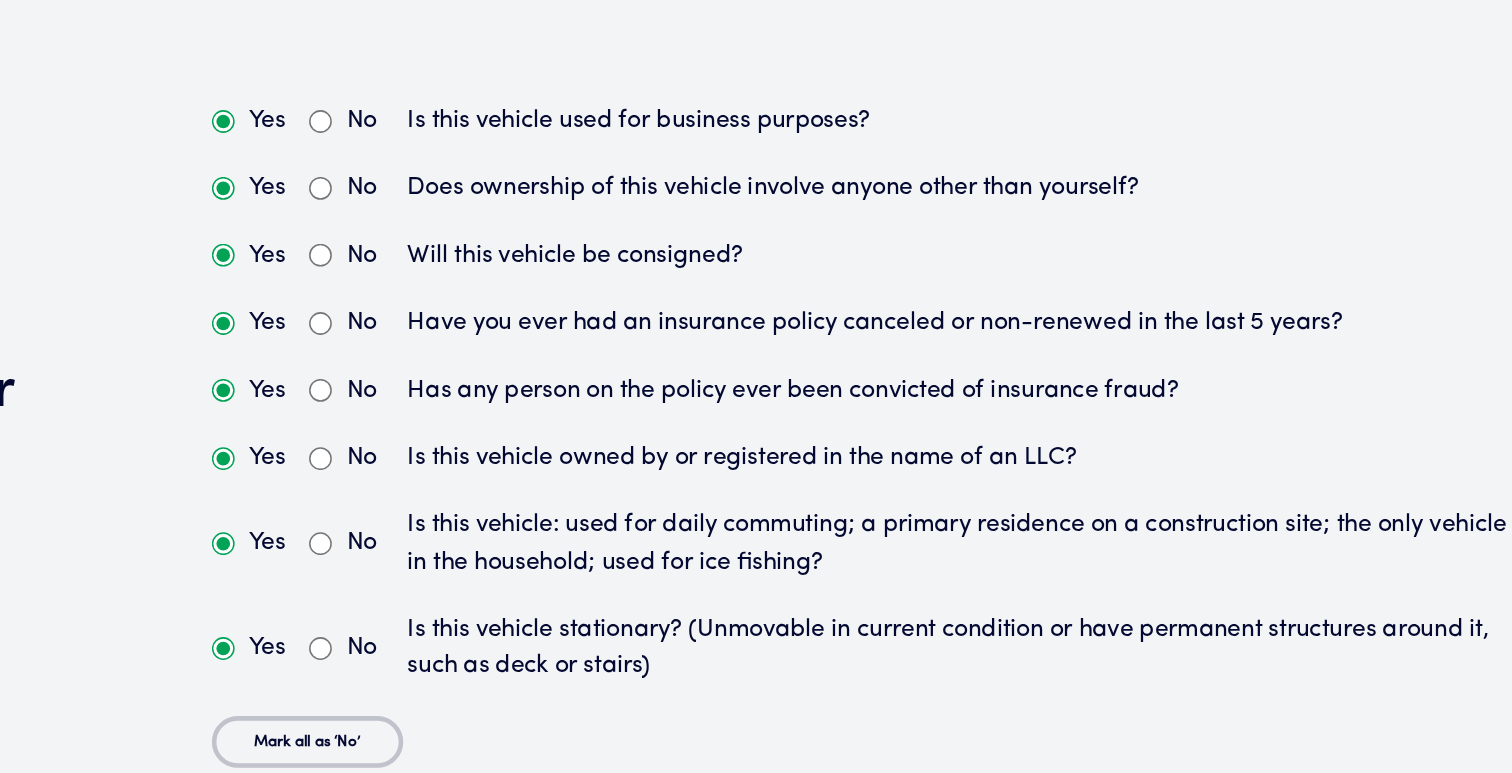 click on "No" at bounding box center [629, 445] 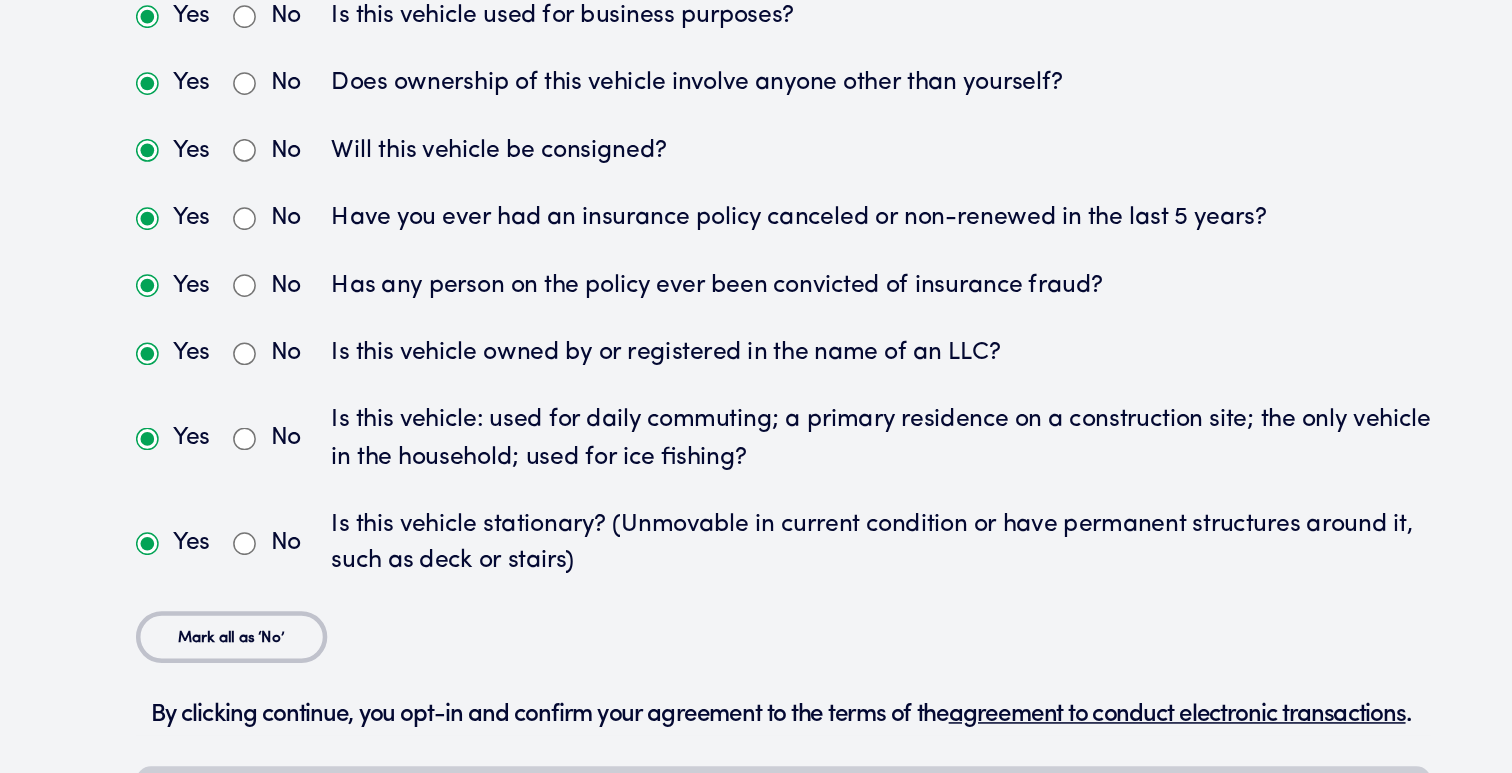 click on "No" at bounding box center [614, 514] 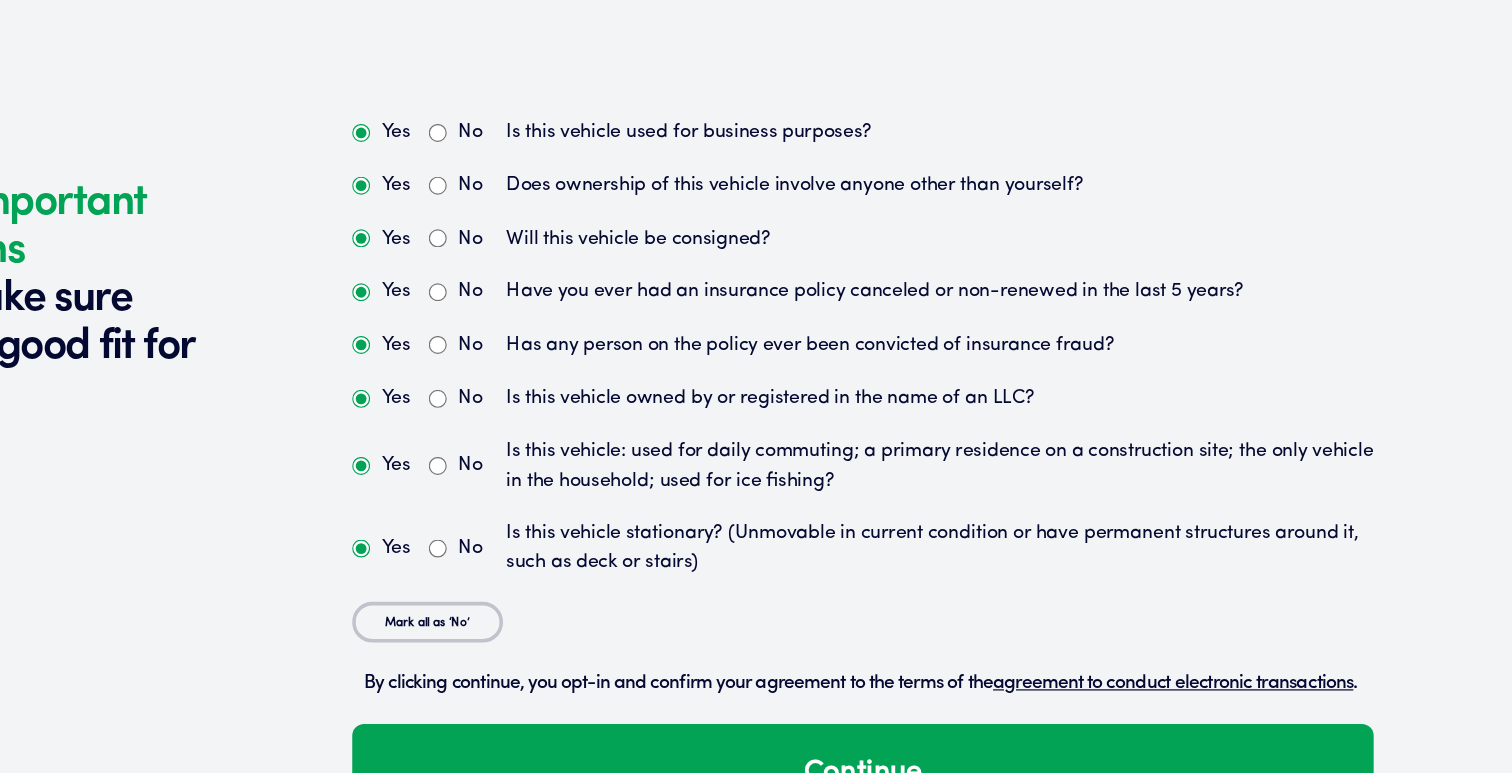 click on "Mark all as ‘No’" at bounding box center (606, 576) 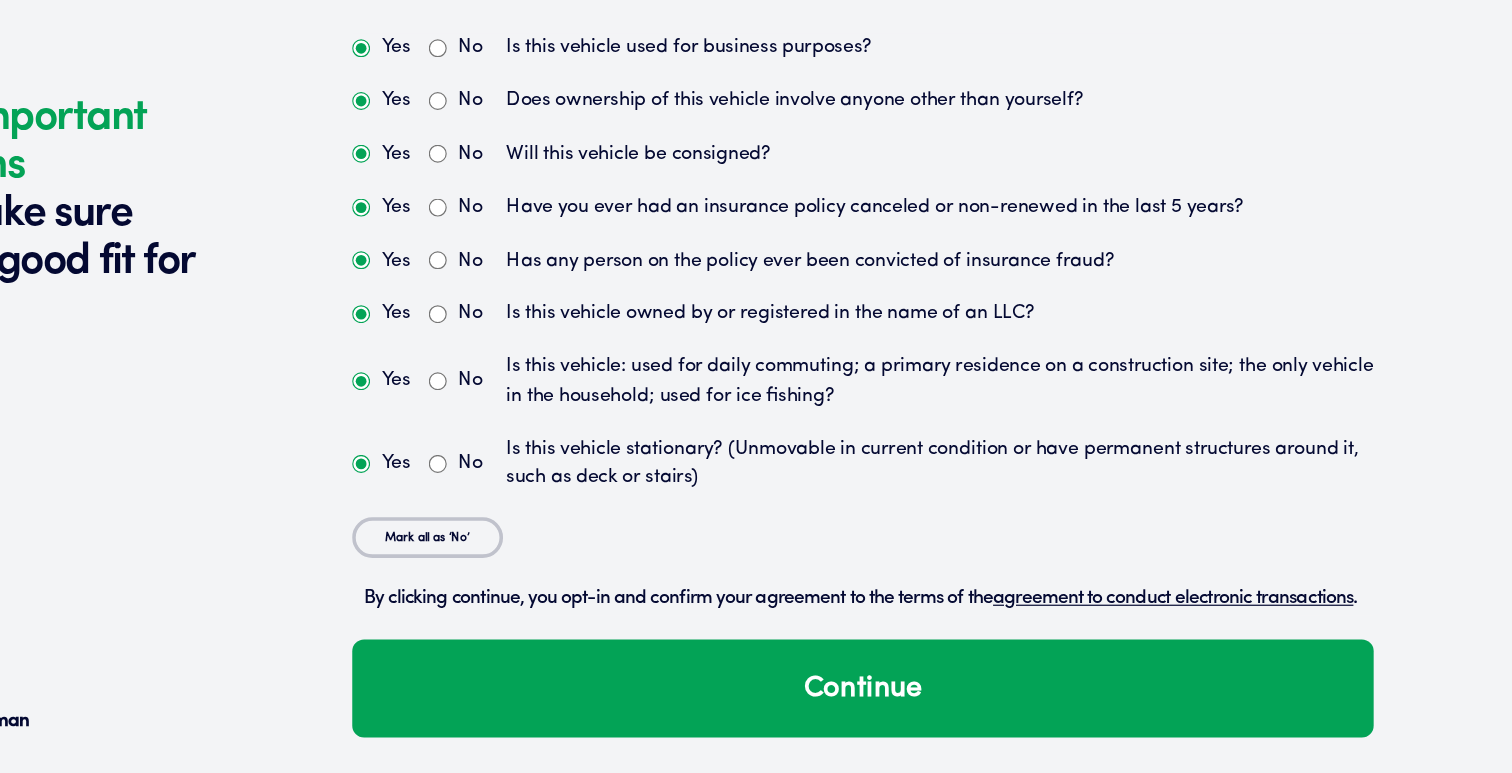 scroll, scrollTop: 5484, scrollLeft: 0, axis: vertical 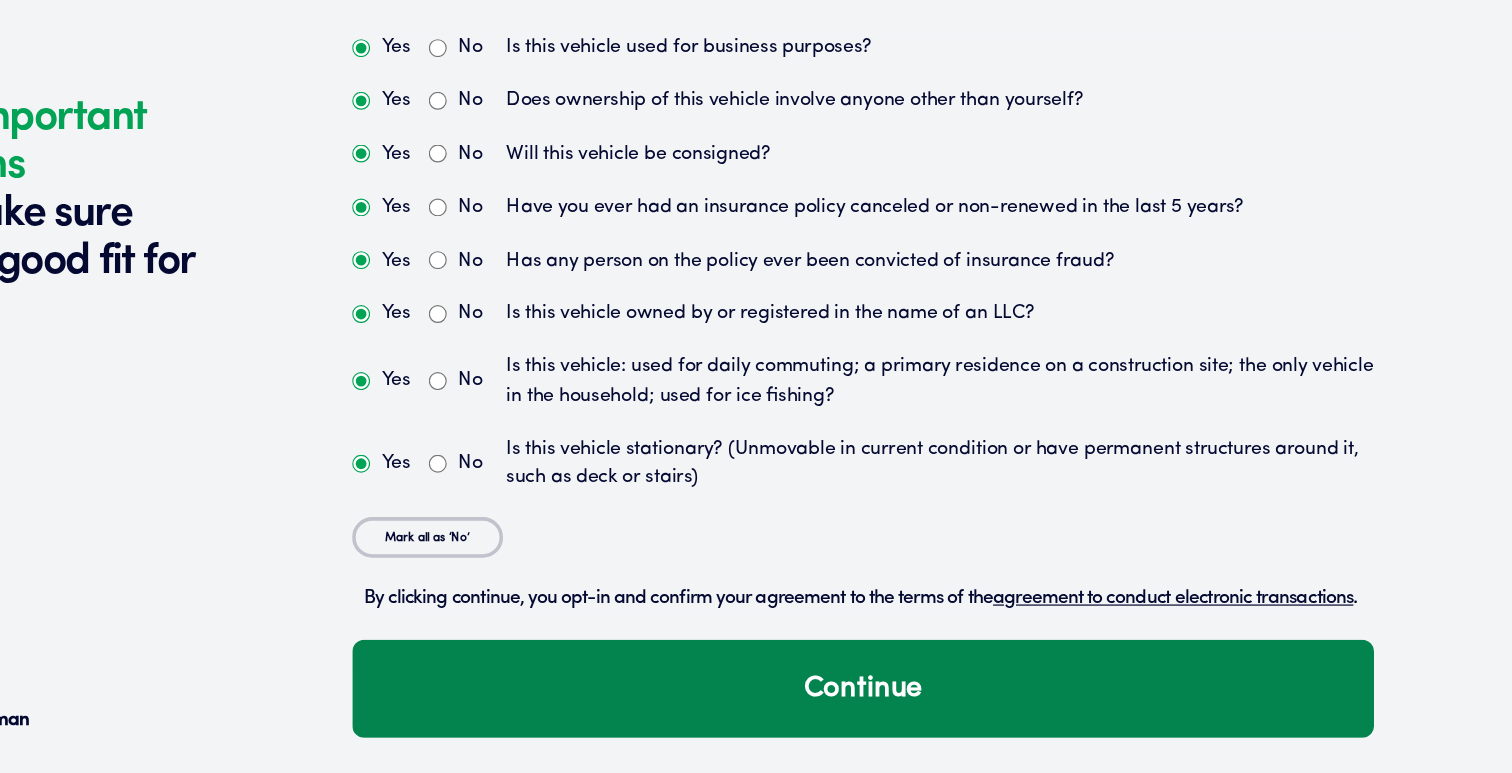 click on "Continue" at bounding box center [969, 702] 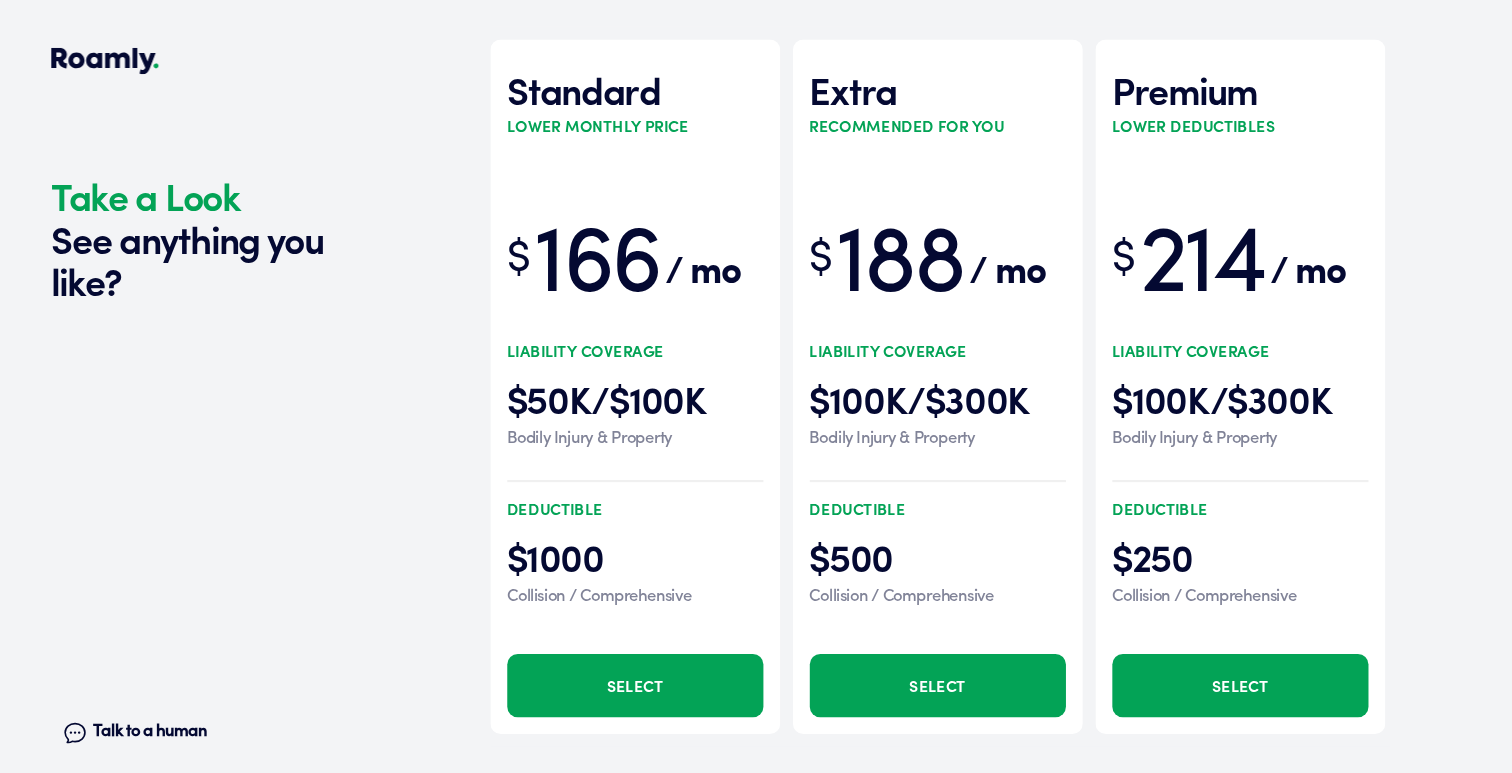 scroll, scrollTop: 6245, scrollLeft: 0, axis: vertical 